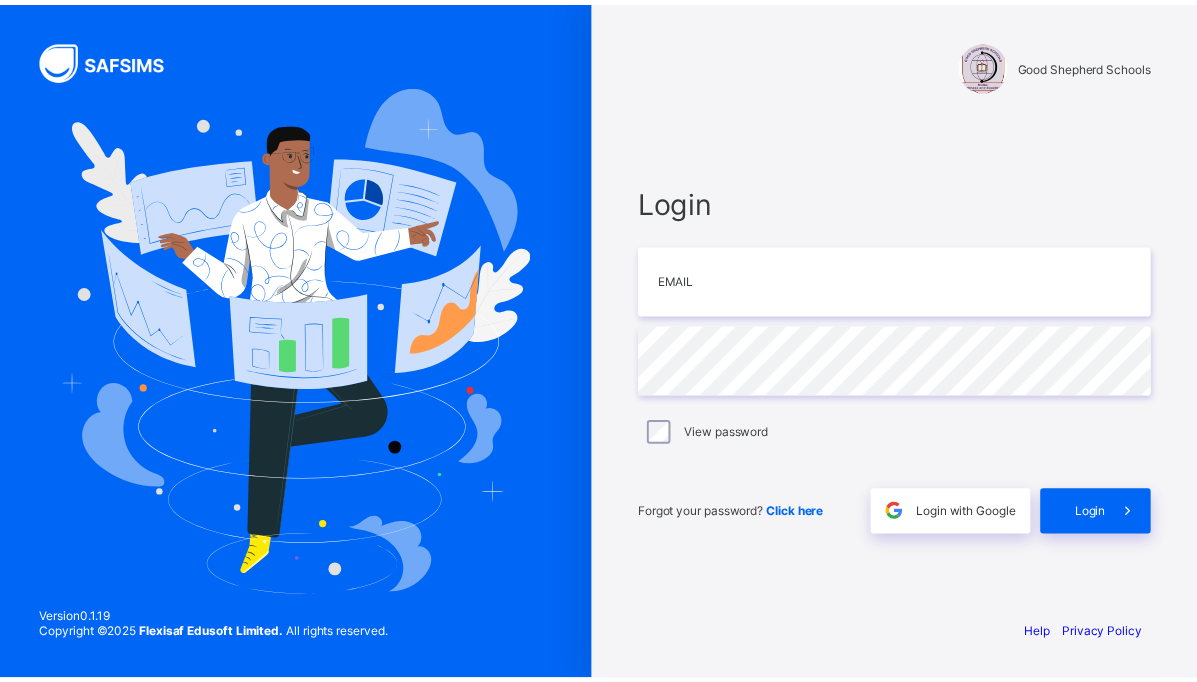 scroll, scrollTop: 0, scrollLeft: 0, axis: both 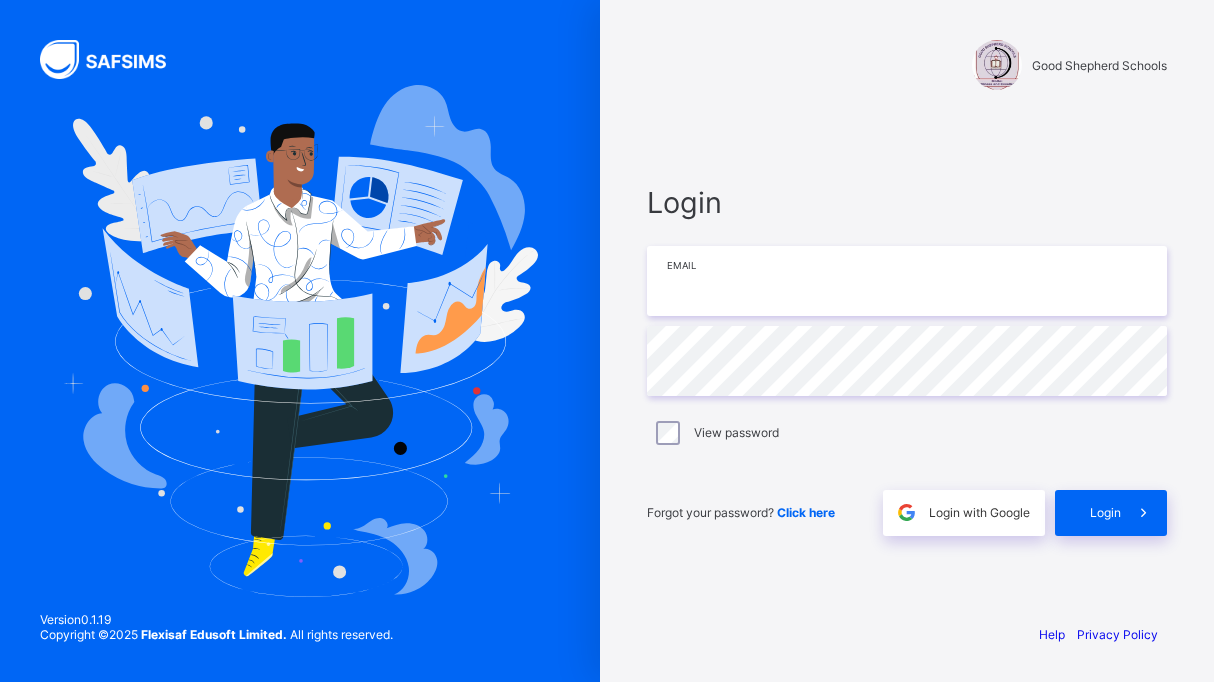 click at bounding box center (907, 281) 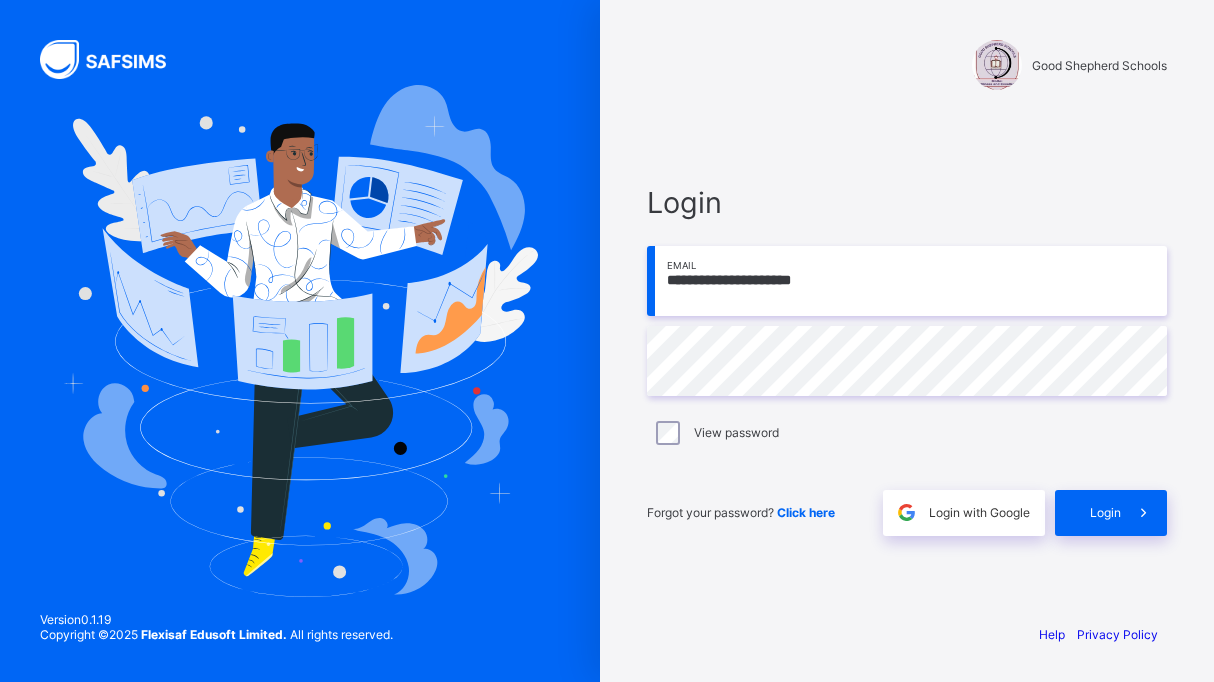 type on "**********" 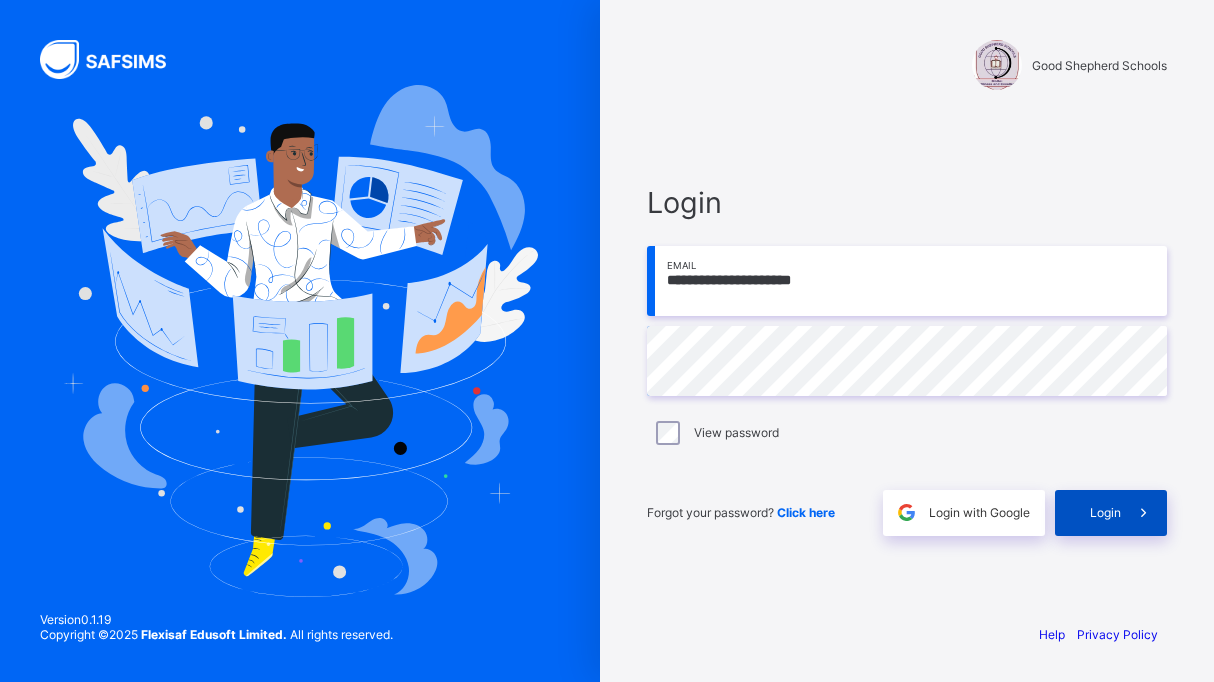 click on "Login" at bounding box center (1105, 512) 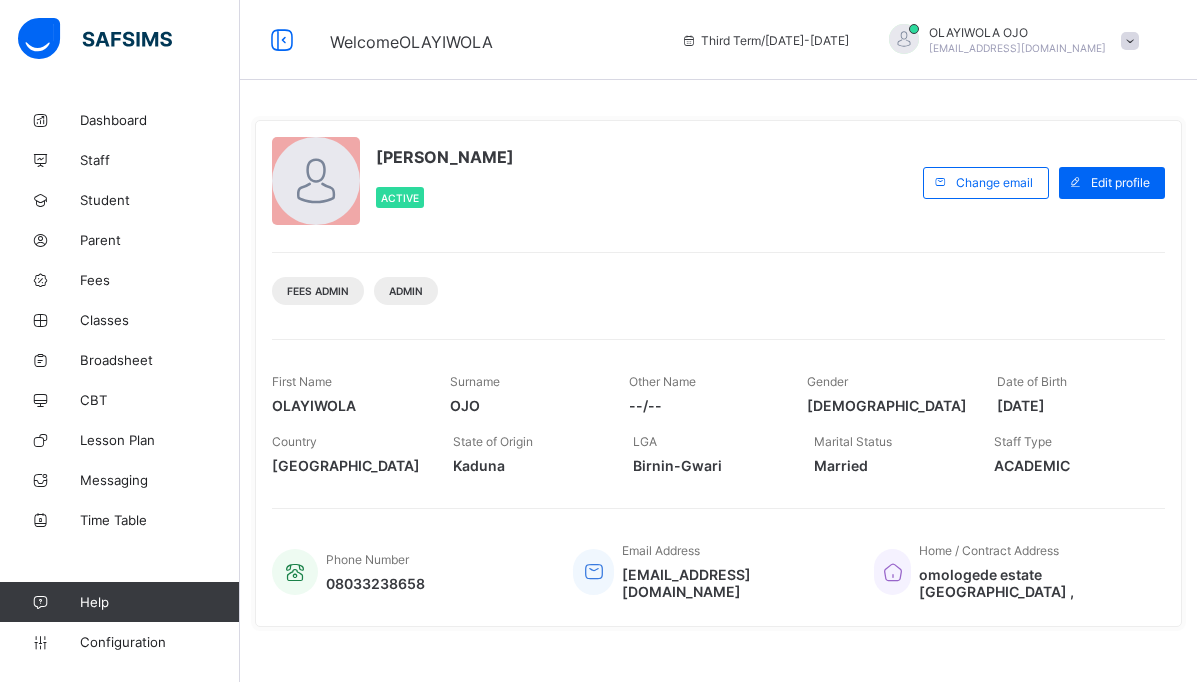 click on "[PERSON_NAME]   Active   Change email Edit profile Fees Admin Admin First Name [PERSON_NAME] Surname OJO Other Name --/-- Gender [DEMOGRAPHIC_DATA] Date of Birth [DEMOGRAPHIC_DATA] Country [DEMOGRAPHIC_DATA] State of Origin [GEOGRAPHIC_DATA] LGA [GEOGRAPHIC_DATA]-[GEOGRAPHIC_DATA] Status [DEMOGRAPHIC_DATA] Staff Type ACADEMIC Phone Number 08033238658 Email Address [EMAIL_ADDRESS][DOMAIN_NAME] Home / Contract Address omologede estate [GEOGRAPHIC_DATA] ," at bounding box center (718, 373) 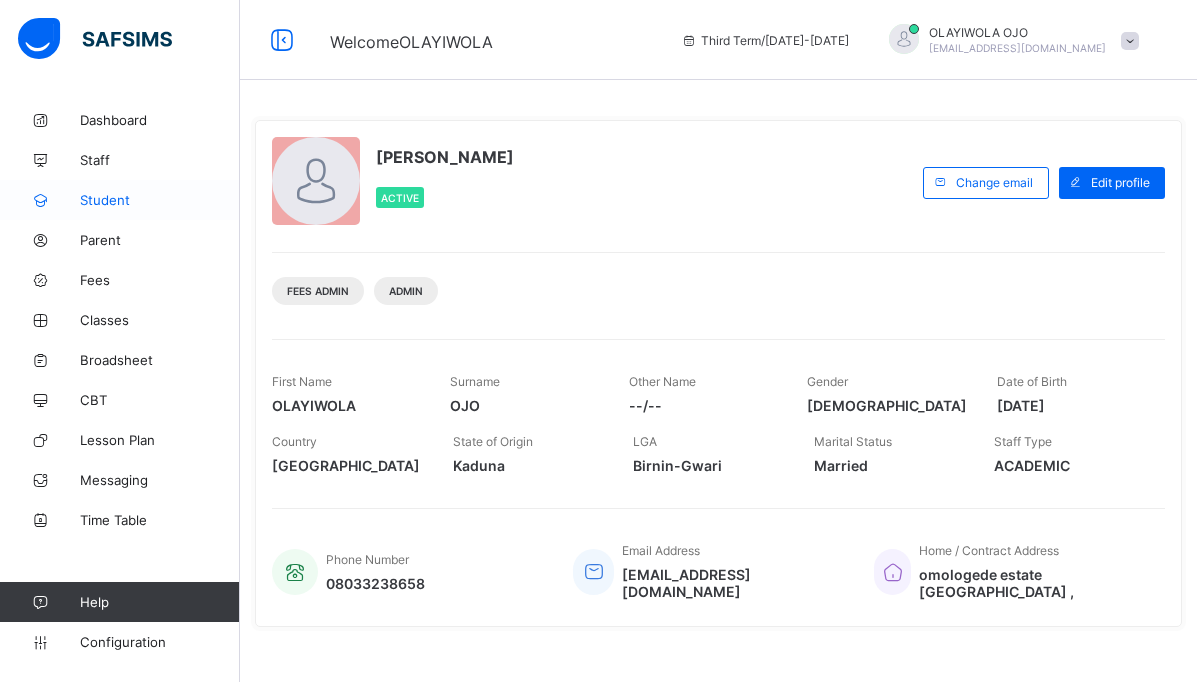 click on "Student" at bounding box center [160, 200] 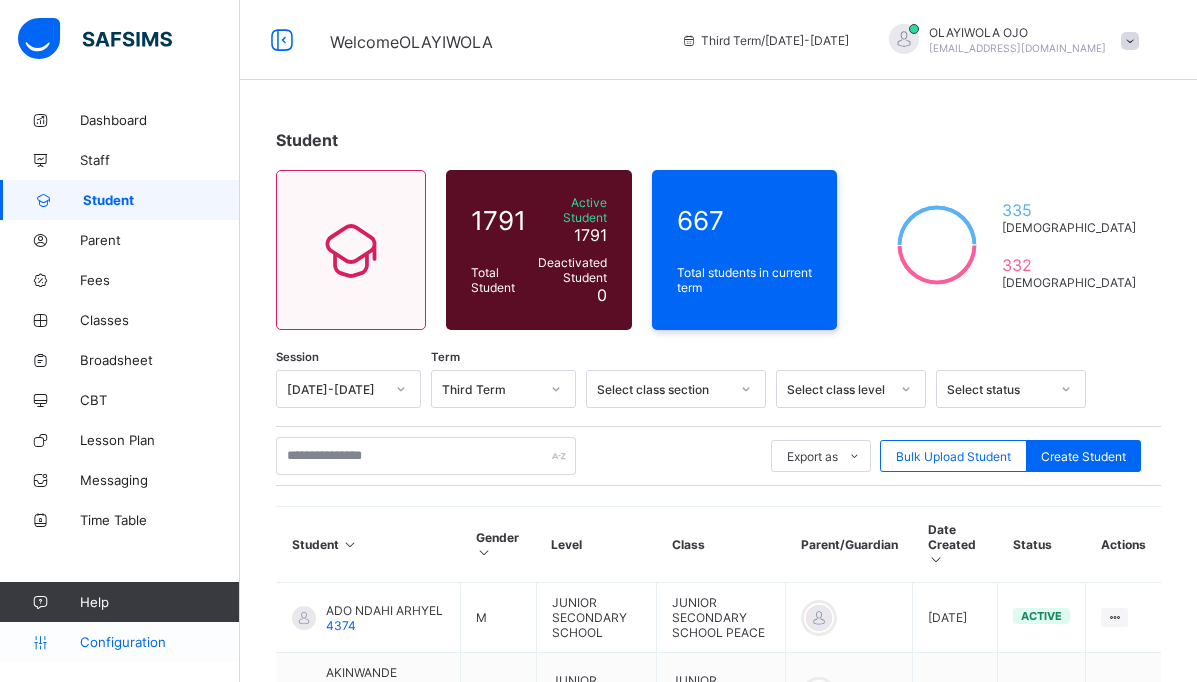 click on "Configuration" at bounding box center (119, 642) 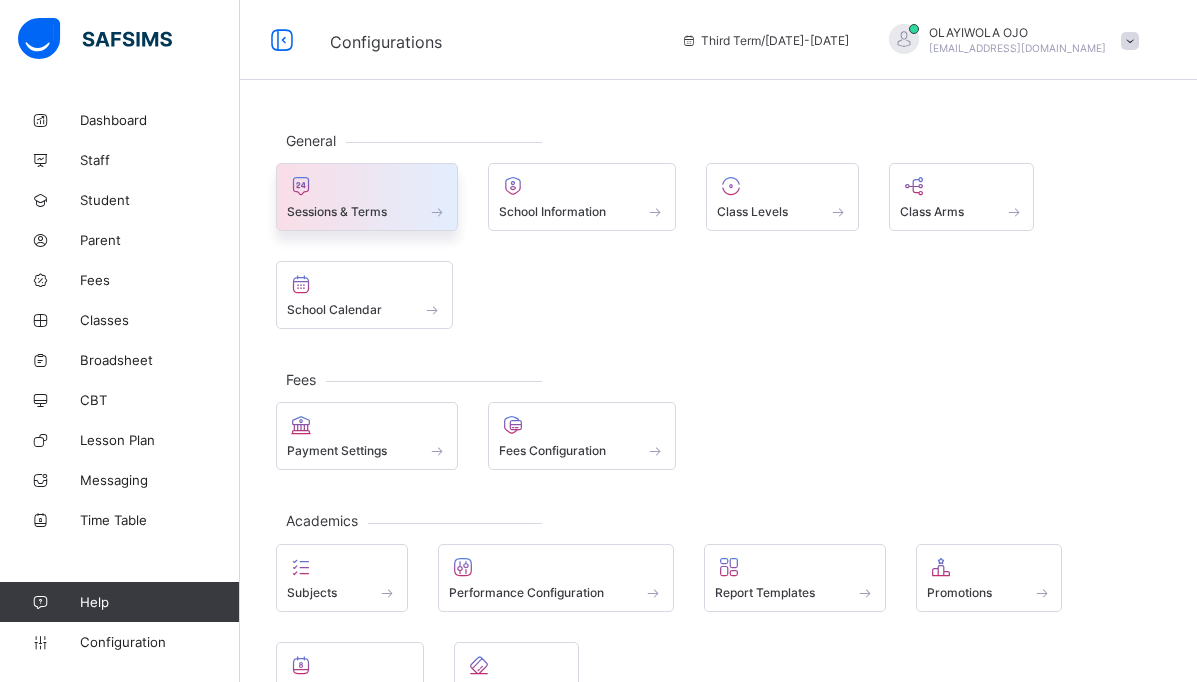 click at bounding box center [367, 186] 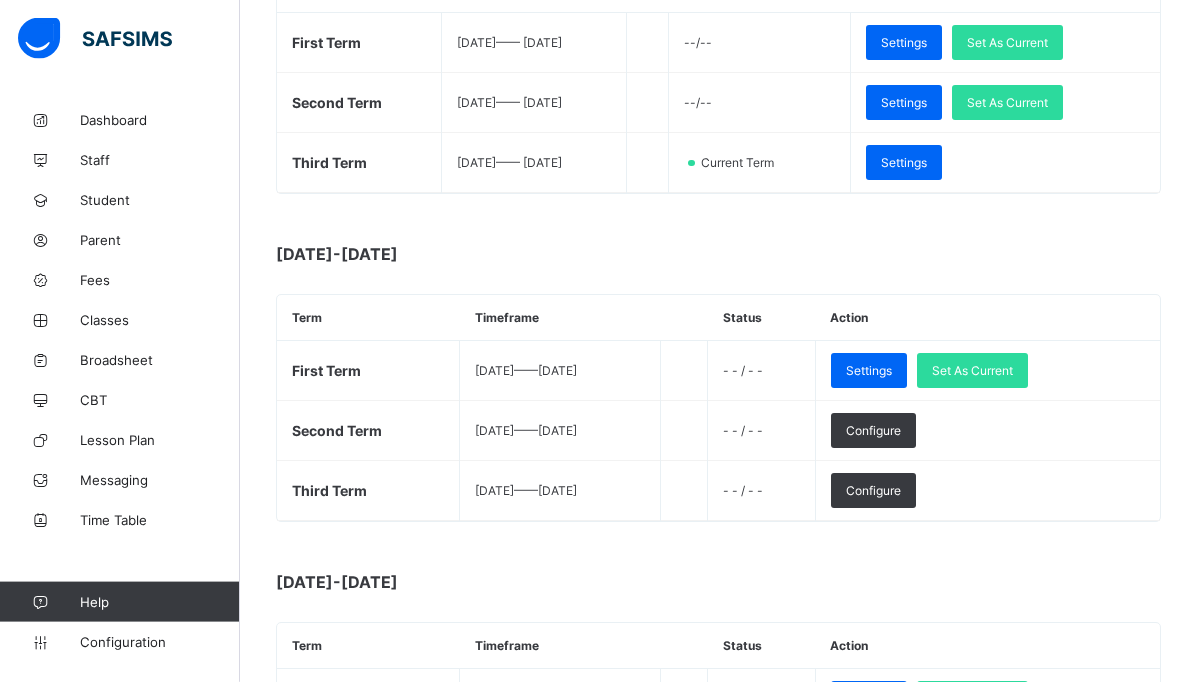 scroll, scrollTop: 459, scrollLeft: 0, axis: vertical 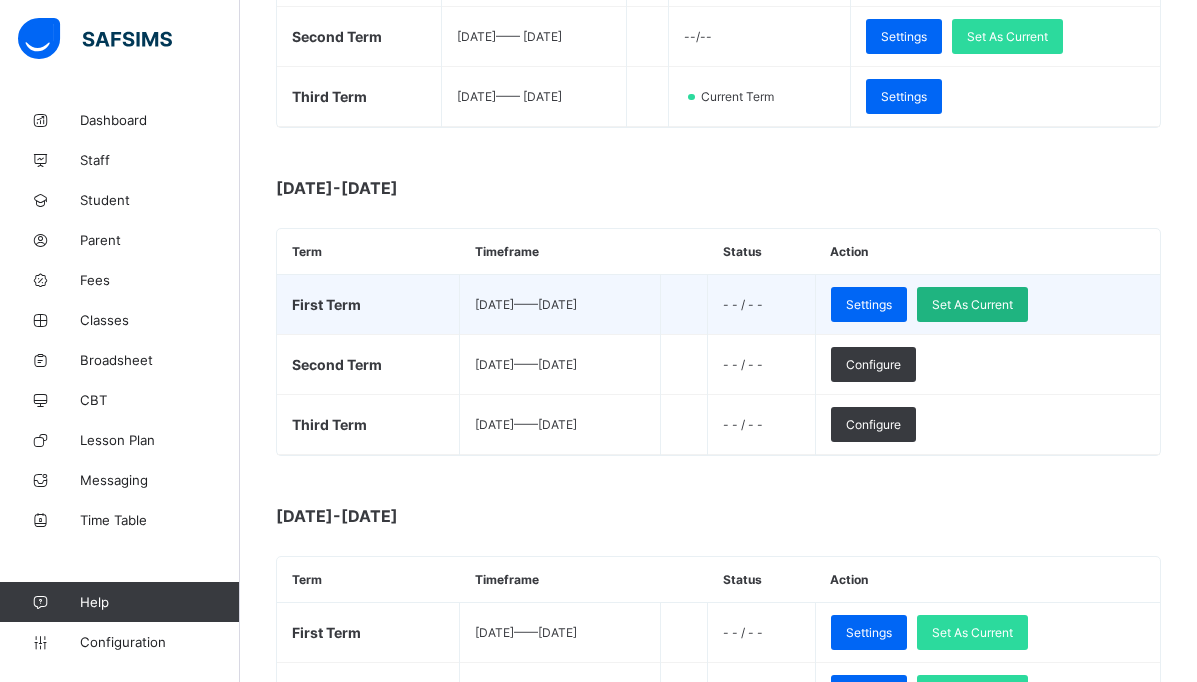 click on "Set As Current" at bounding box center (972, 304) 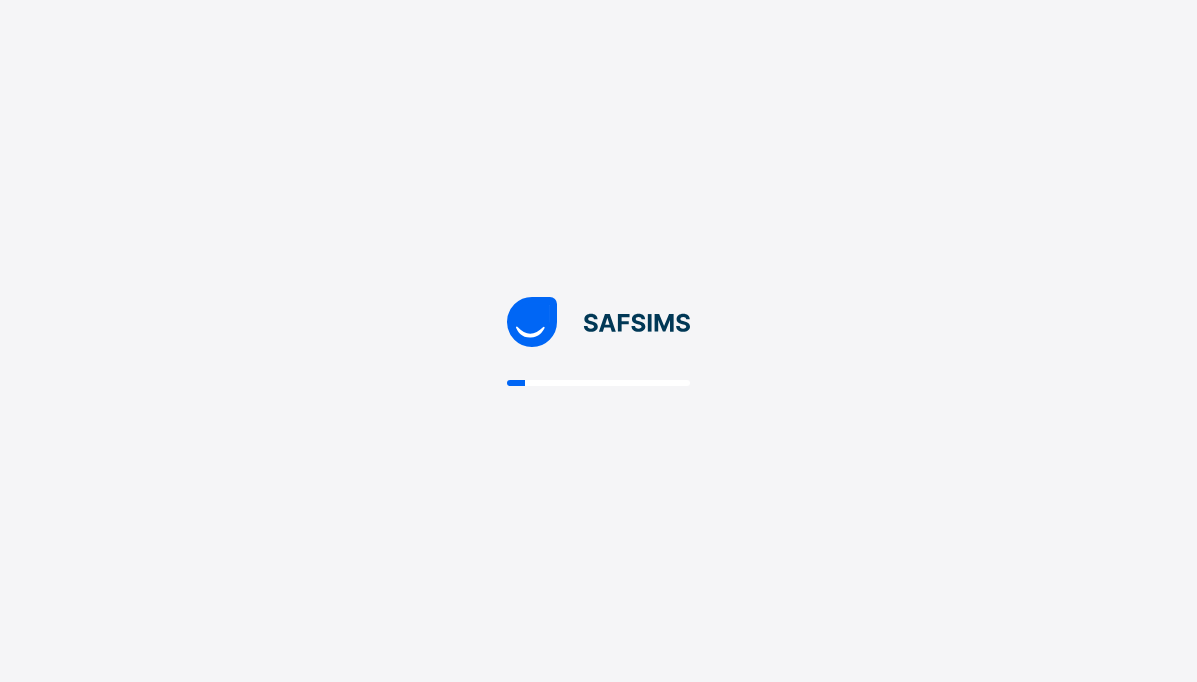 scroll, scrollTop: 0, scrollLeft: 0, axis: both 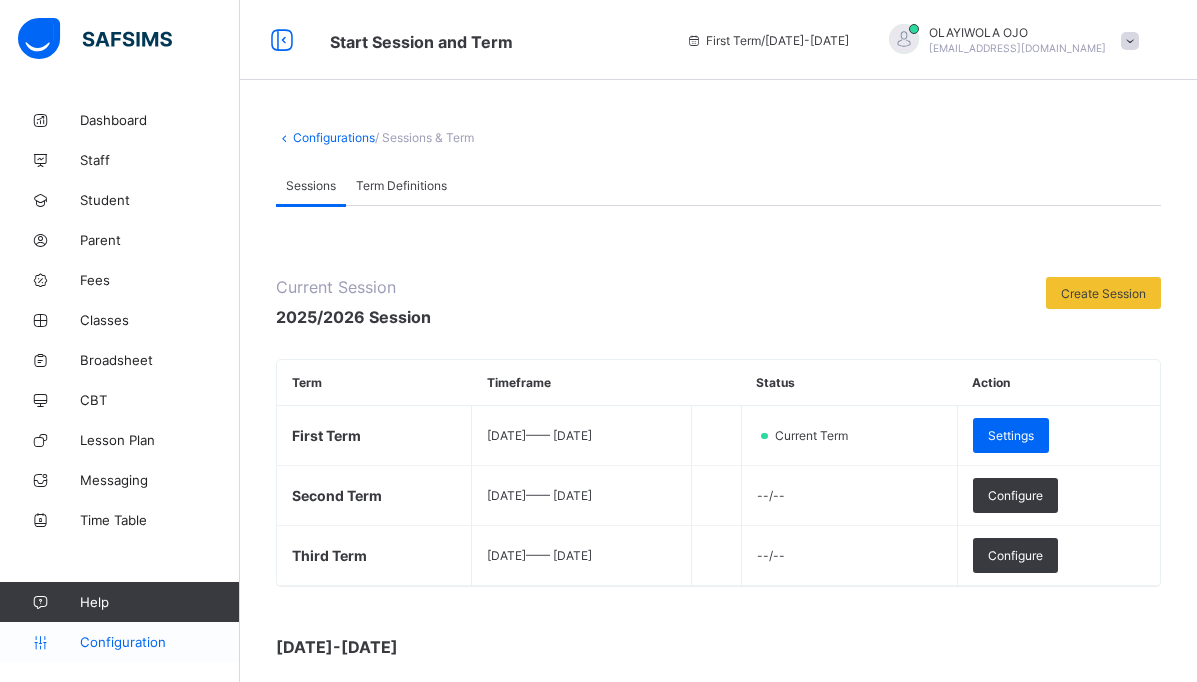click on "Configuration" at bounding box center (159, 642) 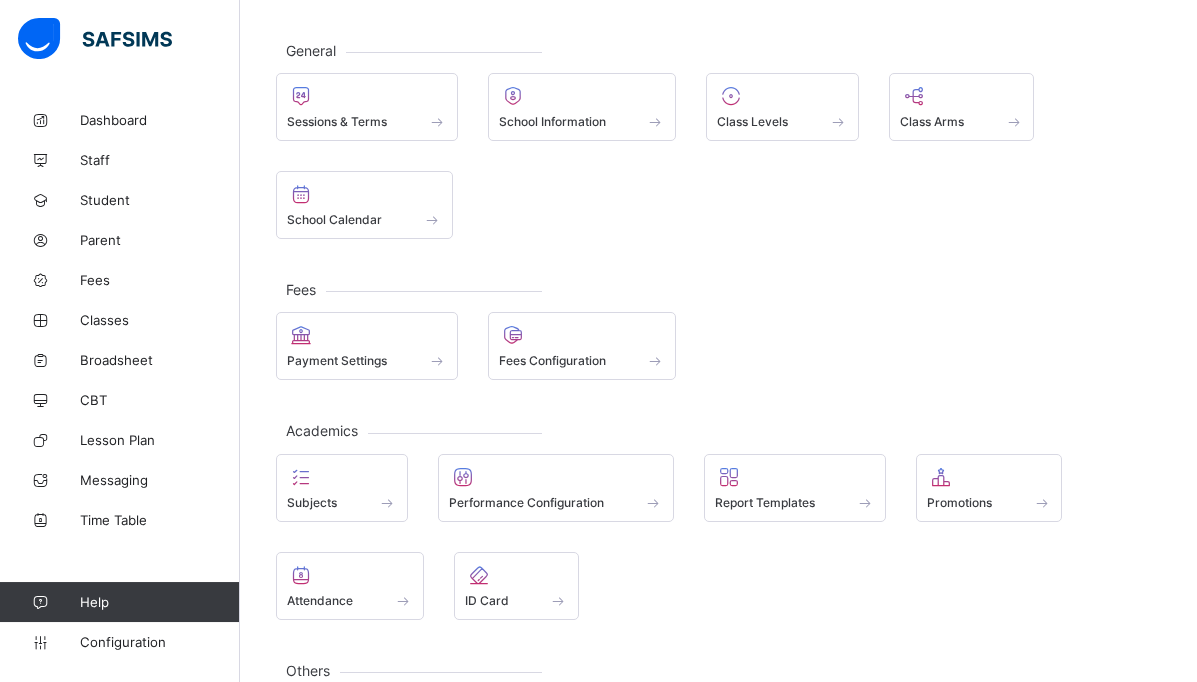 scroll, scrollTop: 102, scrollLeft: 0, axis: vertical 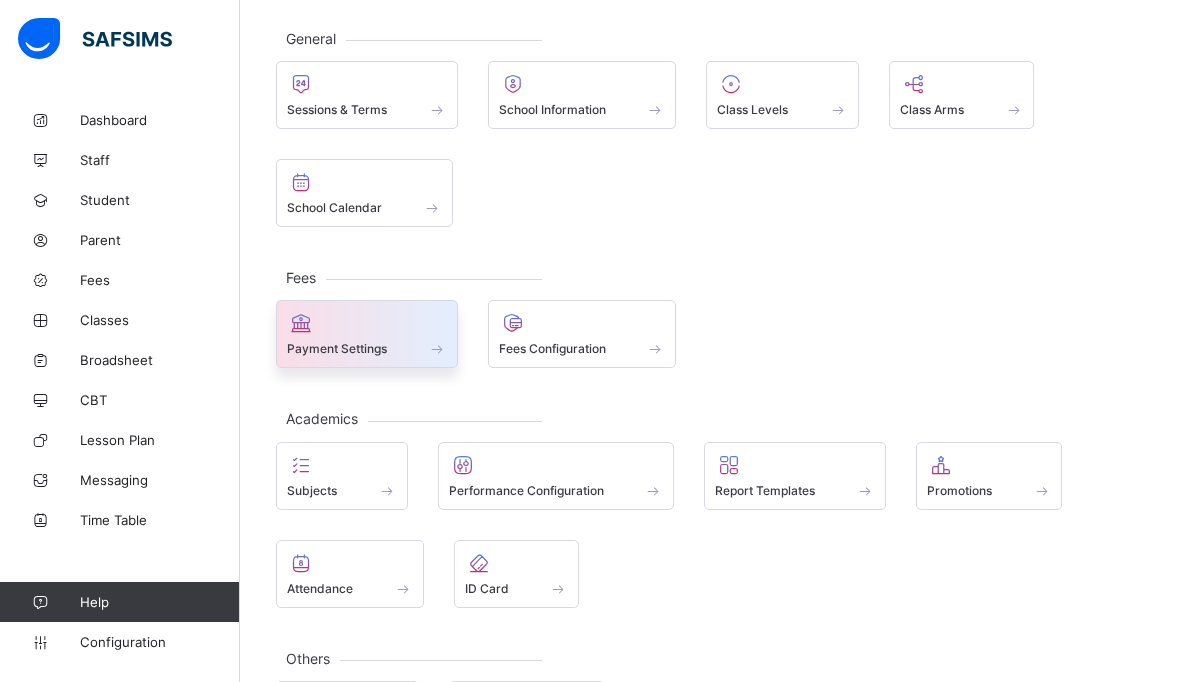 click on "Payment Settings" at bounding box center (337, 348) 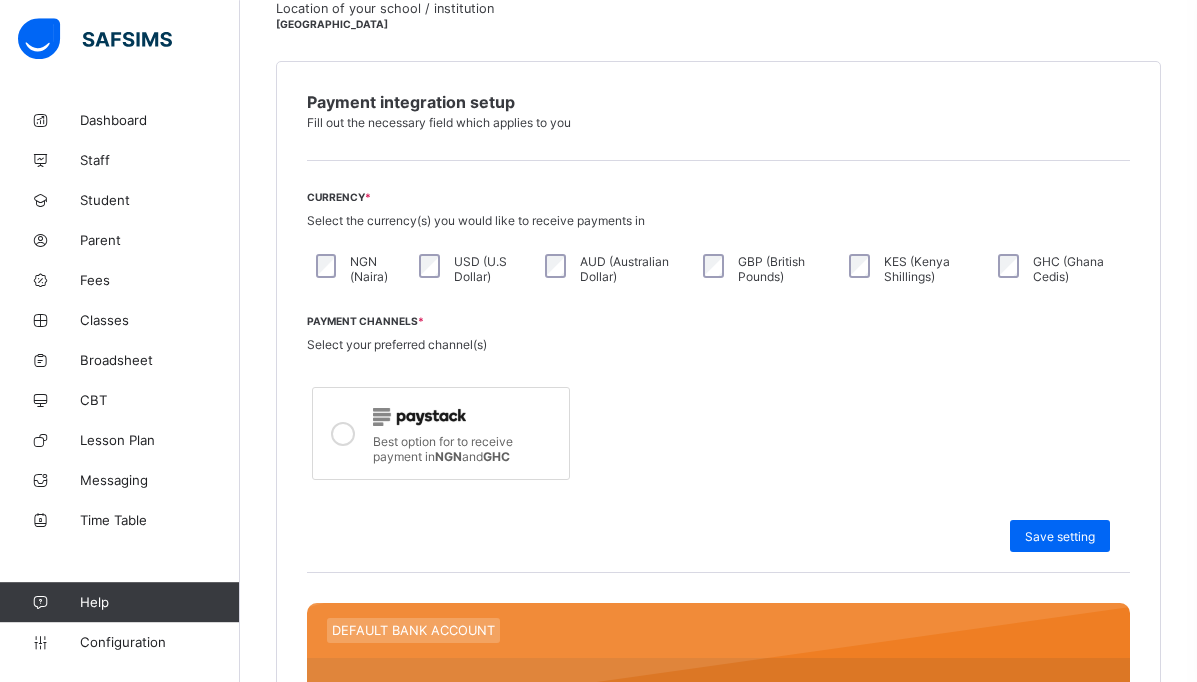 scroll, scrollTop: 459, scrollLeft: 0, axis: vertical 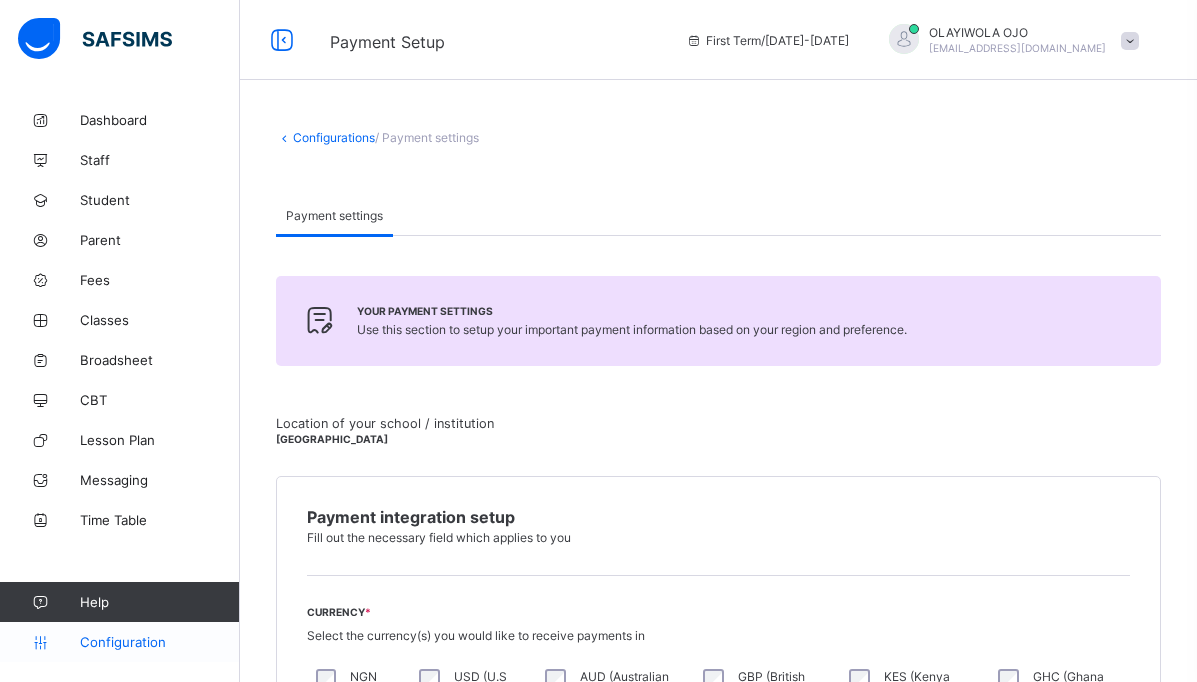click on "Configuration" at bounding box center (159, 642) 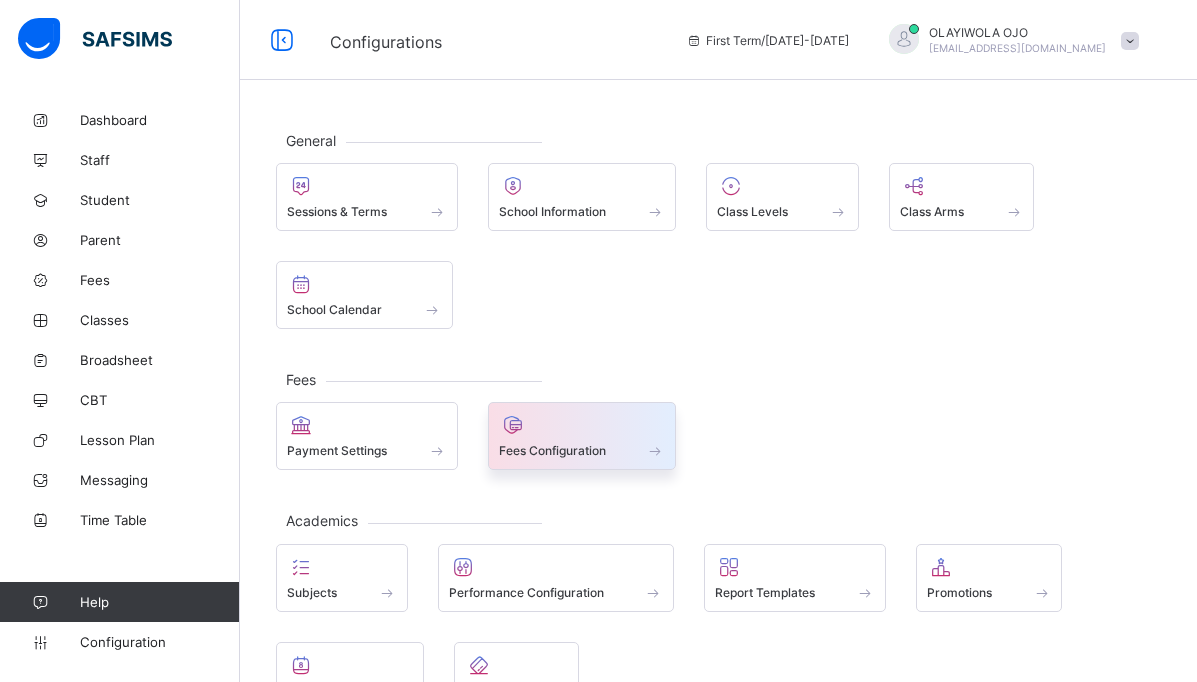 click on "Fees Configuration" at bounding box center [552, 450] 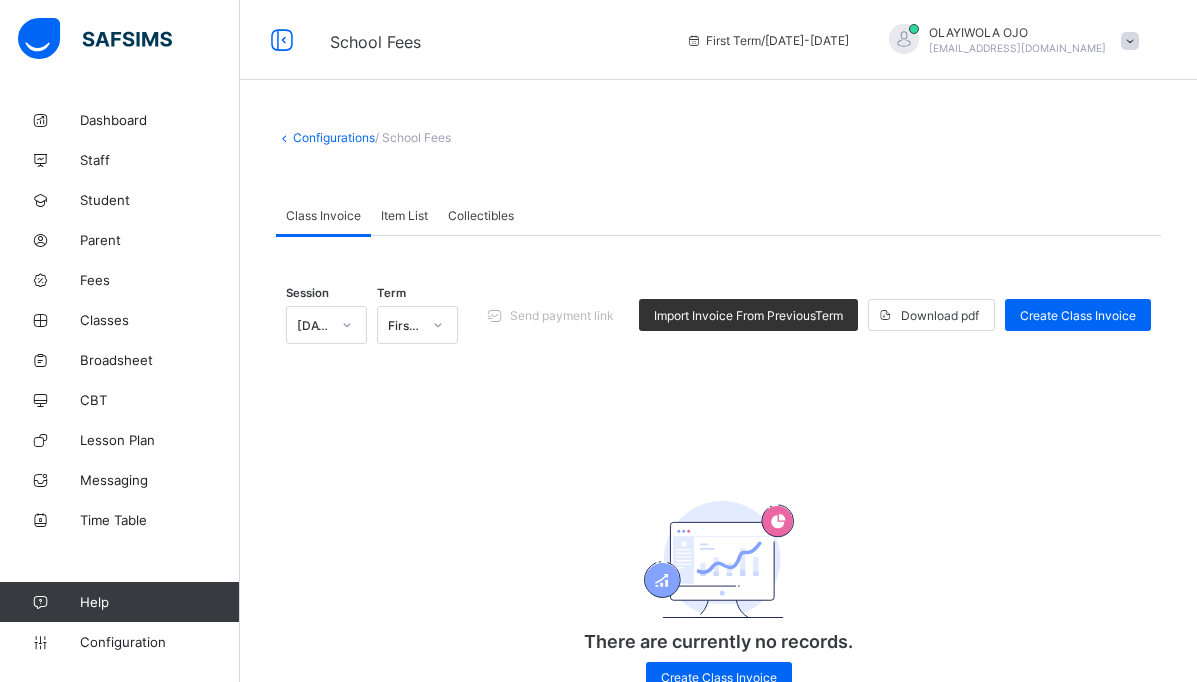 click on "Collectibles" at bounding box center (481, 215) 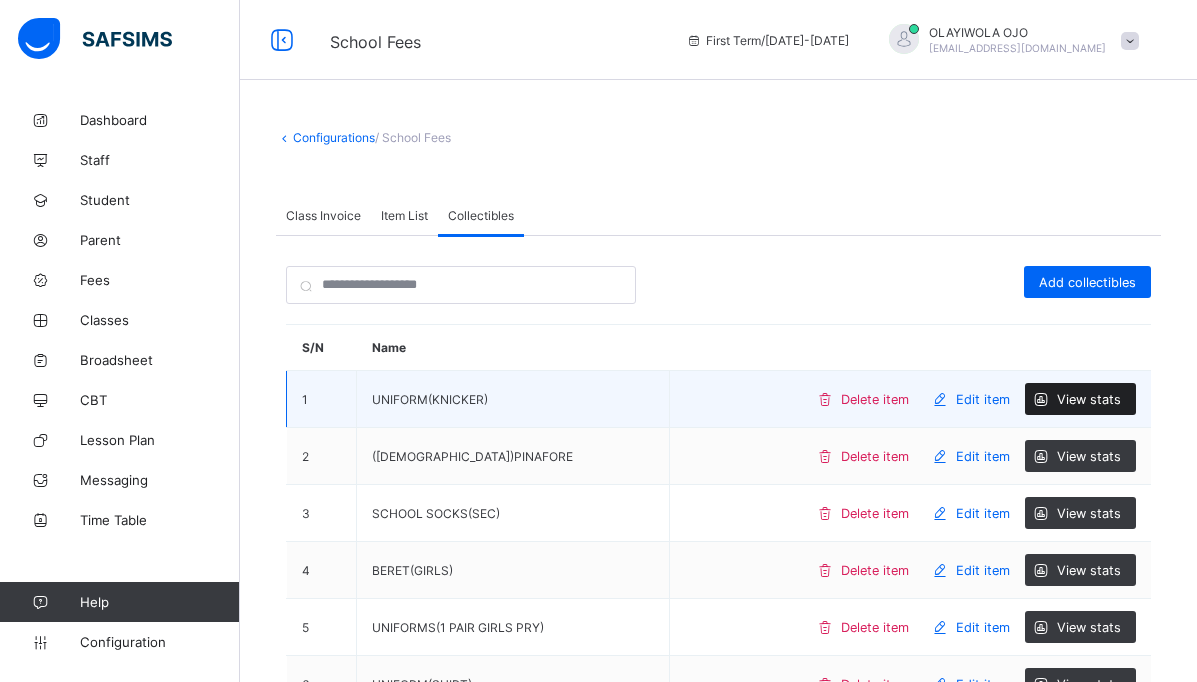 click on "View stats" at bounding box center [1089, 399] 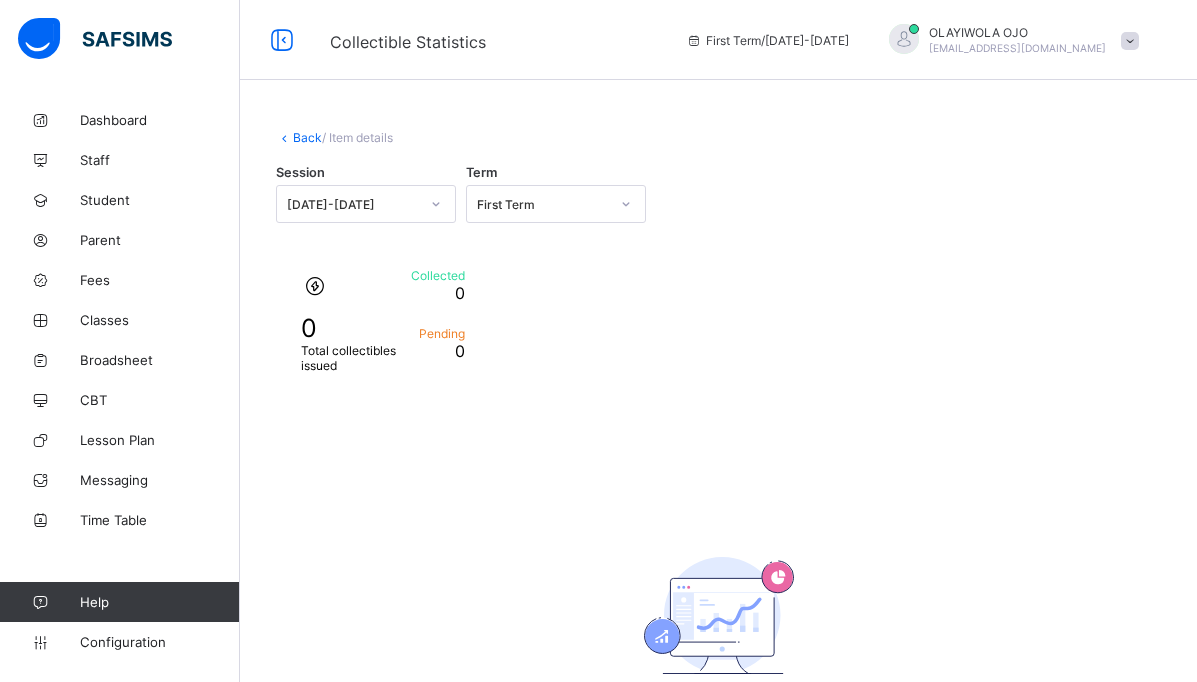 click on "Back" at bounding box center [307, 137] 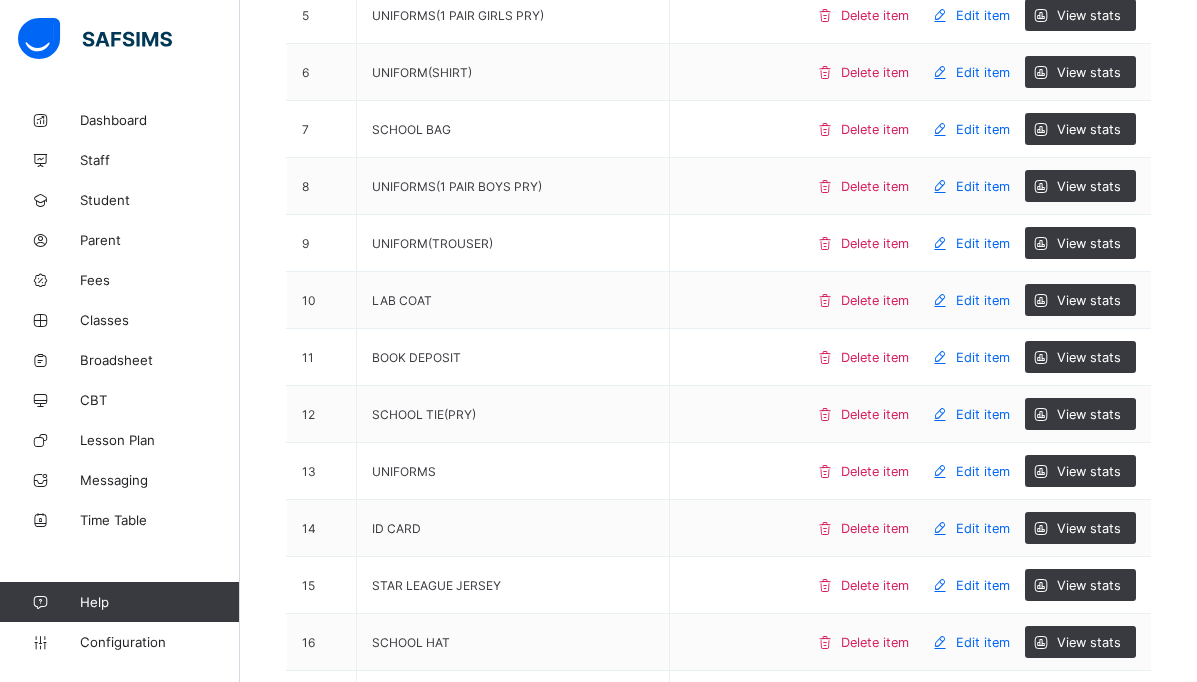 scroll, scrollTop: 663, scrollLeft: 0, axis: vertical 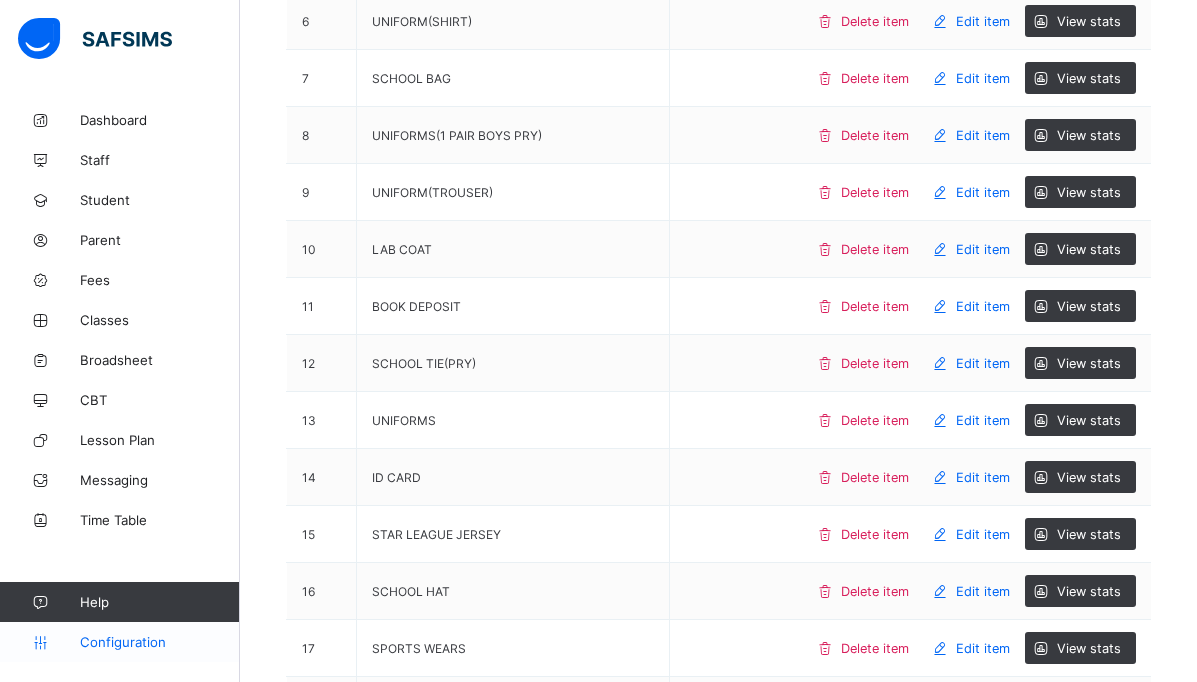 click on "Configuration" at bounding box center [159, 642] 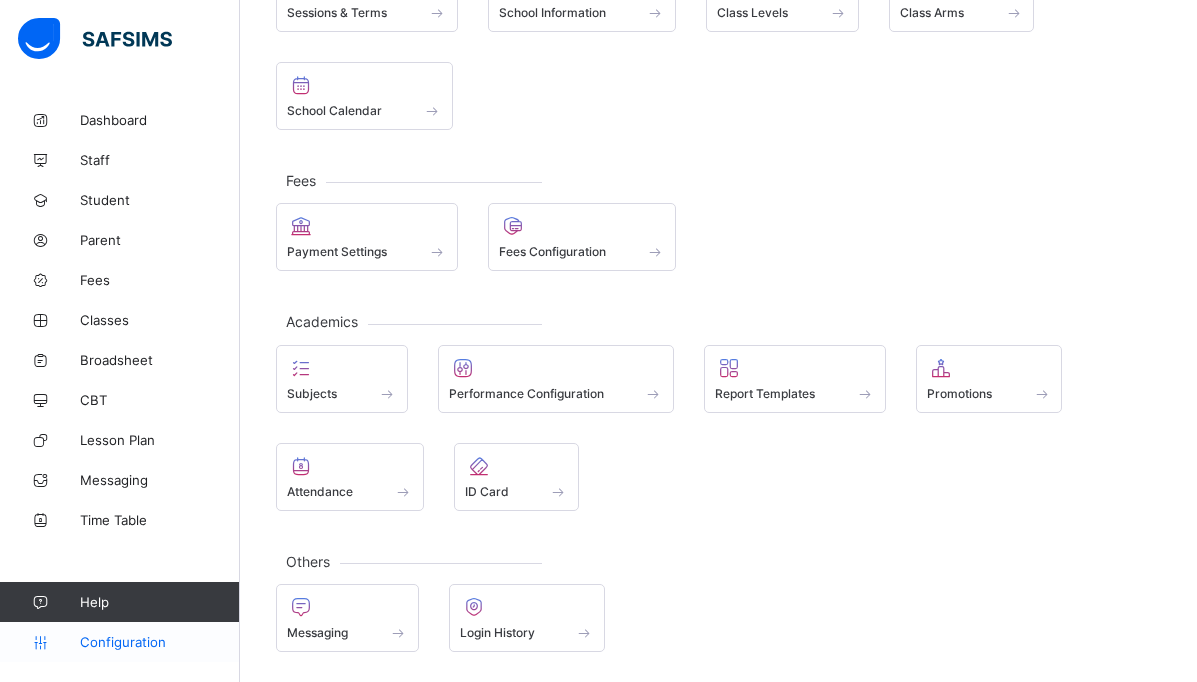 scroll, scrollTop: 199, scrollLeft: 0, axis: vertical 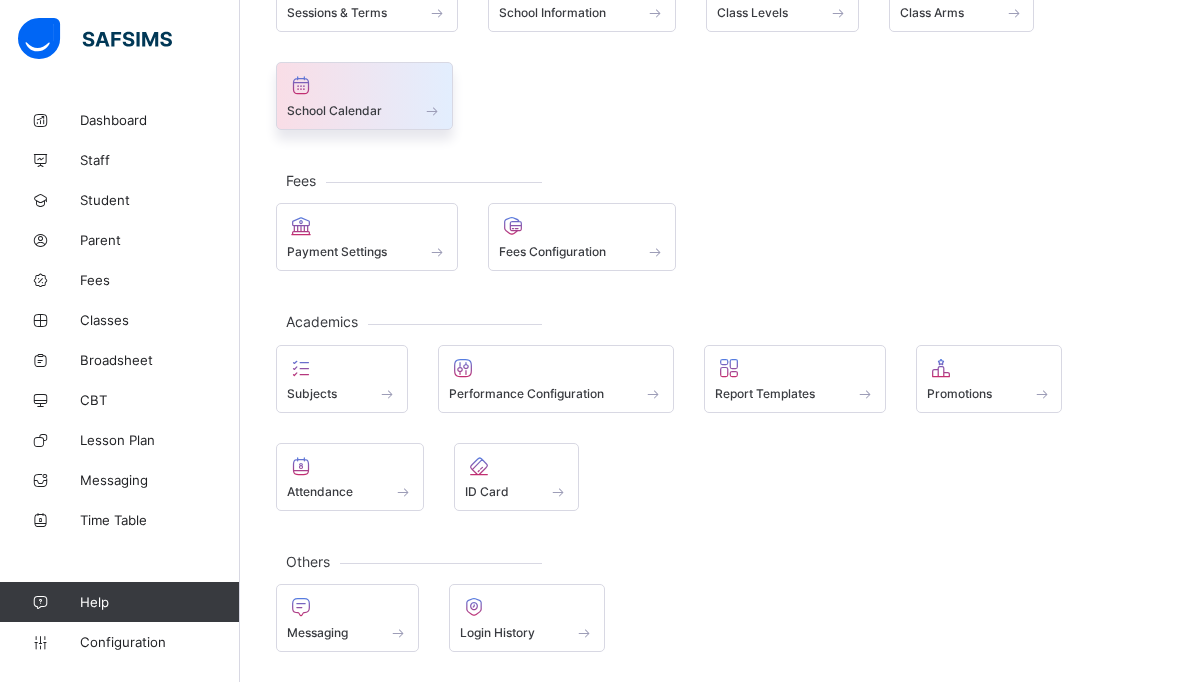 click on "School Calendar" at bounding box center (334, 110) 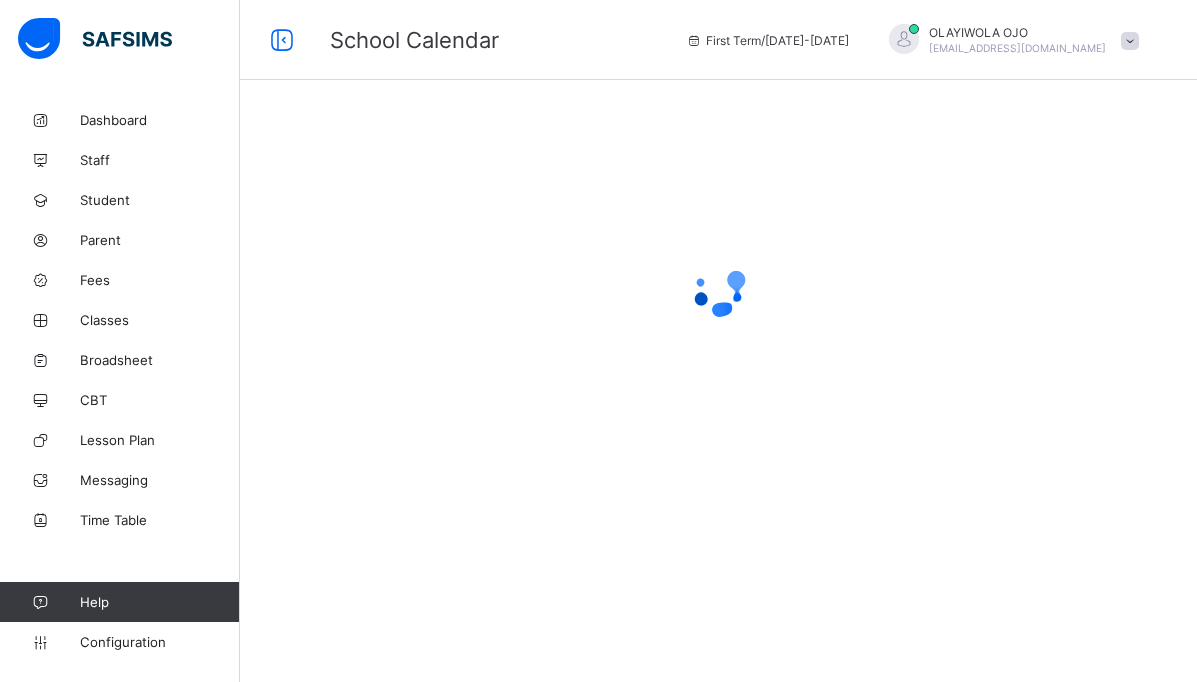scroll, scrollTop: 0, scrollLeft: 0, axis: both 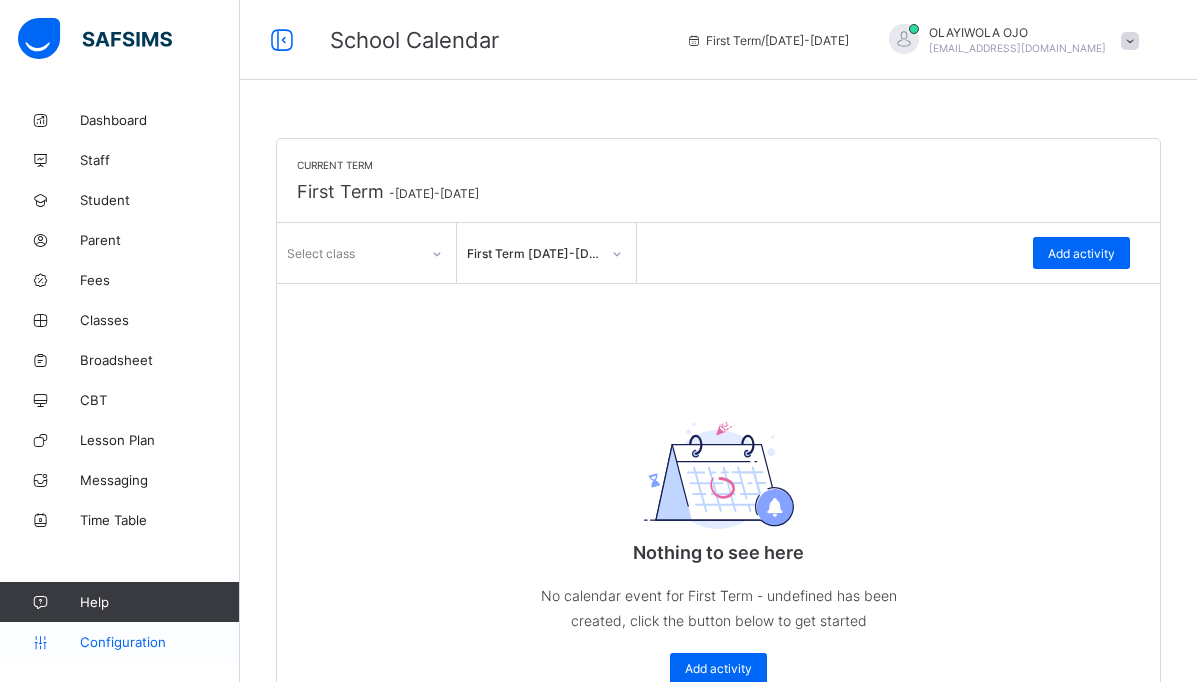 click on "Configuration" at bounding box center [159, 642] 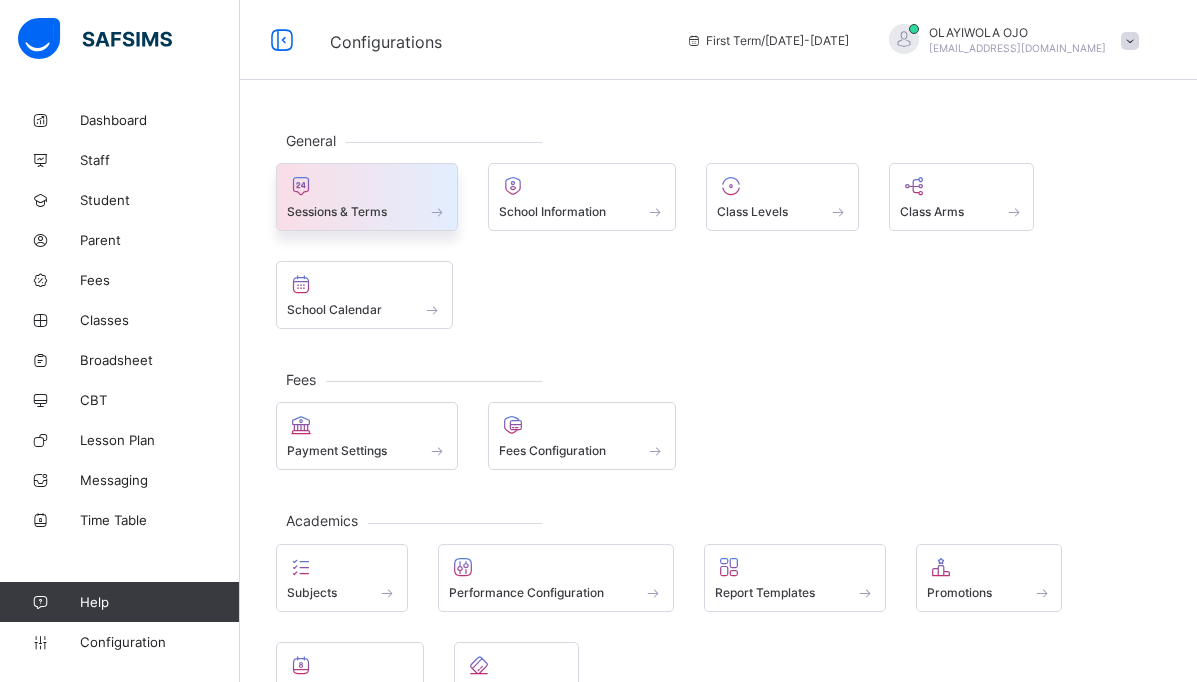 click on "Sessions & Terms" at bounding box center (337, 211) 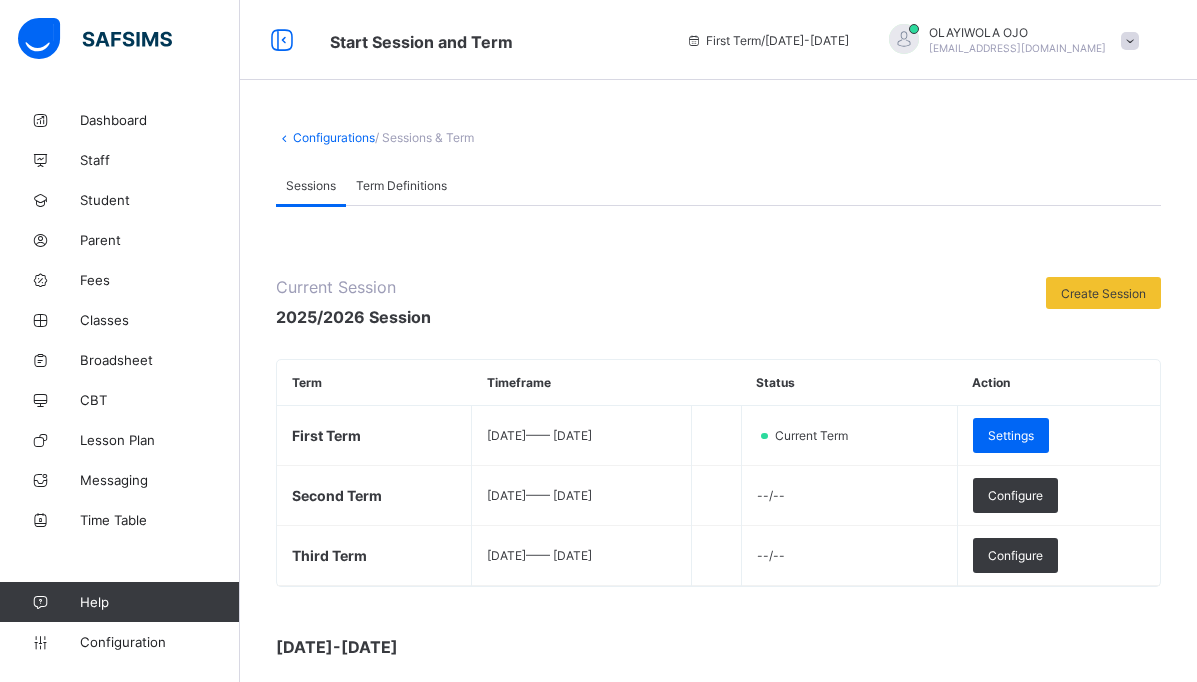 click on "Configurations" at bounding box center [334, 137] 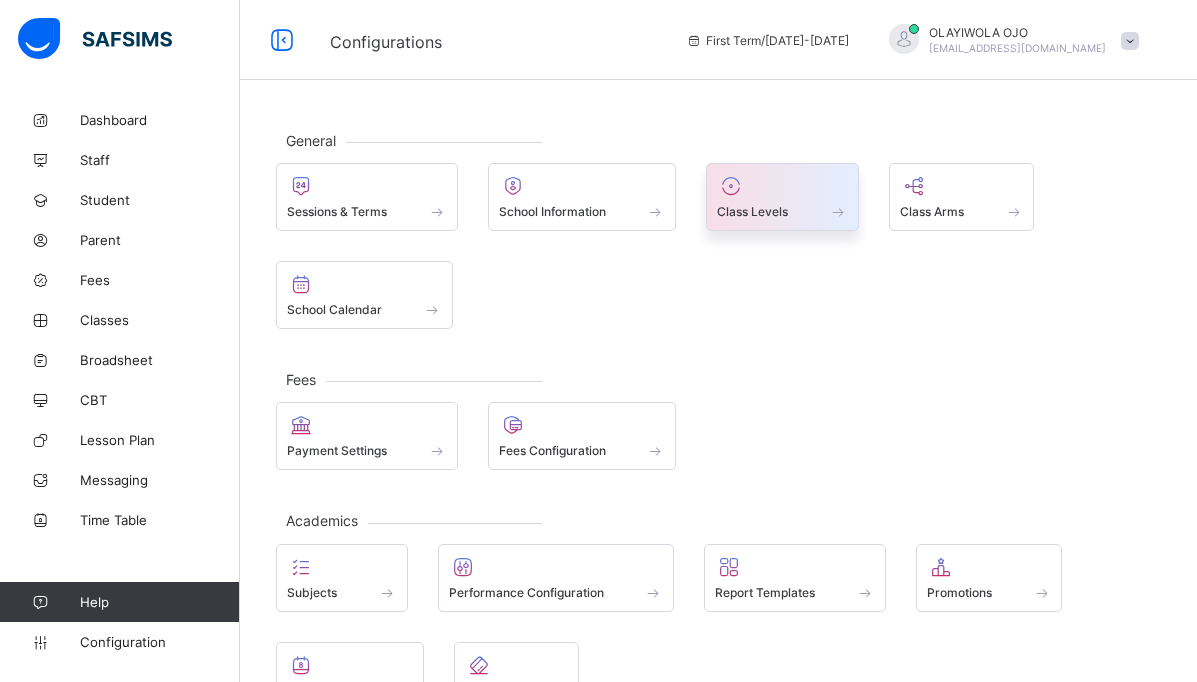click on "Class Levels" at bounding box center [752, 211] 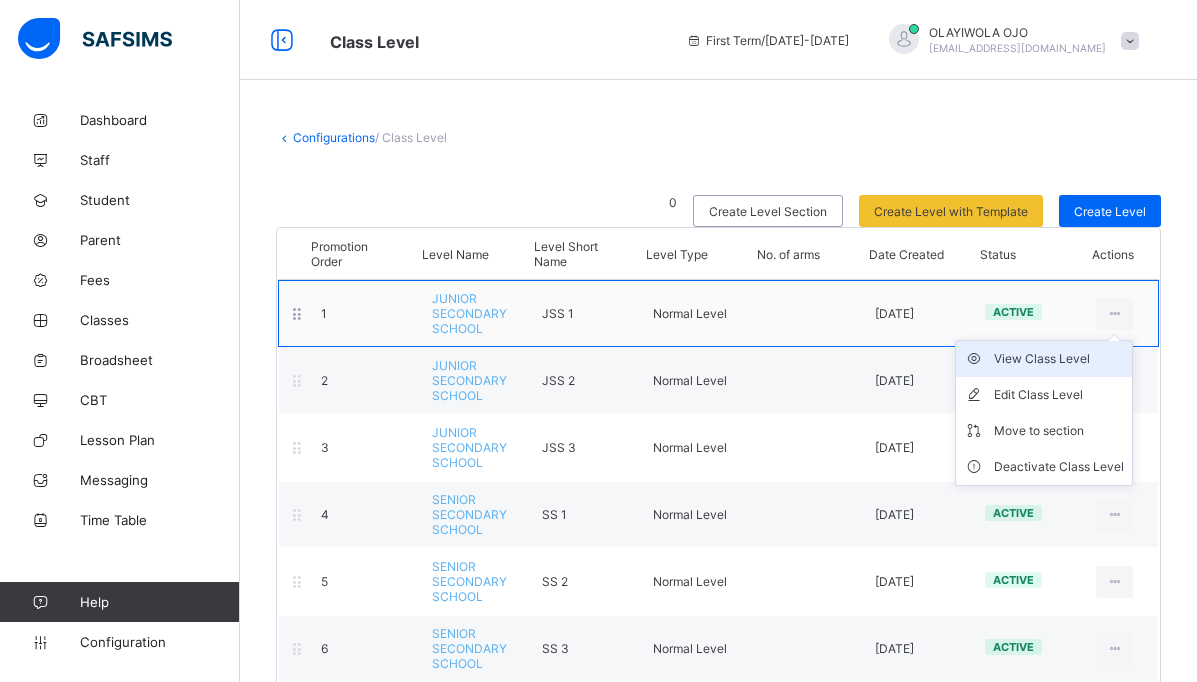 click on "View Class Level" at bounding box center (1059, 359) 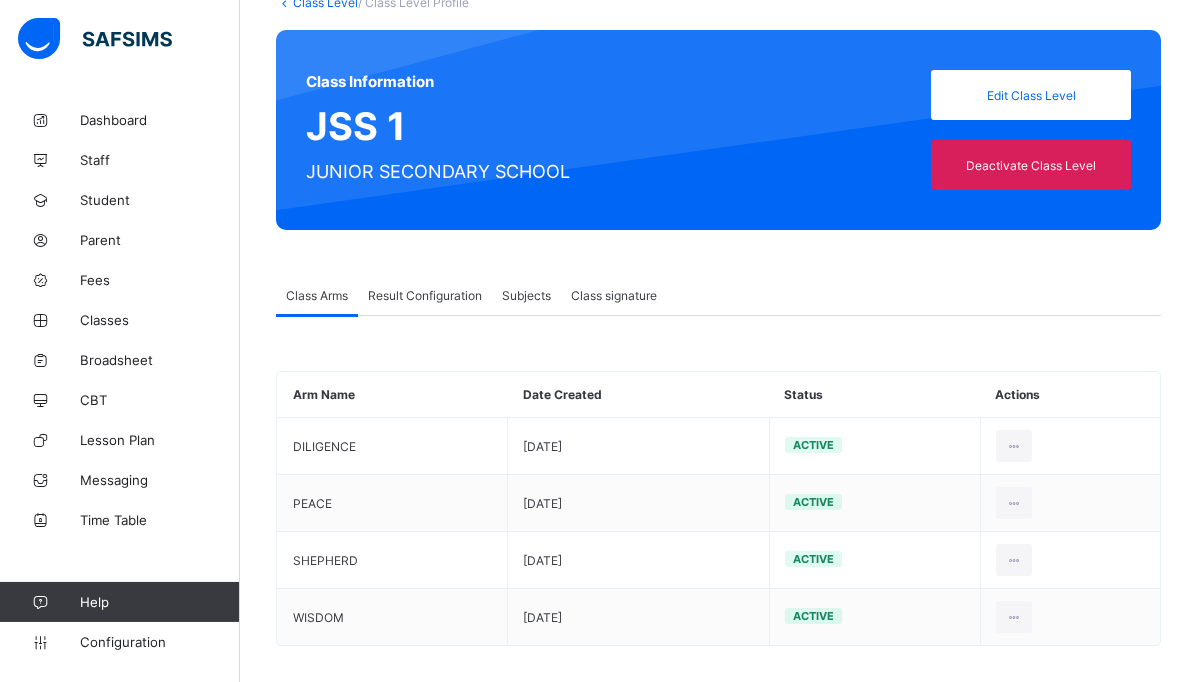 scroll, scrollTop: 149, scrollLeft: 0, axis: vertical 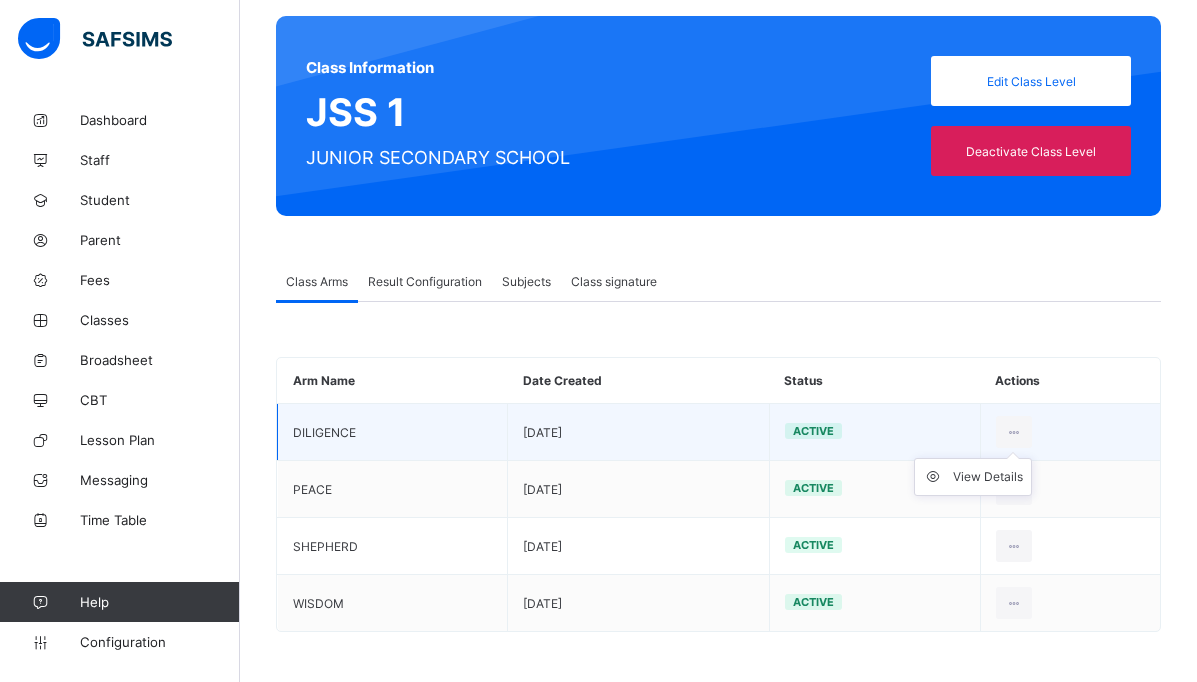 click on "View Details" at bounding box center (973, 477) 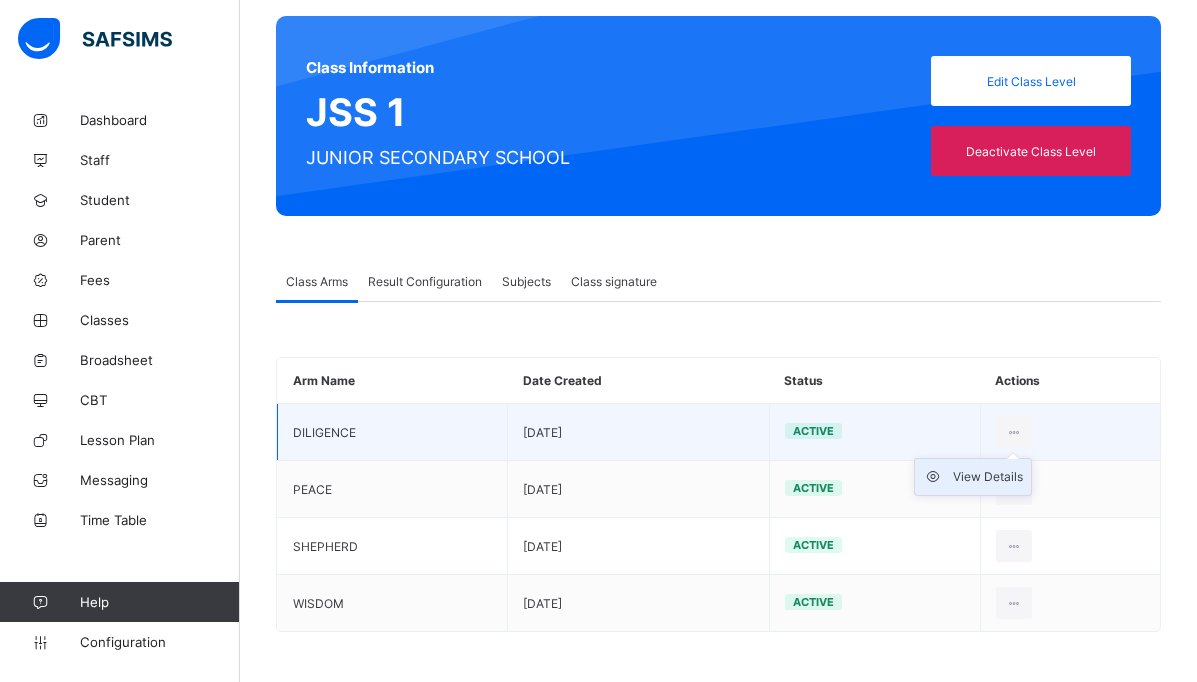 click on "View Details" at bounding box center [988, 477] 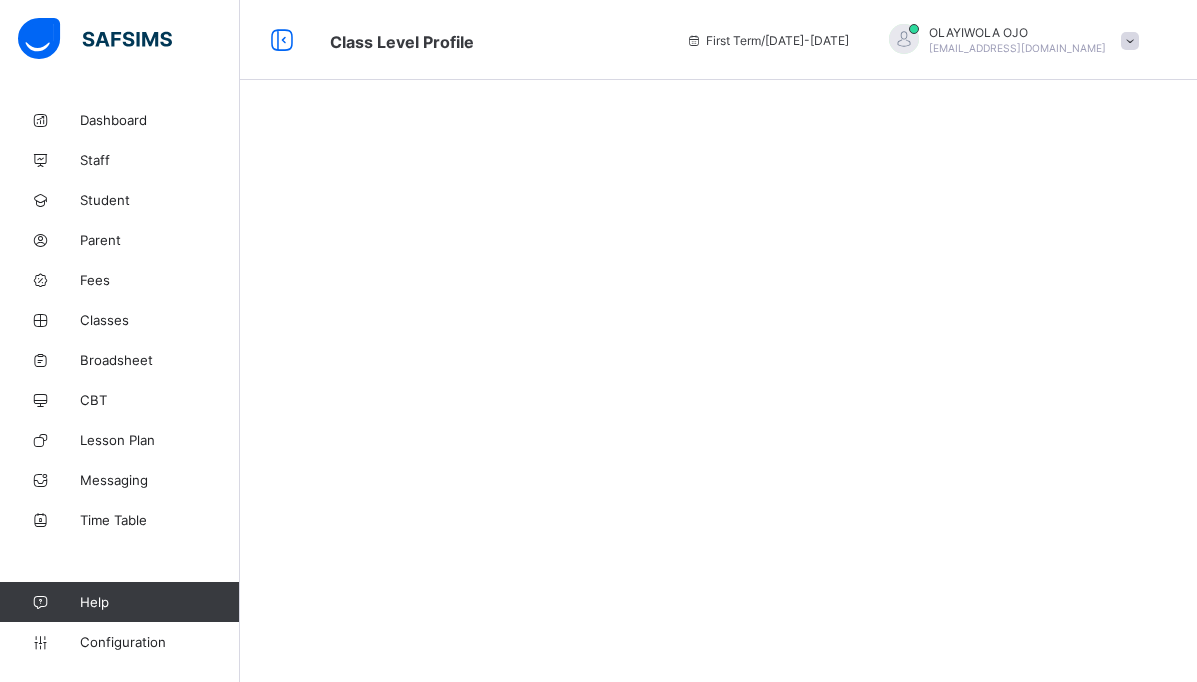 scroll, scrollTop: 0, scrollLeft: 0, axis: both 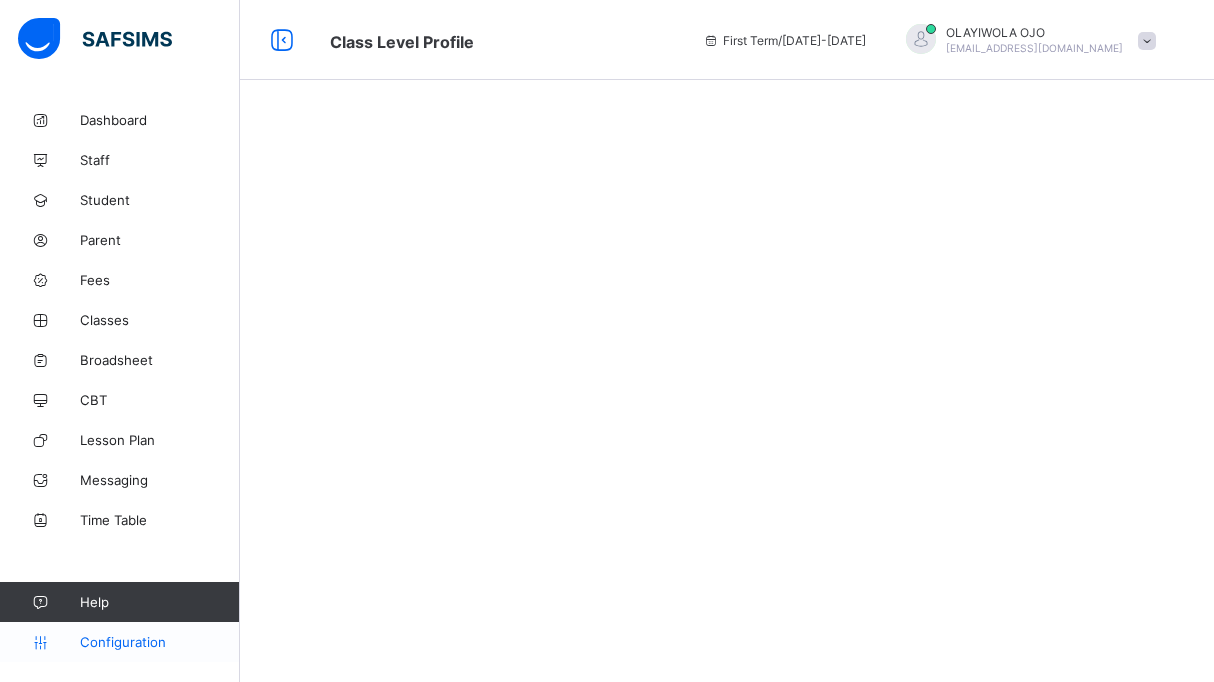 click on "Configuration" at bounding box center (159, 642) 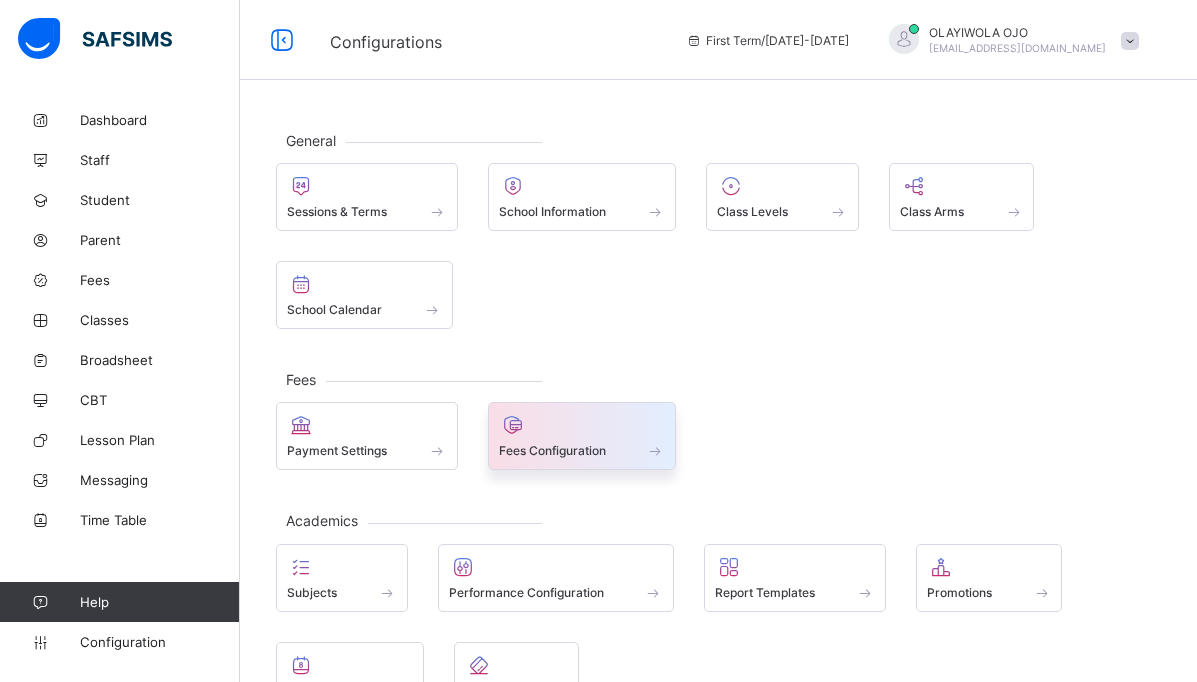 click on "Fees Configuration" at bounding box center [582, 450] 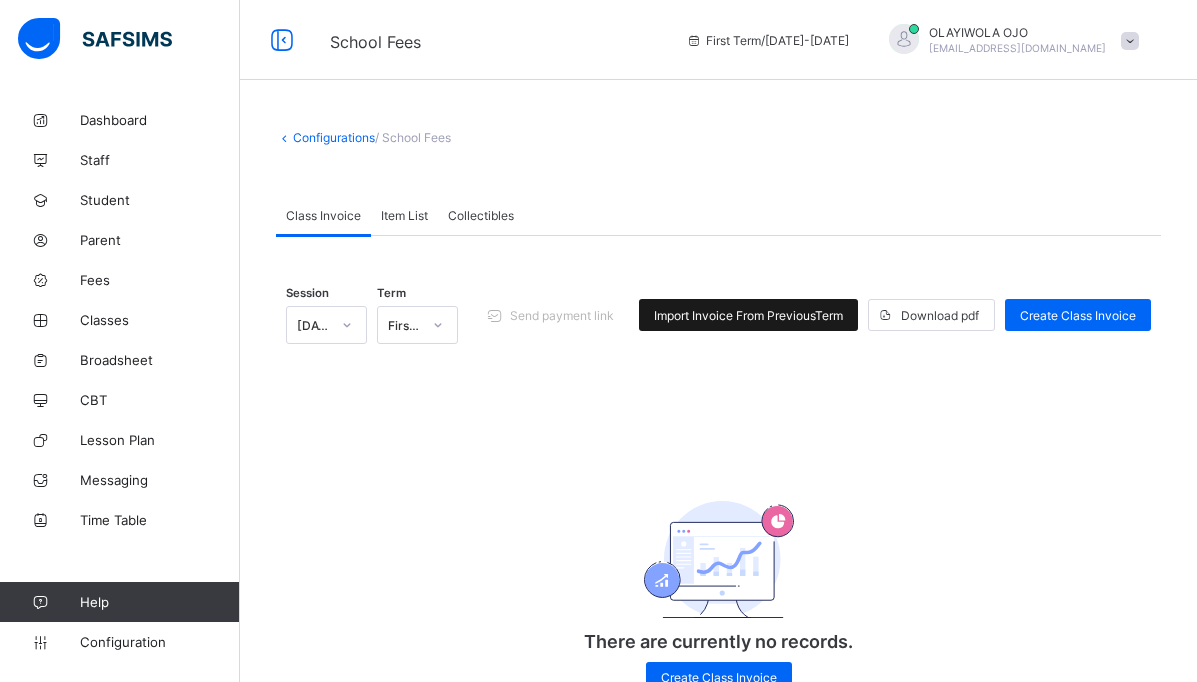 click on "Import Invoice From Previous  Term" at bounding box center (748, 315) 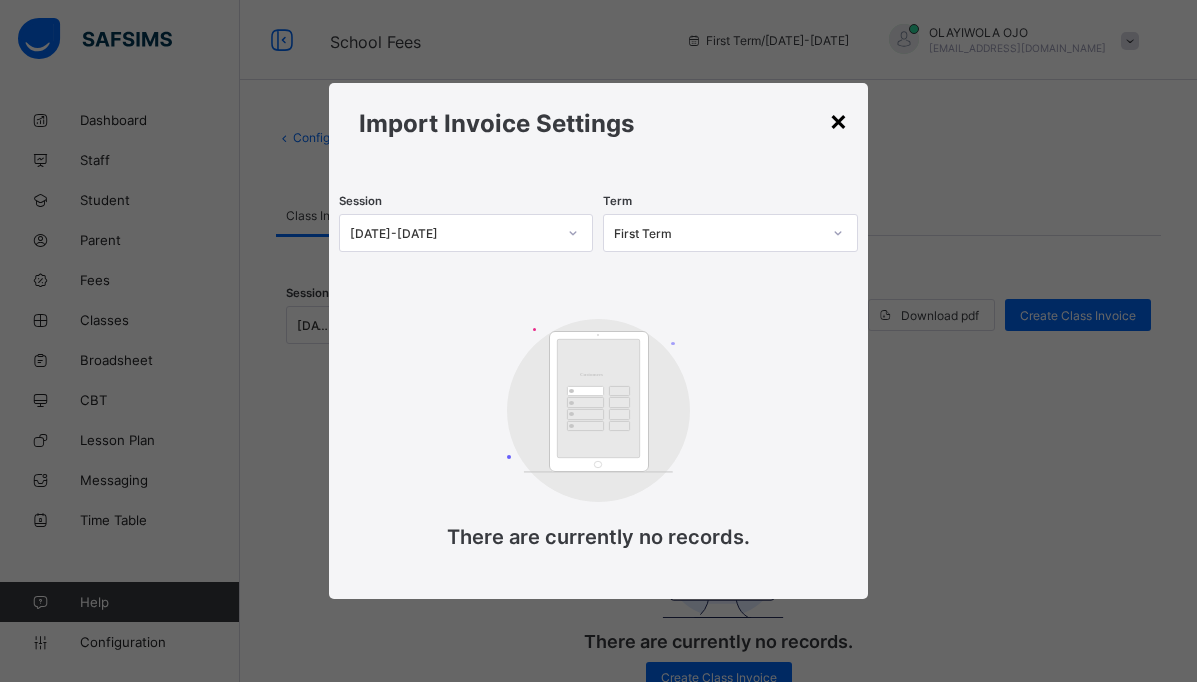 click on "×" at bounding box center [838, 120] 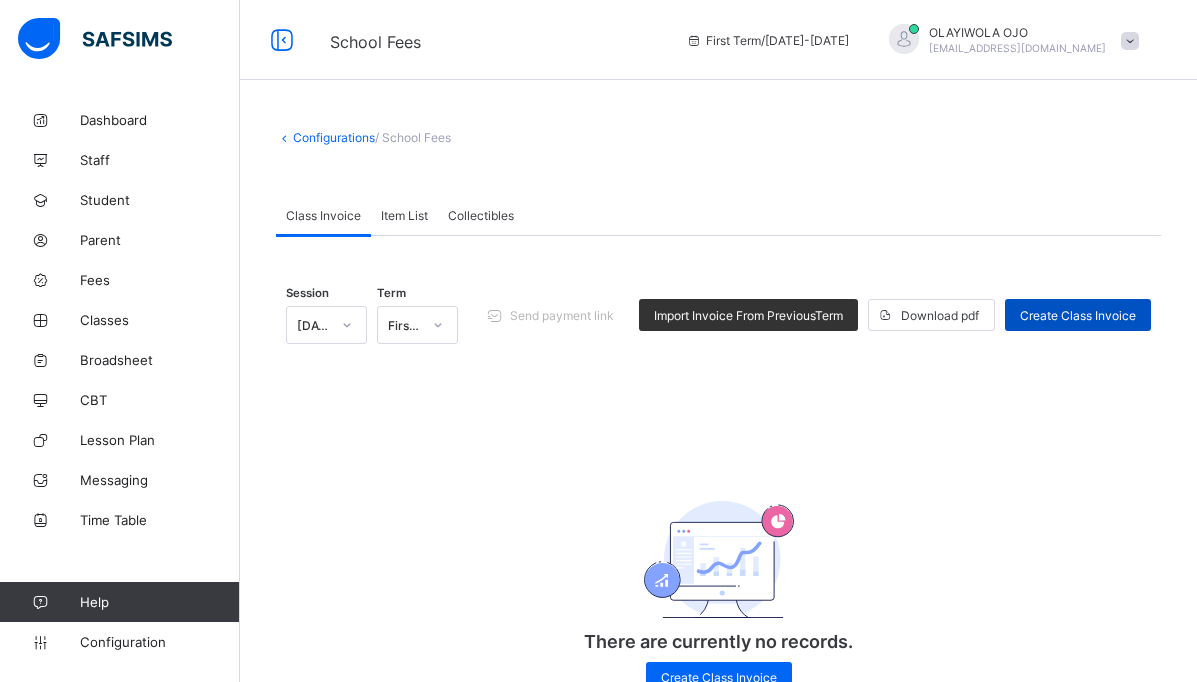 click on "Create Class Invoice" at bounding box center [1078, 315] 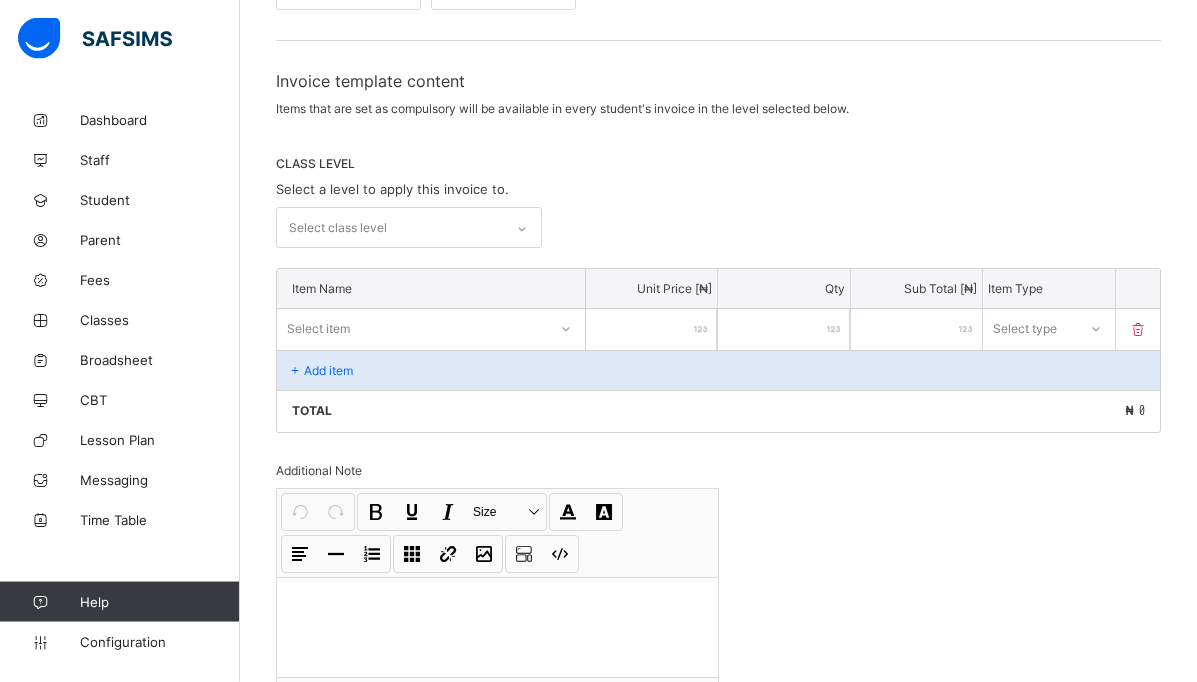 scroll, scrollTop: 306, scrollLeft: 0, axis: vertical 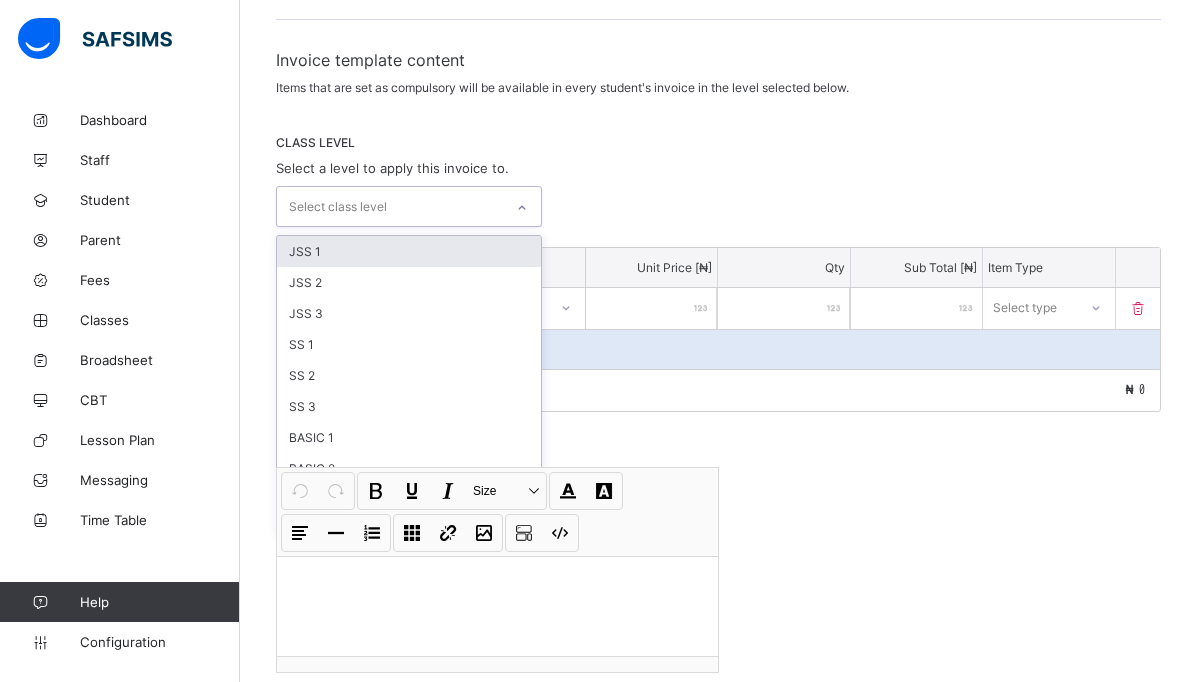 click on "Select class level" at bounding box center [338, 207] 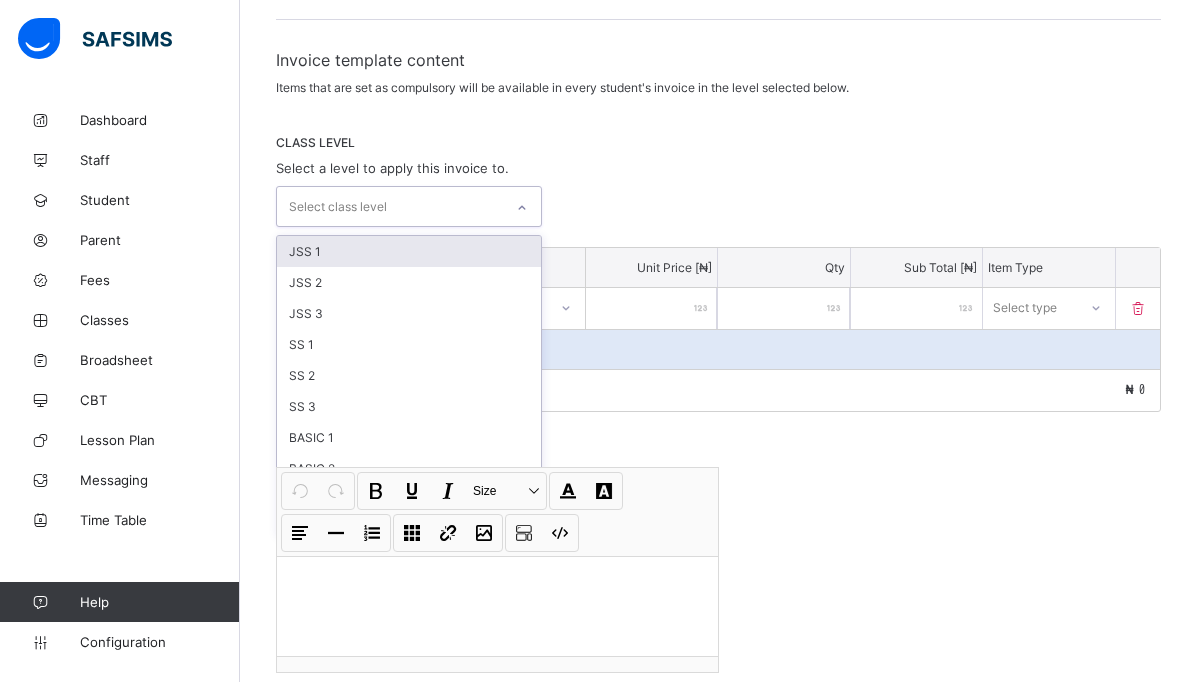 click on "JSS 1" at bounding box center (409, 251) 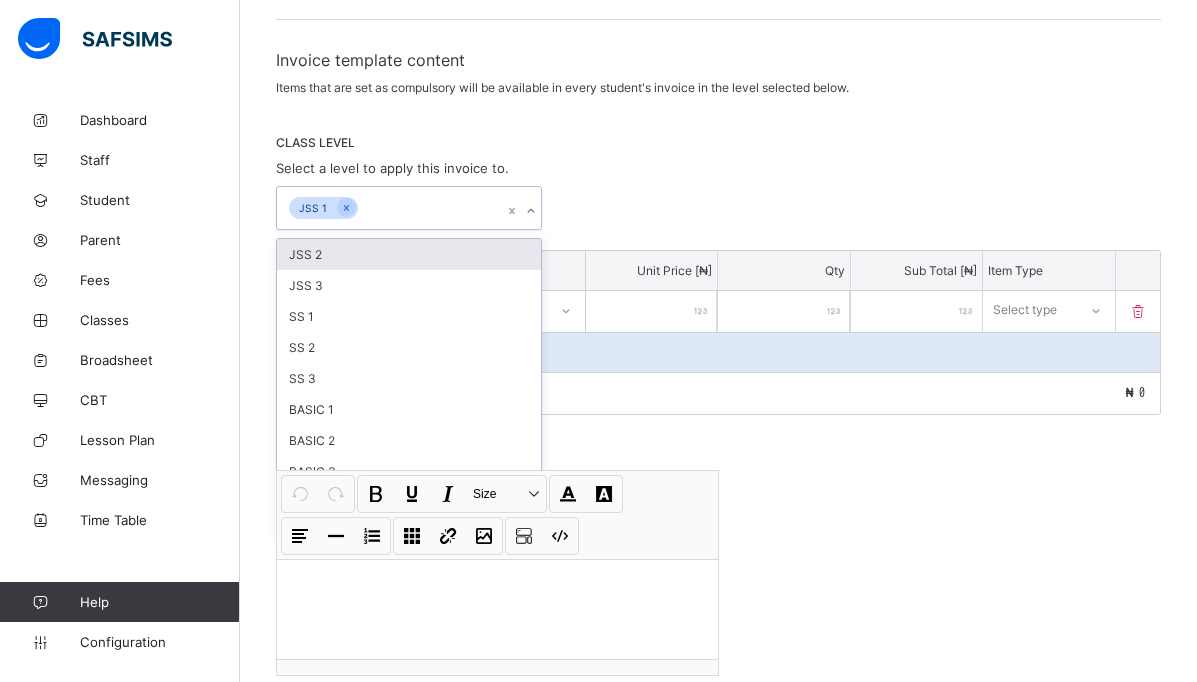 click on "JSS 2" at bounding box center (409, 254) 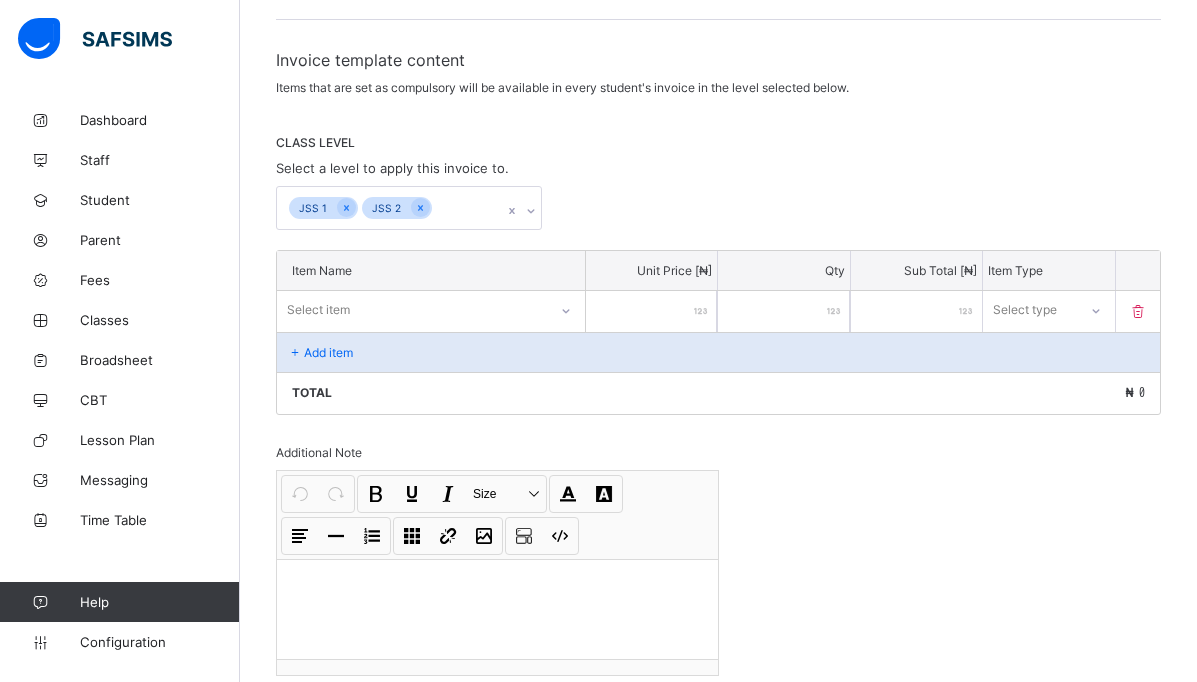 click on "Total ₦ 0" at bounding box center [718, 393] 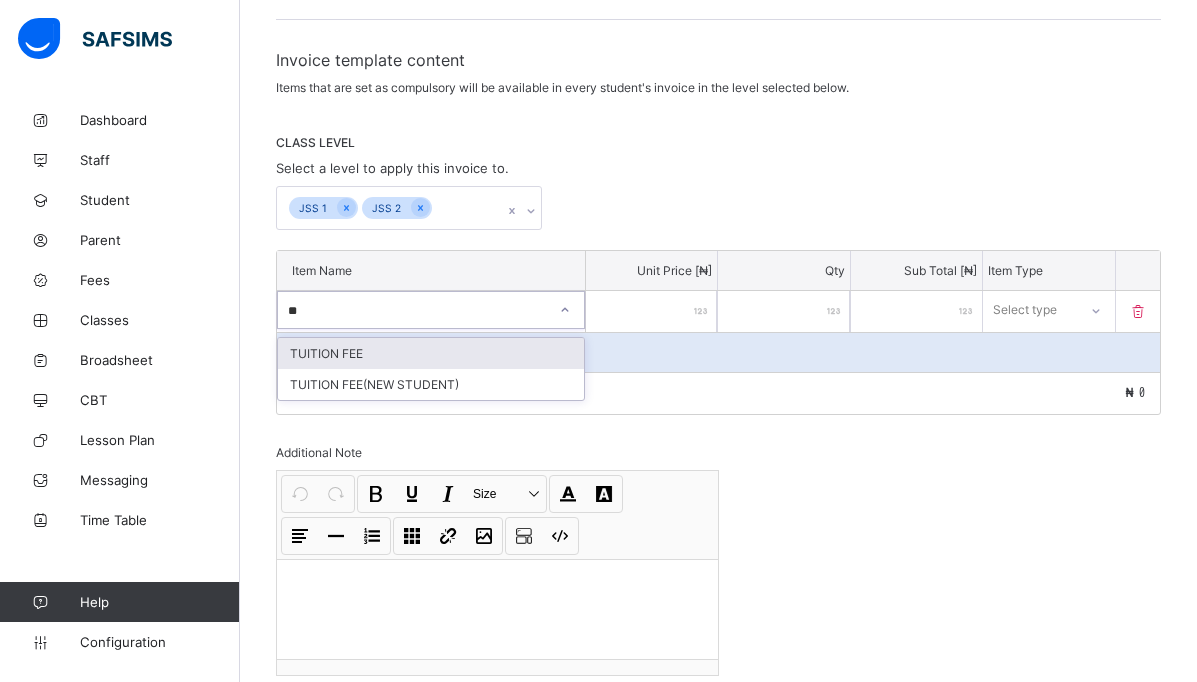 type on "***" 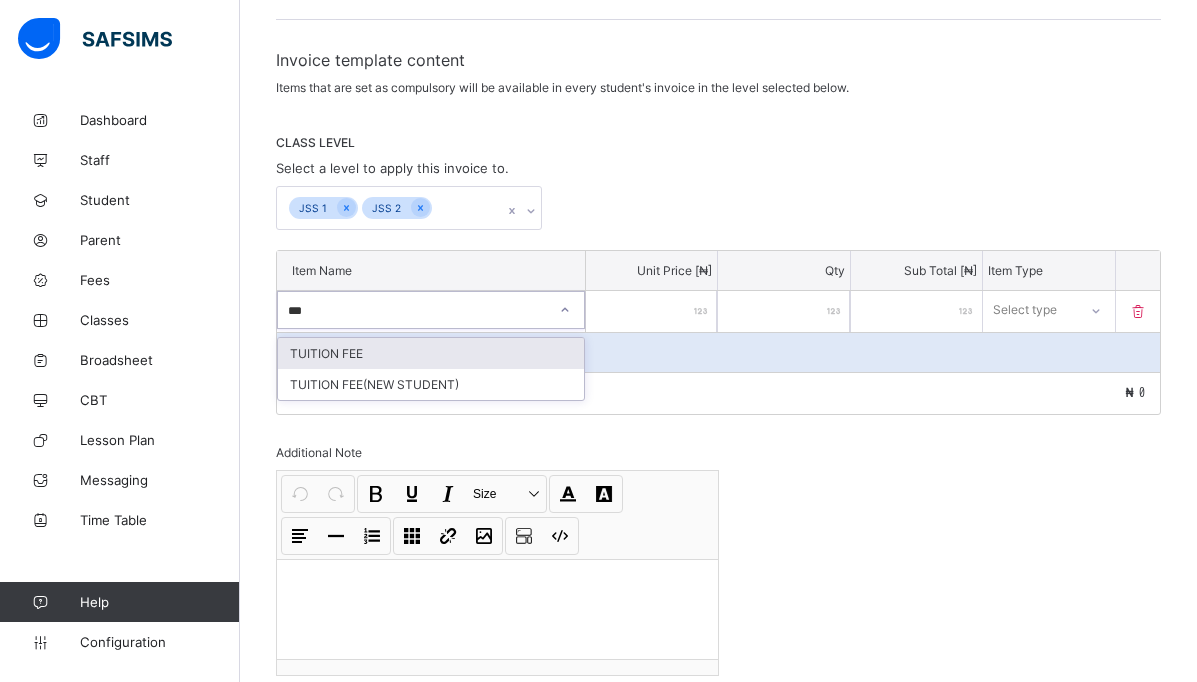 click on "TUITION FEE" at bounding box center (431, 353) 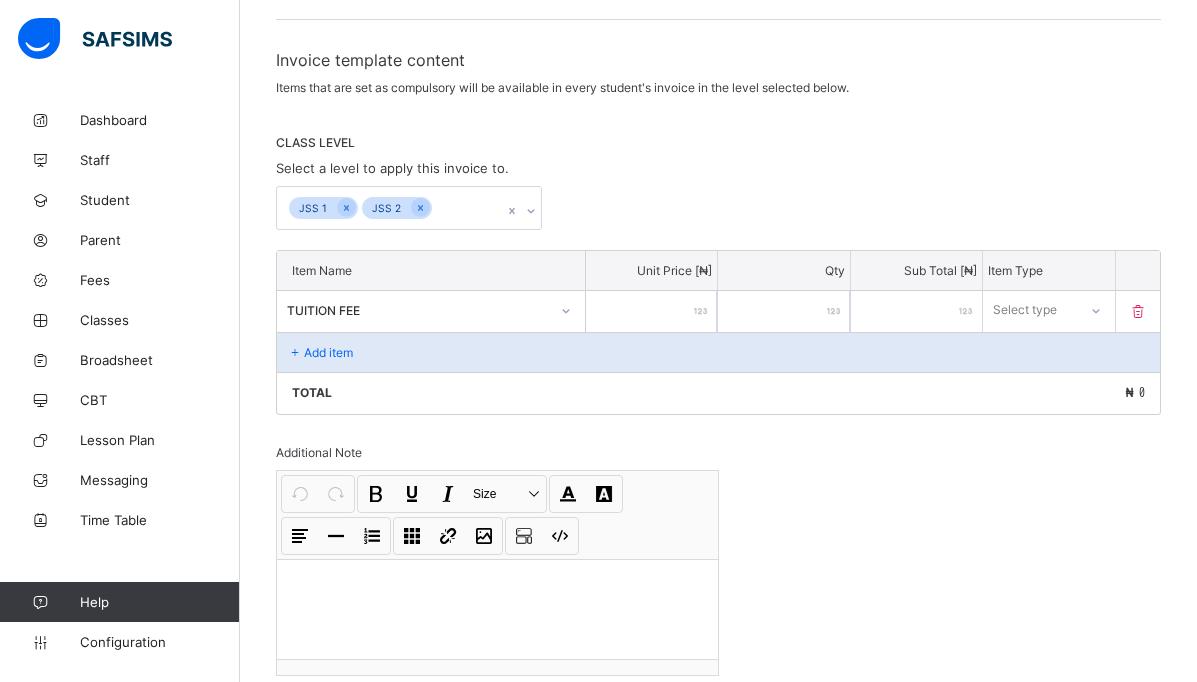 click at bounding box center [651, 311] 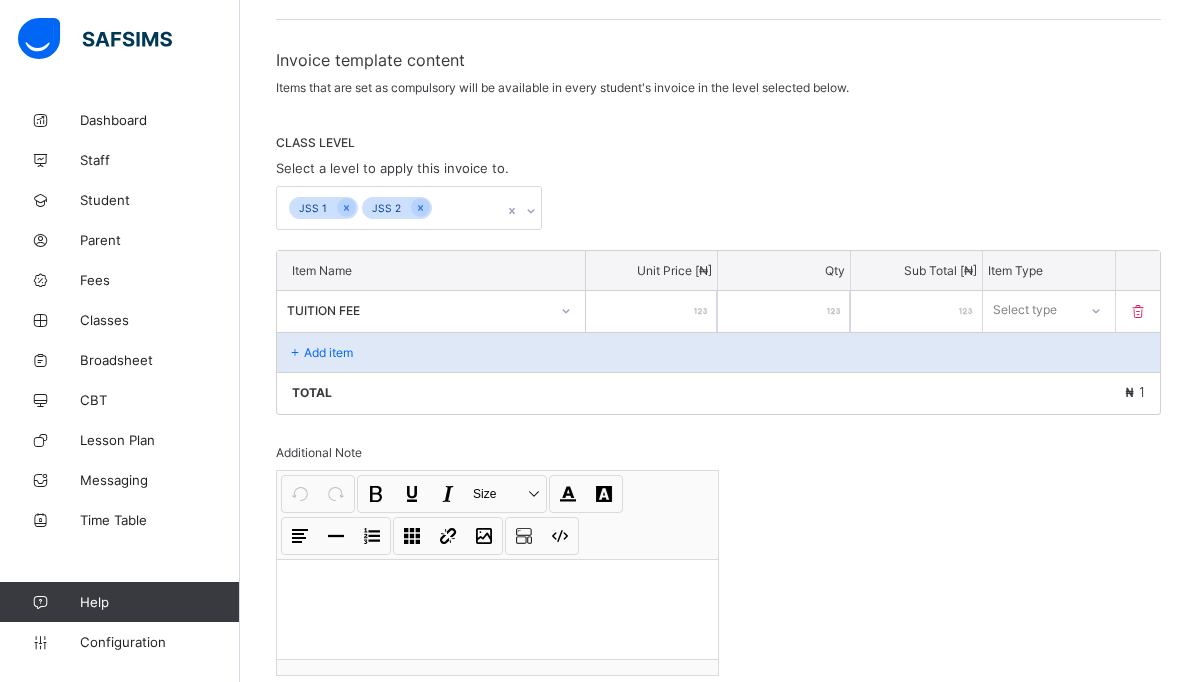 type on "*" 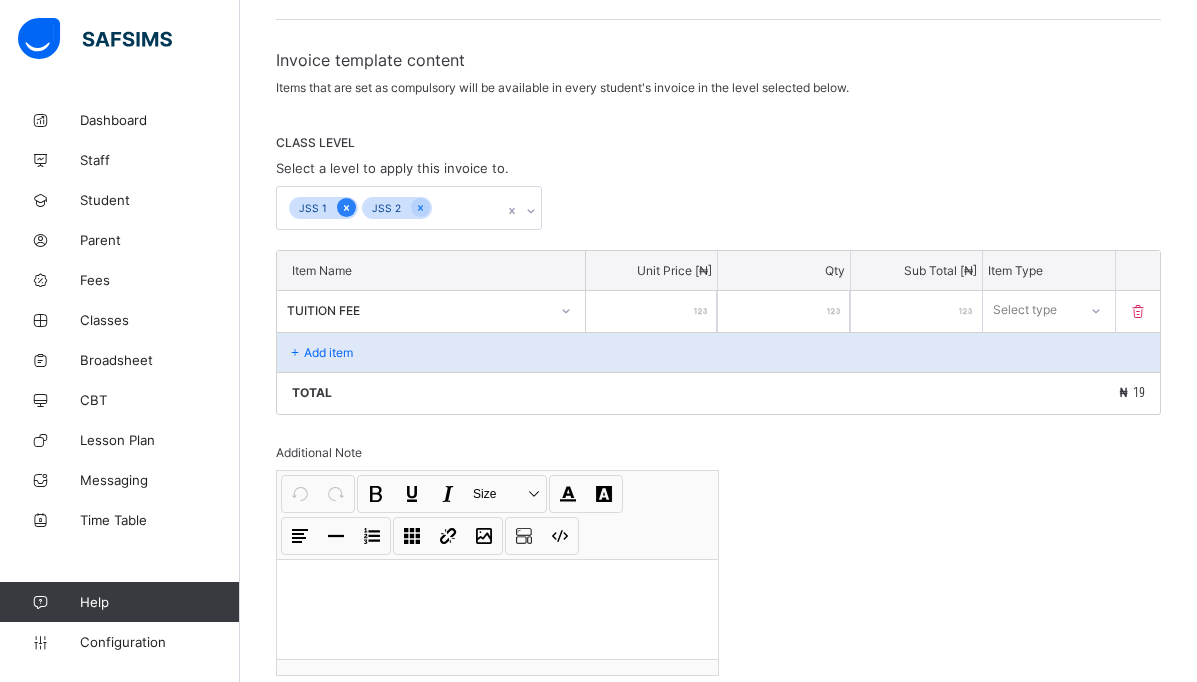 click 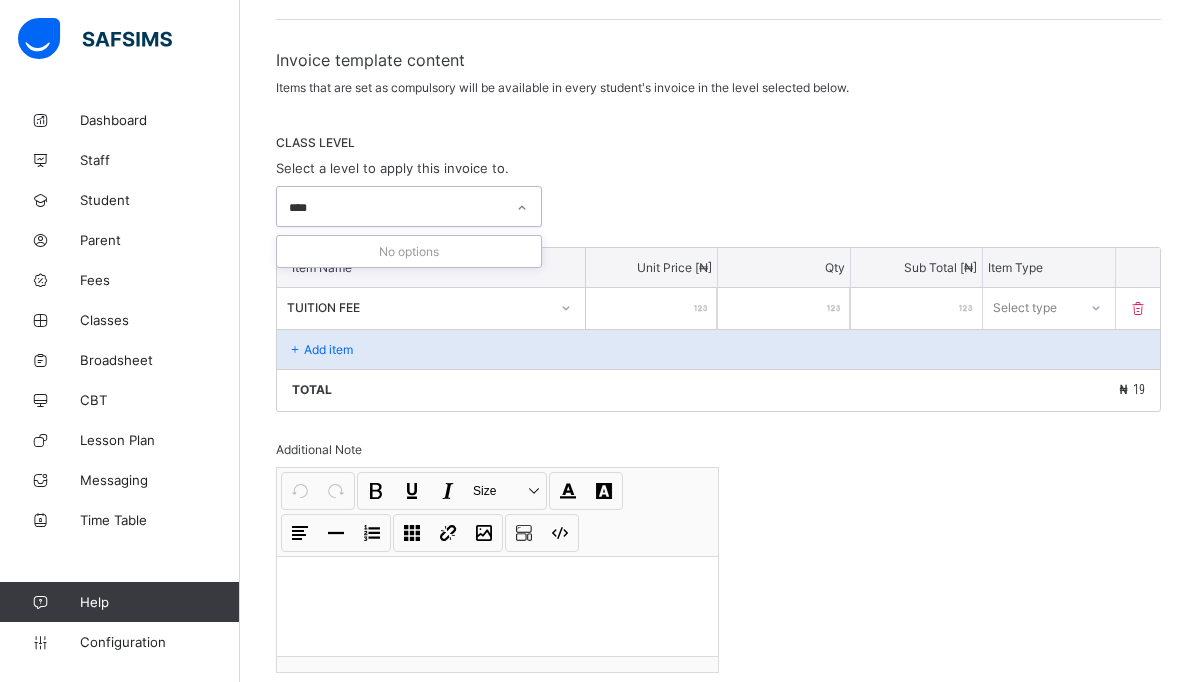 type on "****" 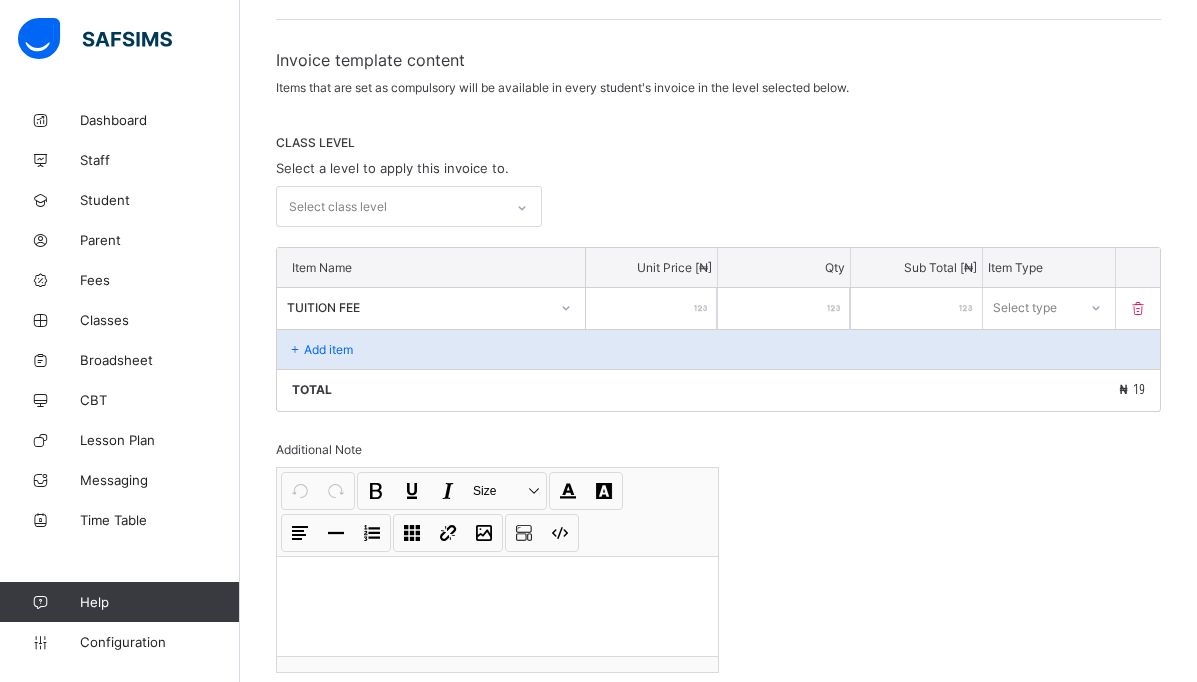 click on "Select class level" at bounding box center (718, 206) 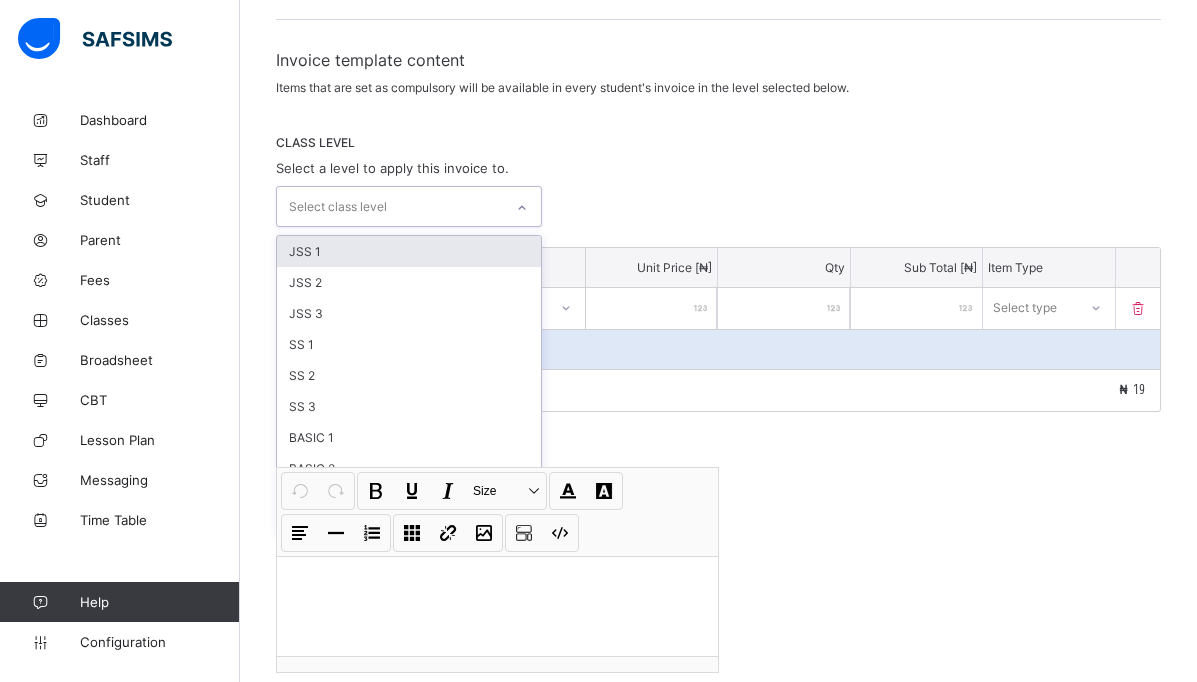 click on "Select class level" at bounding box center (390, 206) 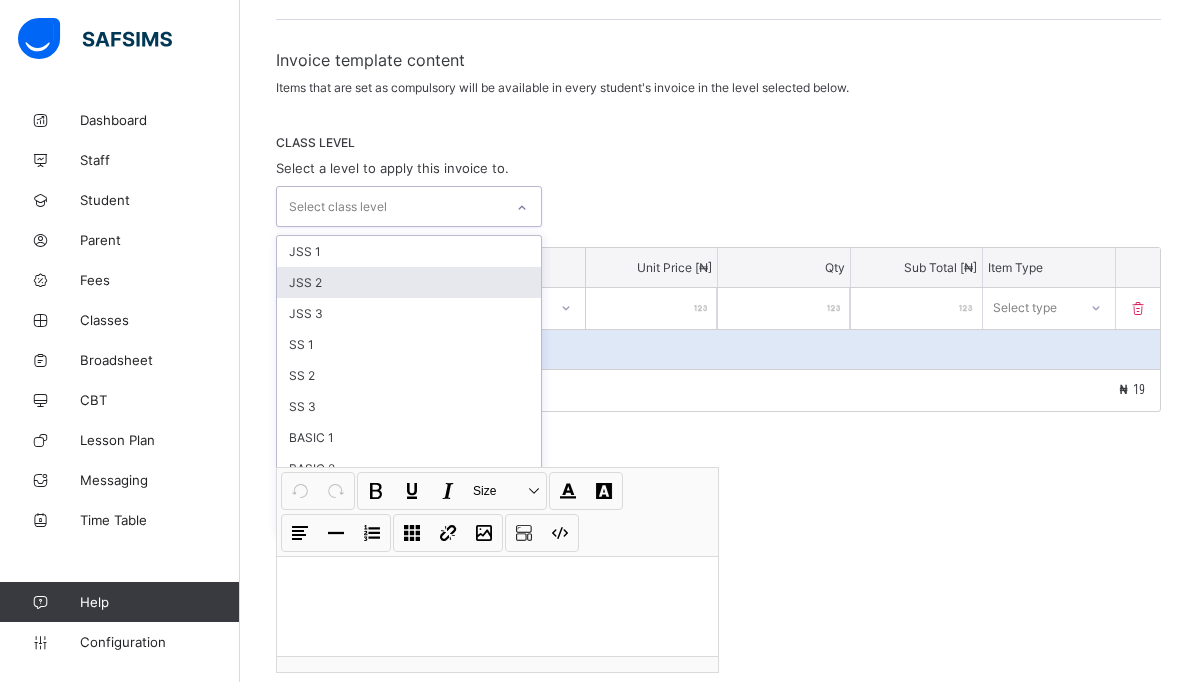 click on "JSS 2" at bounding box center (409, 282) 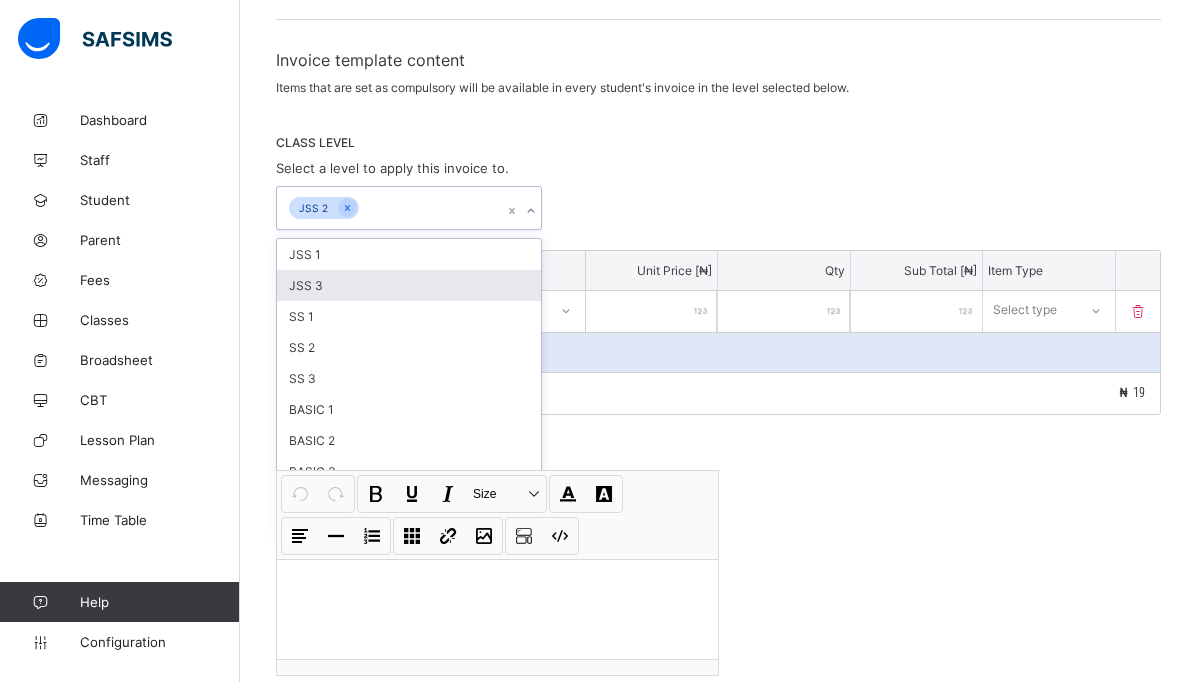 click on "**" at bounding box center [651, 311] 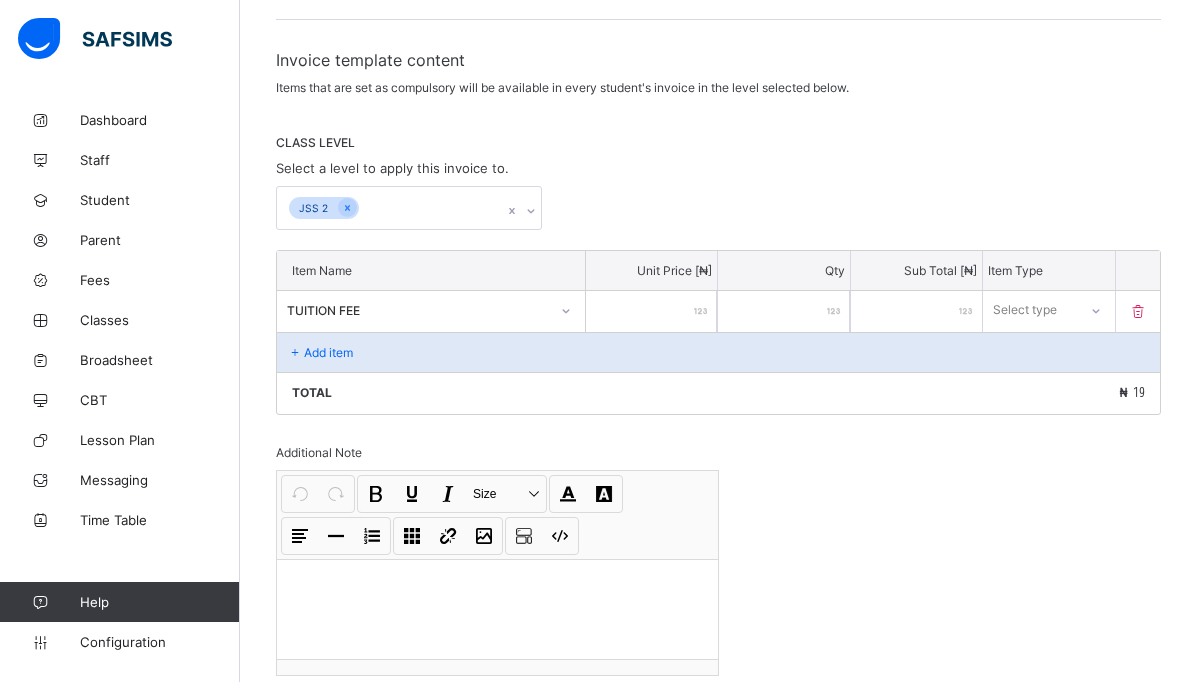 click on "**" at bounding box center (651, 311) 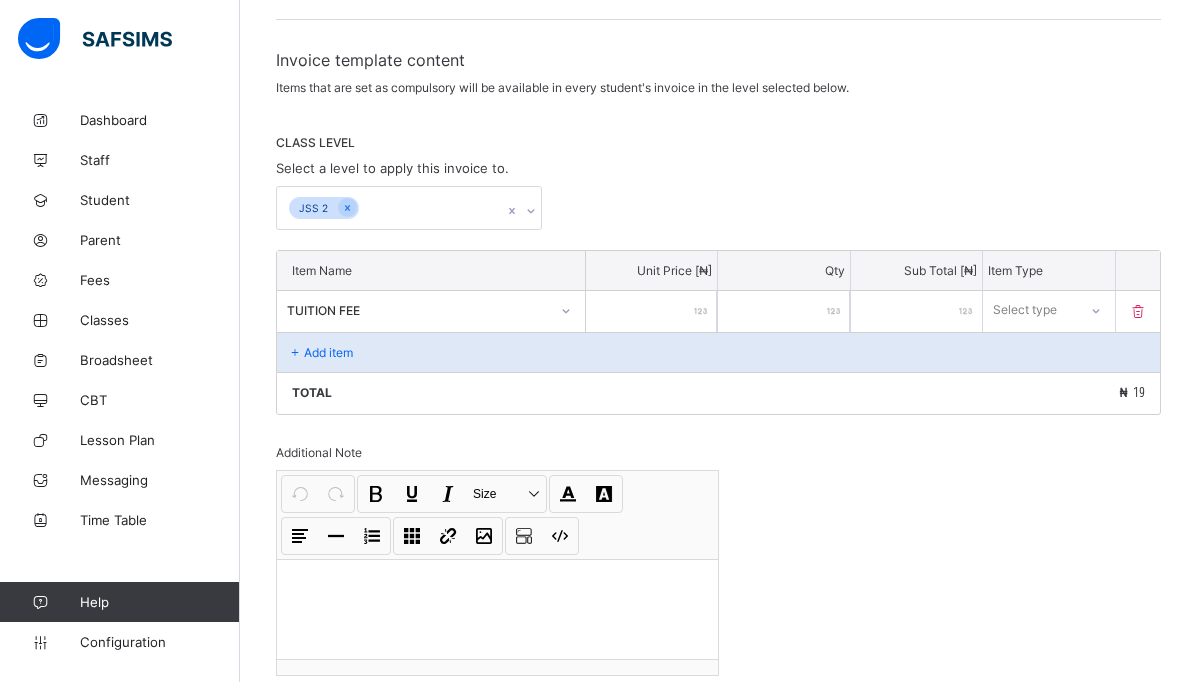type on "*" 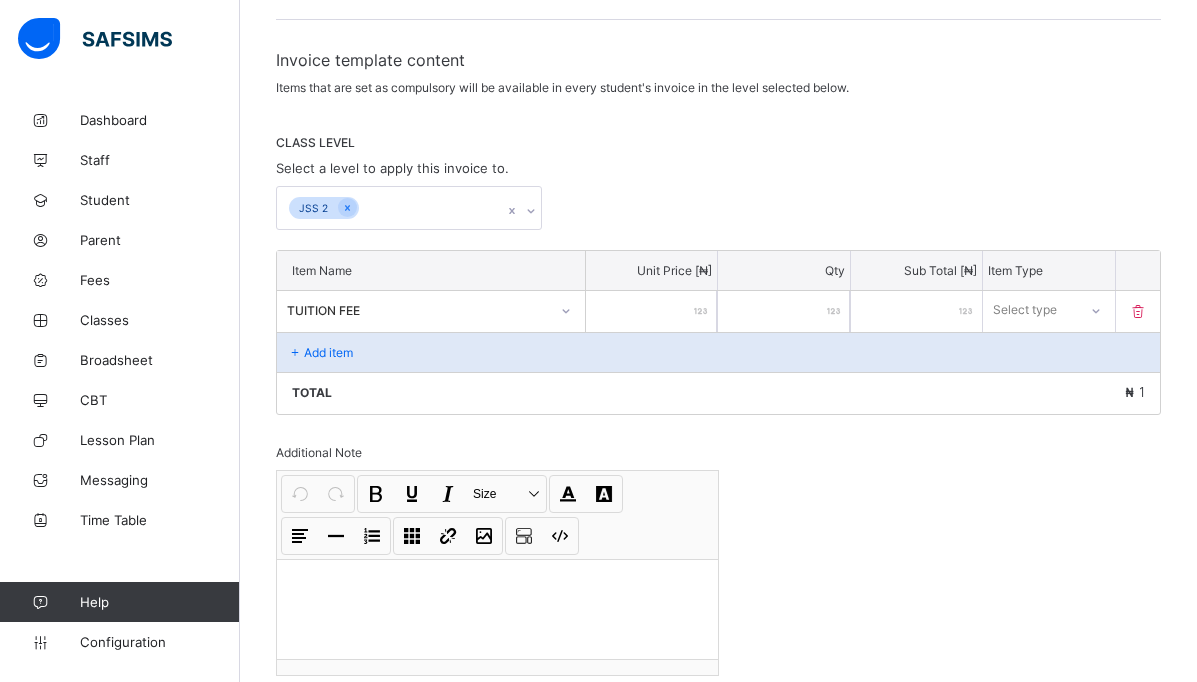 type on "*" 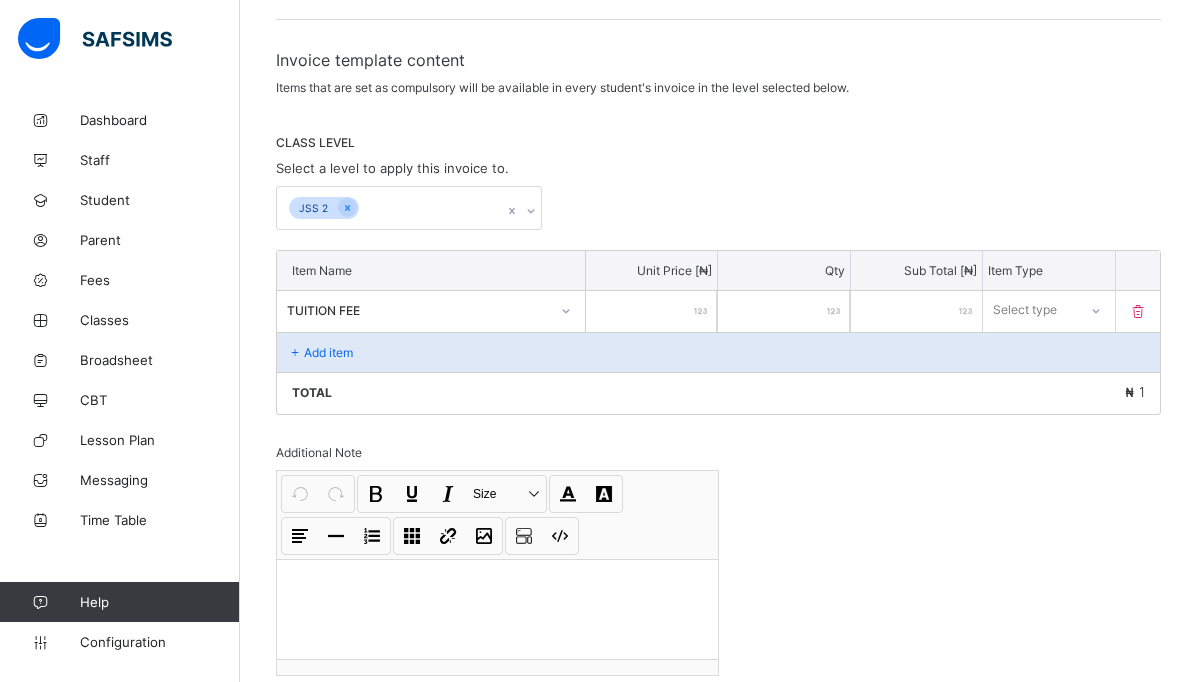 type on "**" 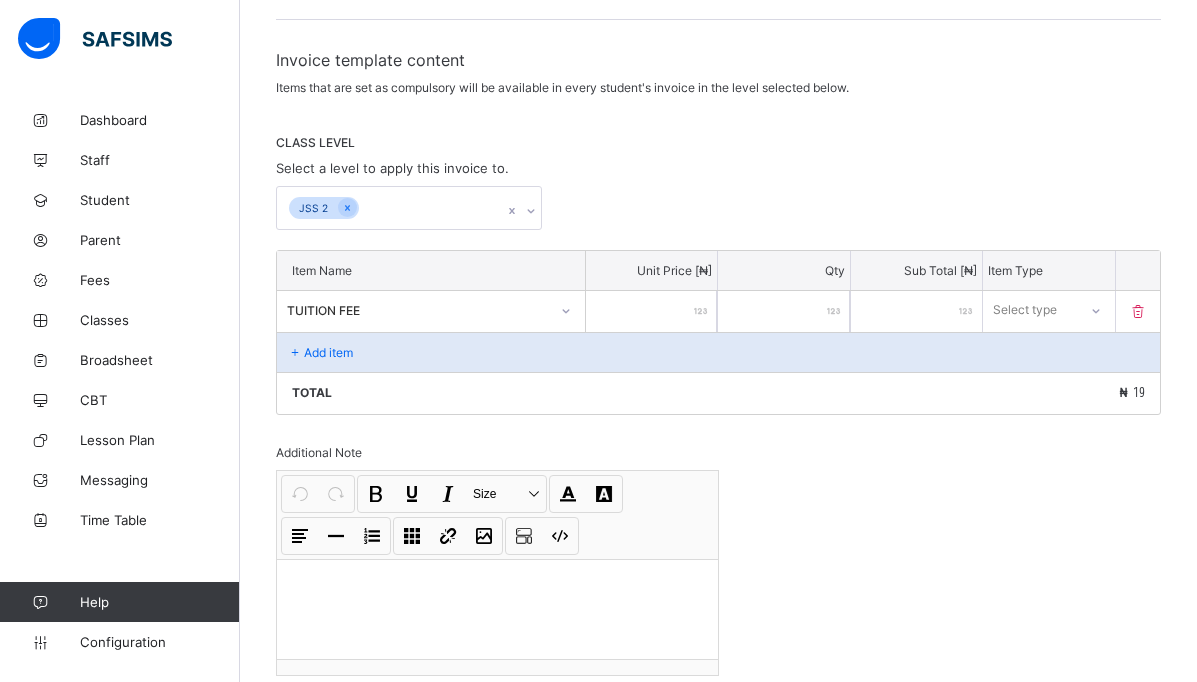 type on "***" 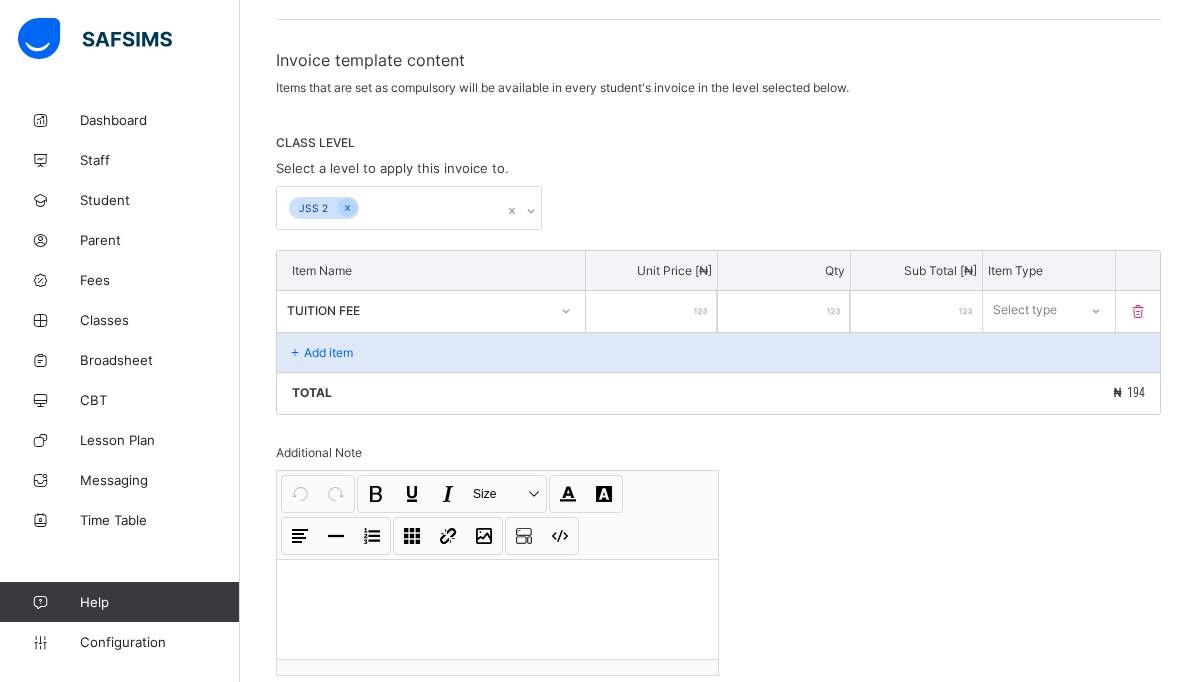 type on "****" 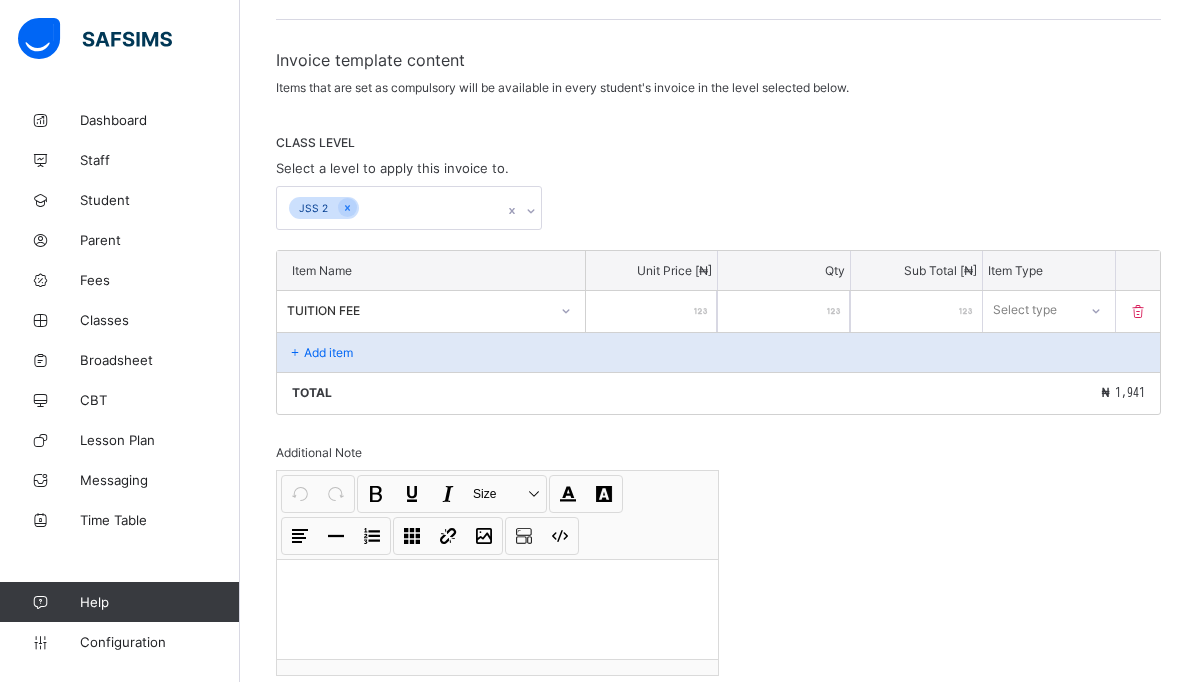 type on "*****" 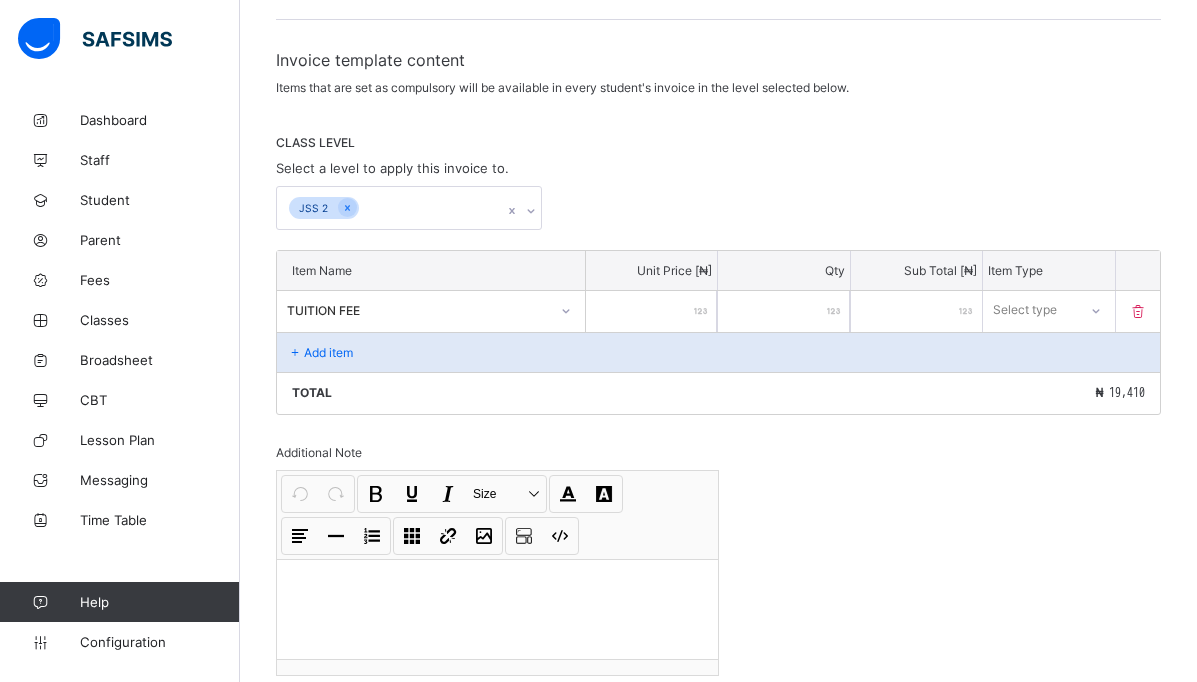 type on "******" 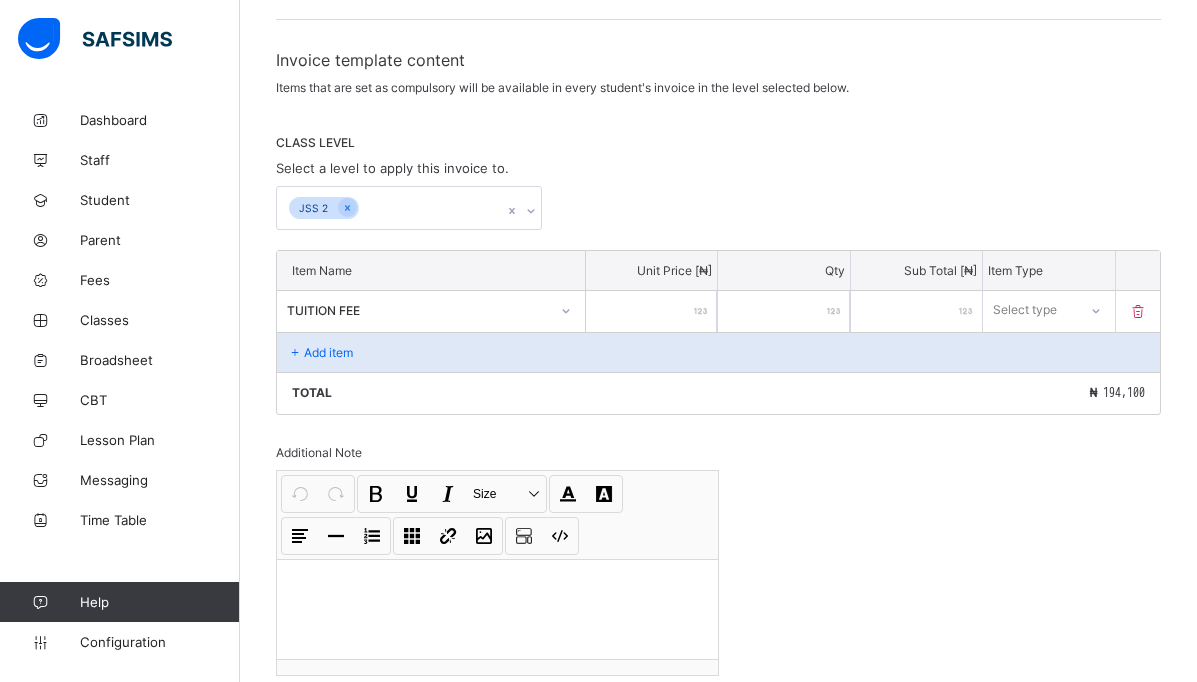 type on "******" 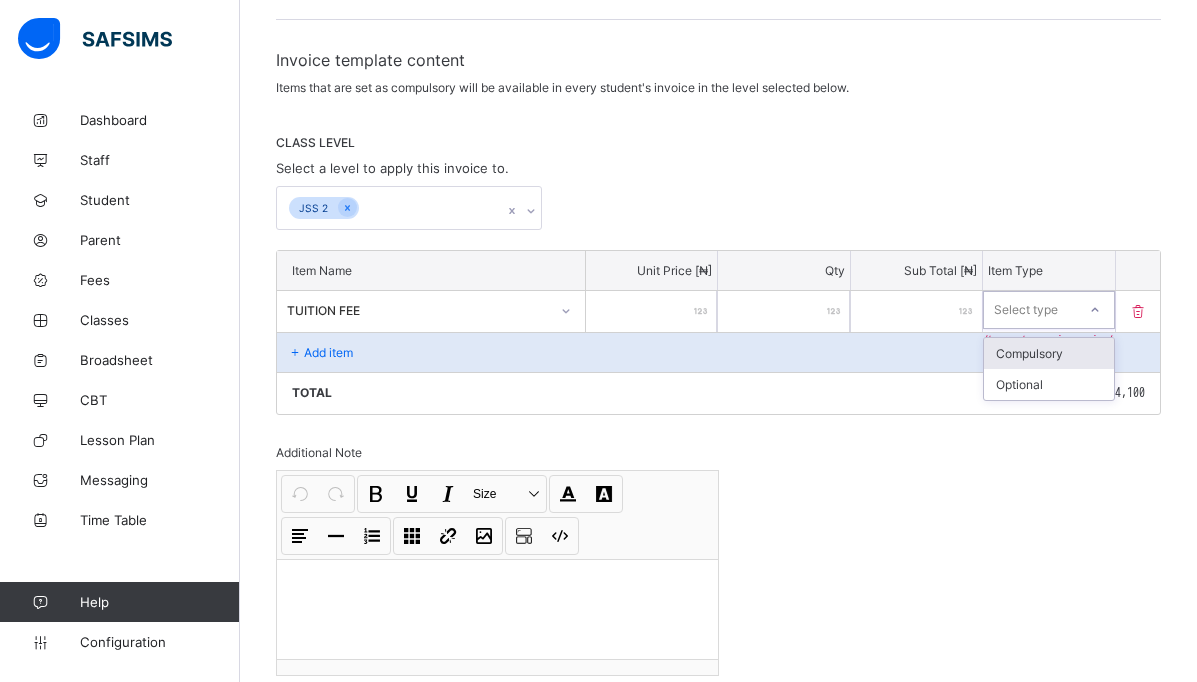 click 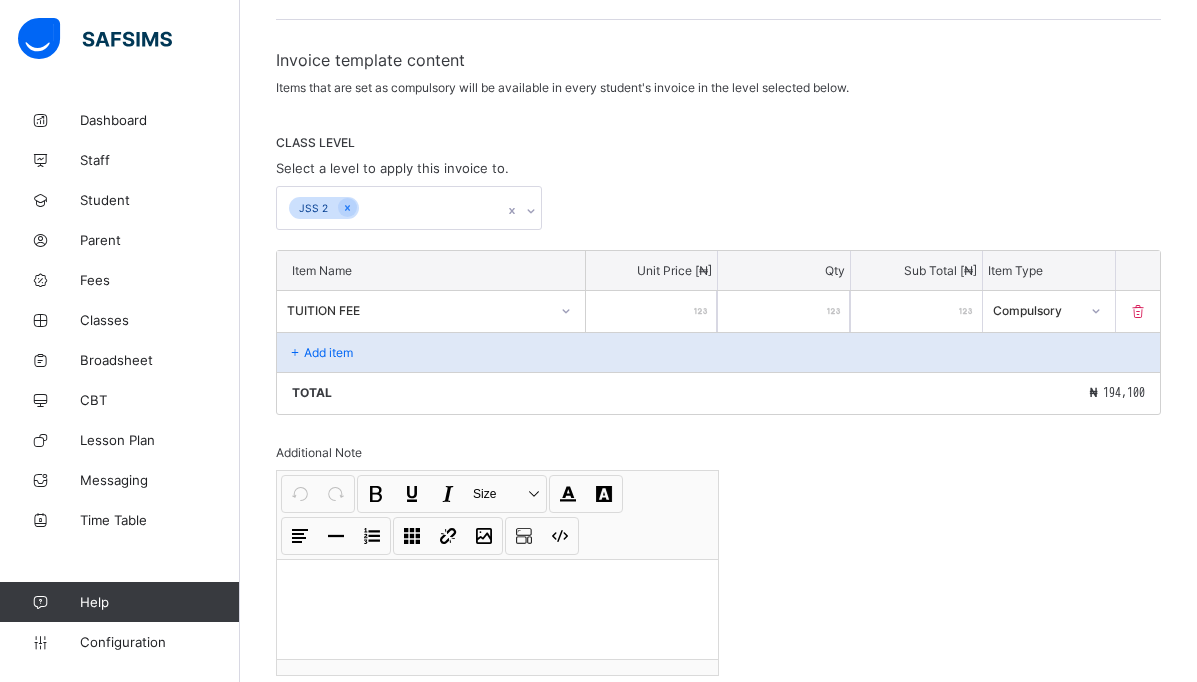 click on "Add item" at bounding box center (718, 352) 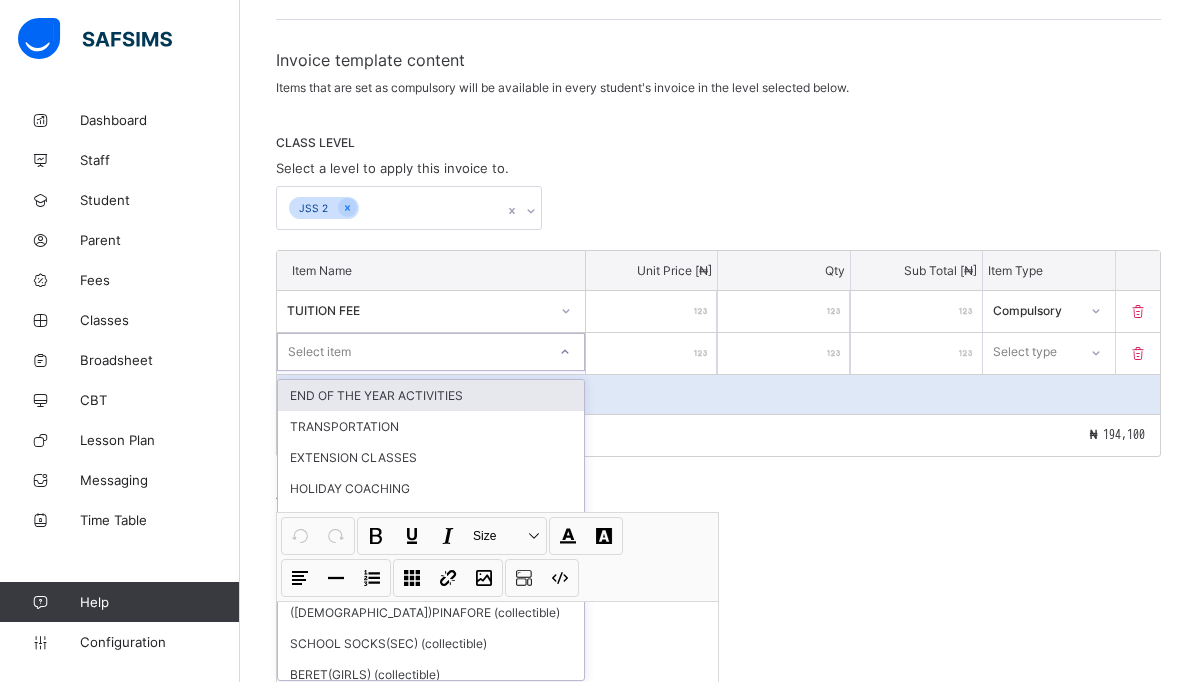 click on "Select item" at bounding box center (412, 352) 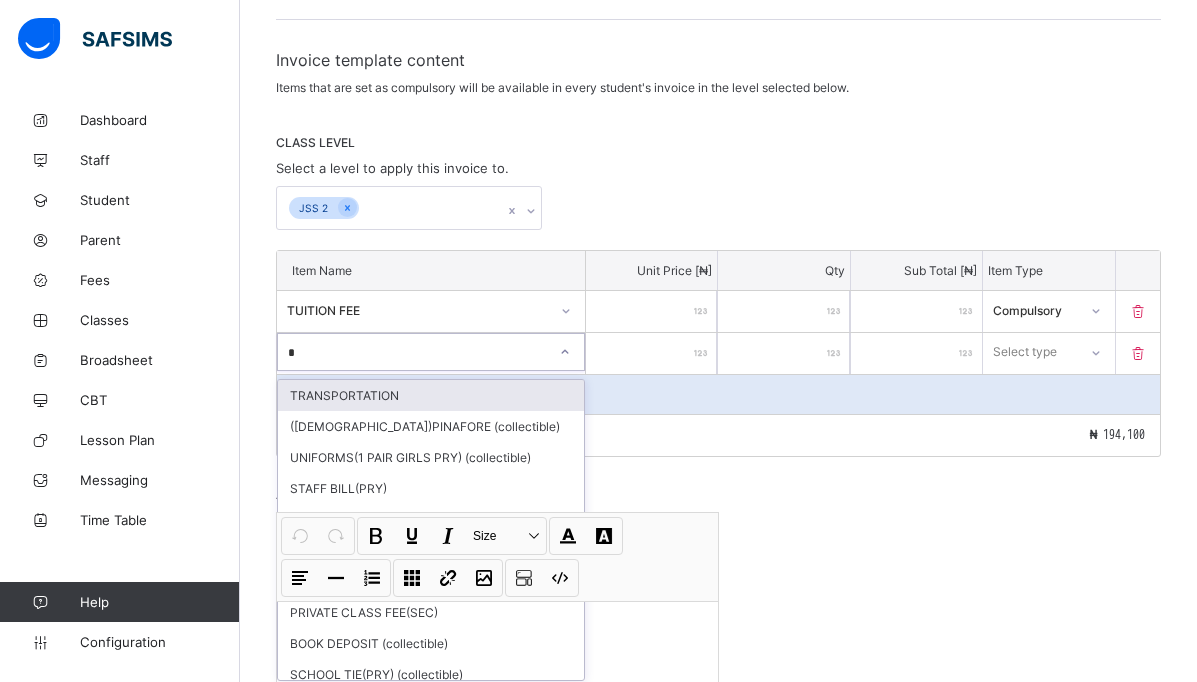 type on "**" 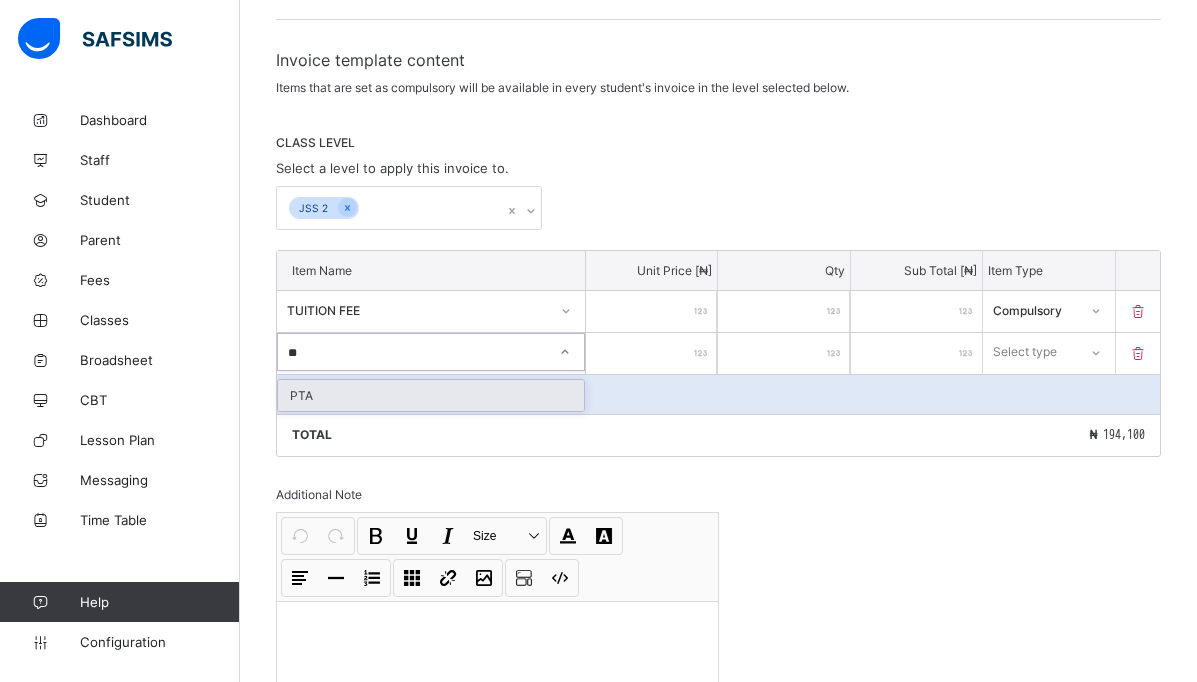 click on "PTA" at bounding box center [431, 395] 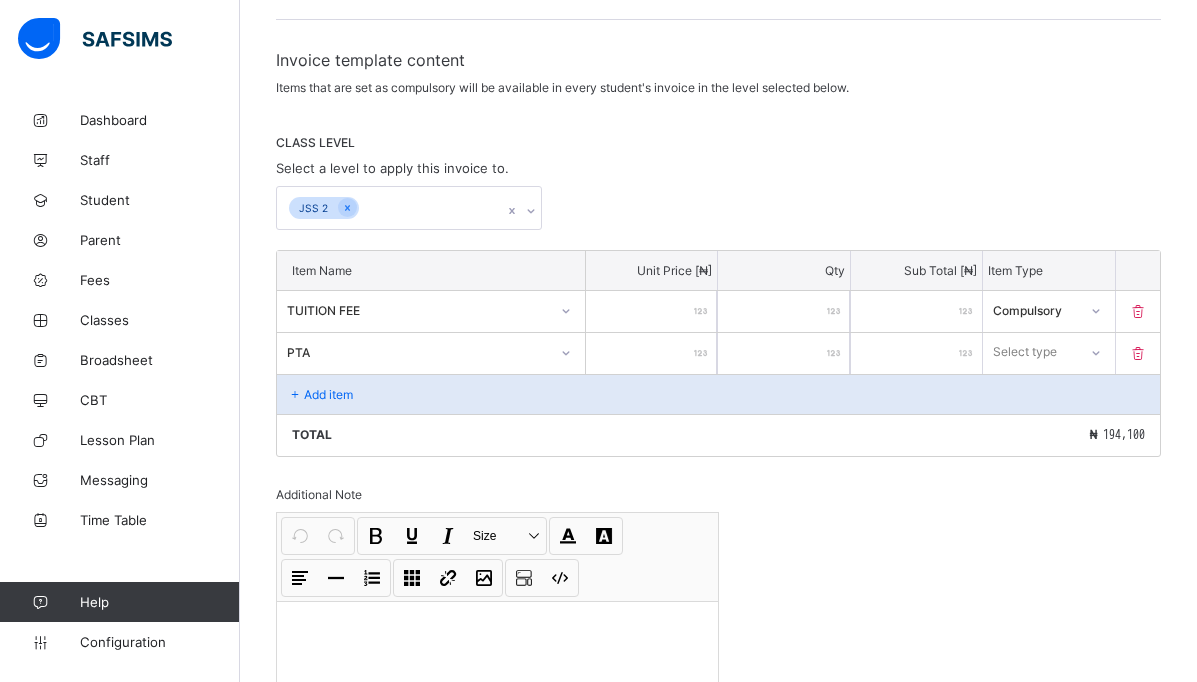 click at bounding box center (651, 353) 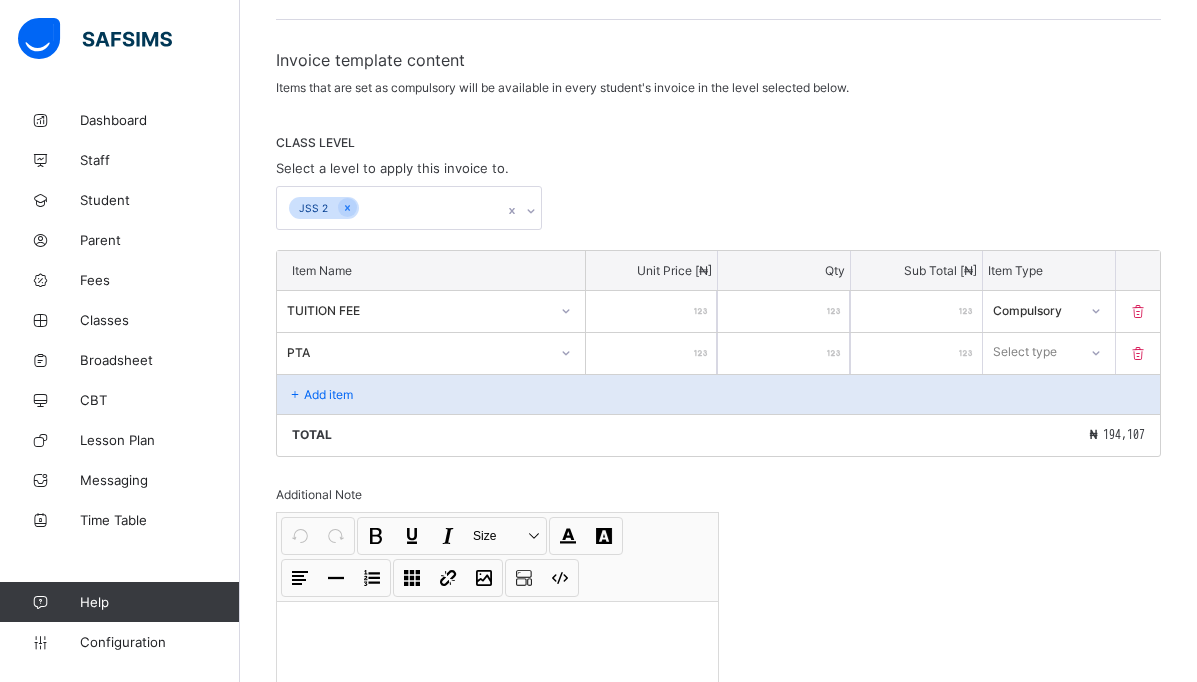 type on "**" 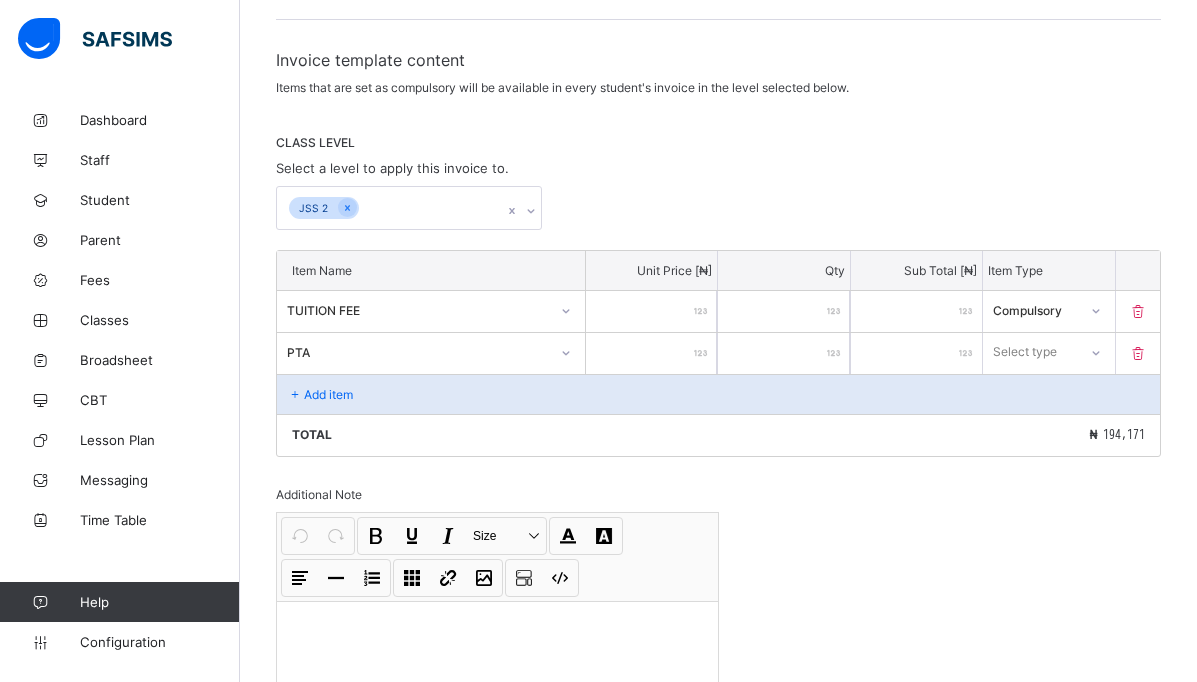 type on "***" 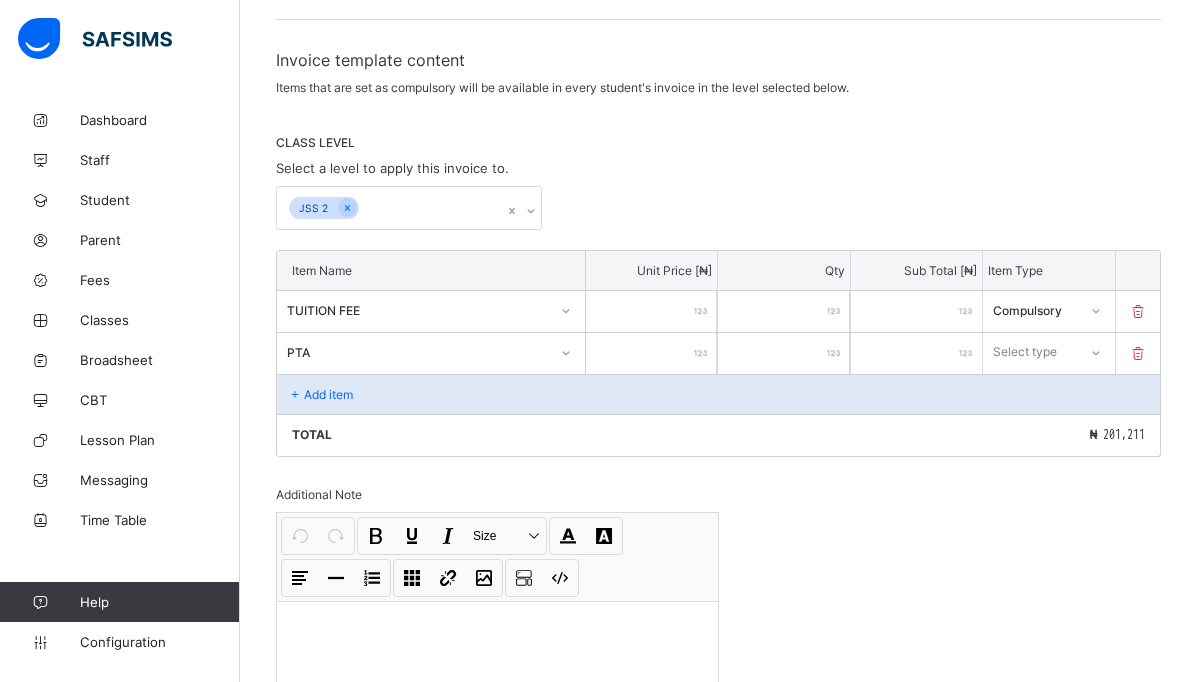type on "***" 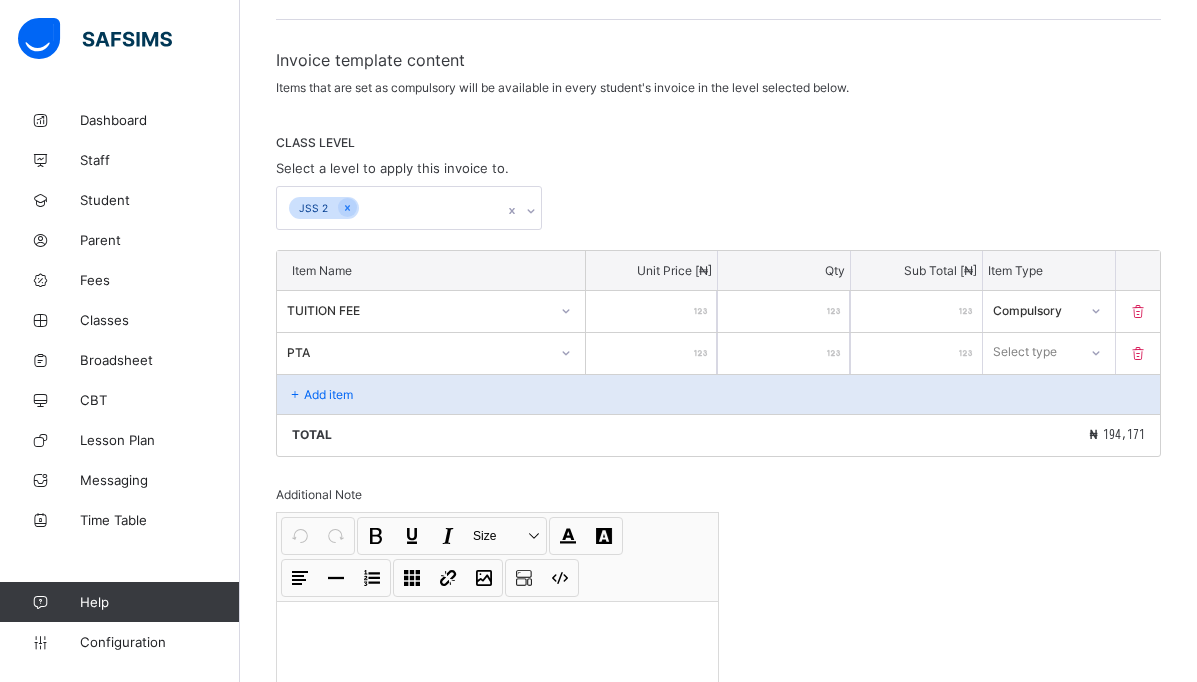 type on "*" 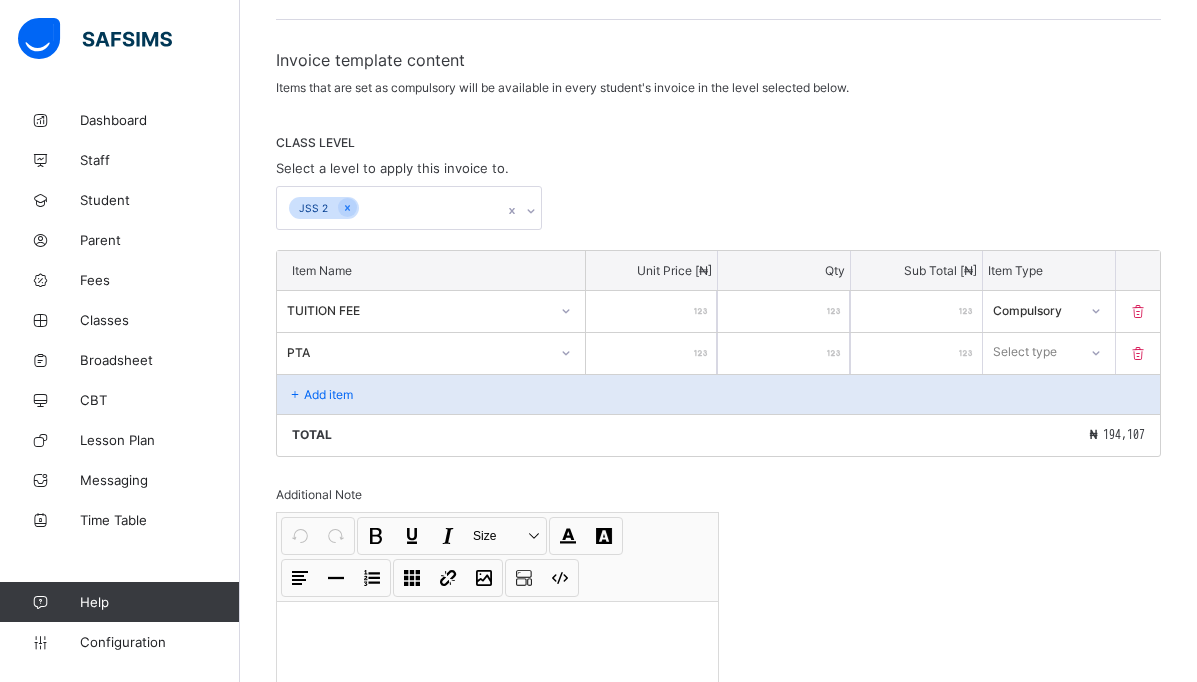 type on "***" 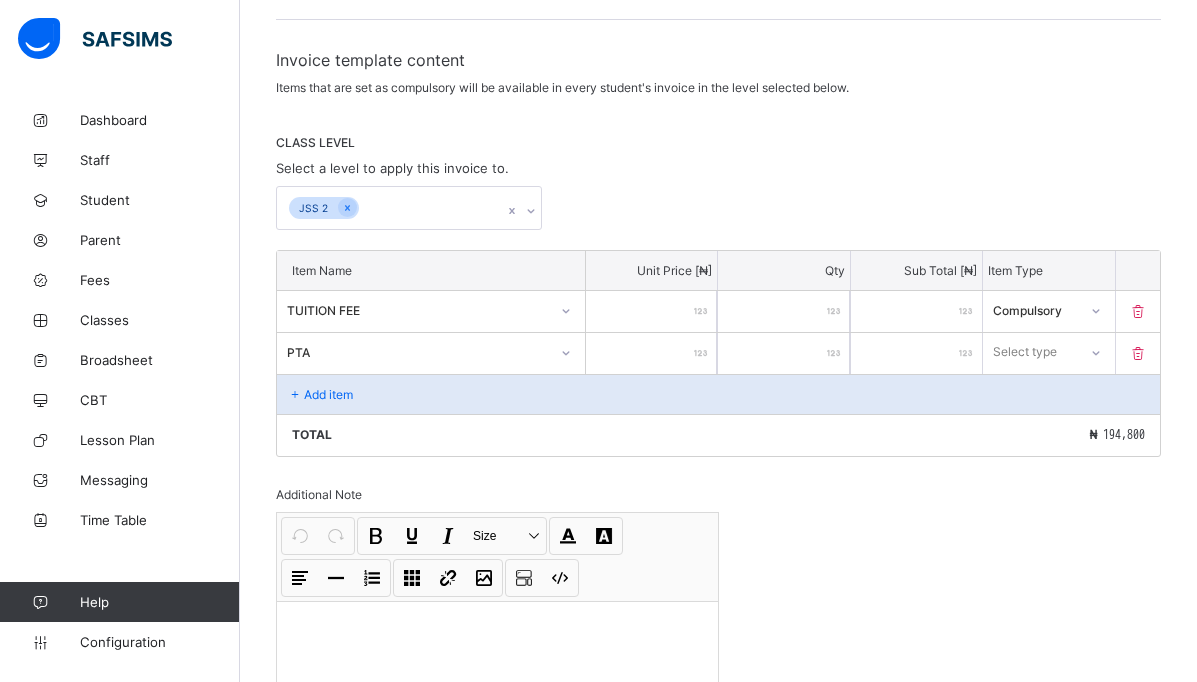 type on "****" 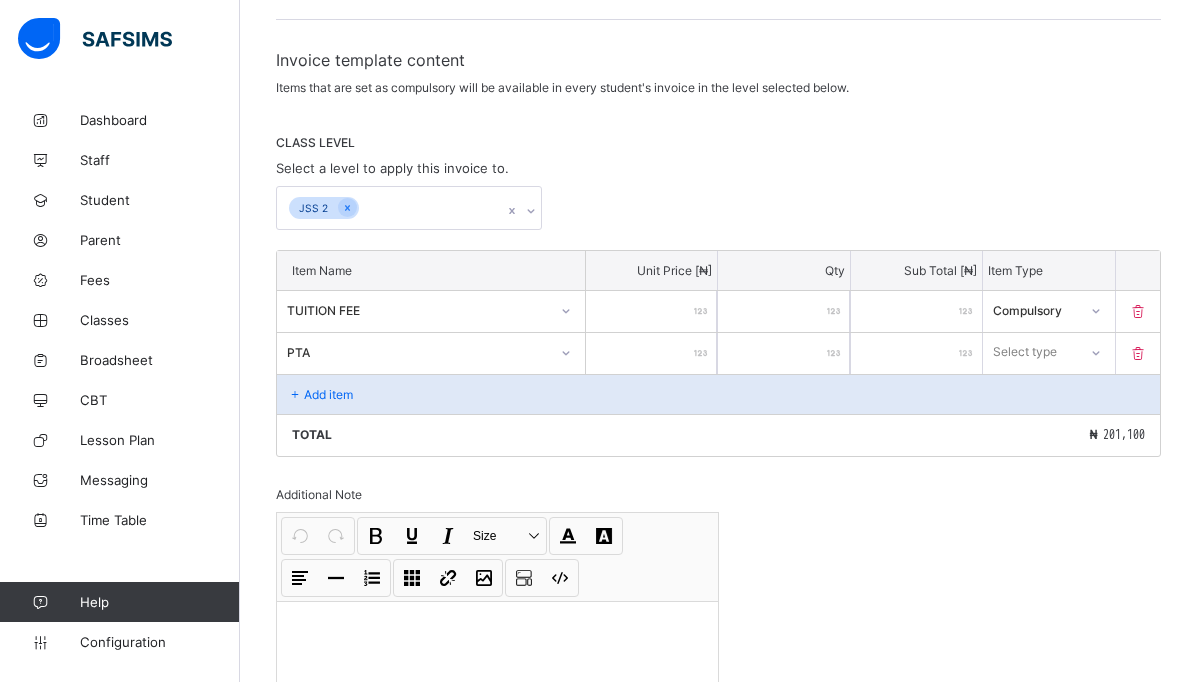 type on "****" 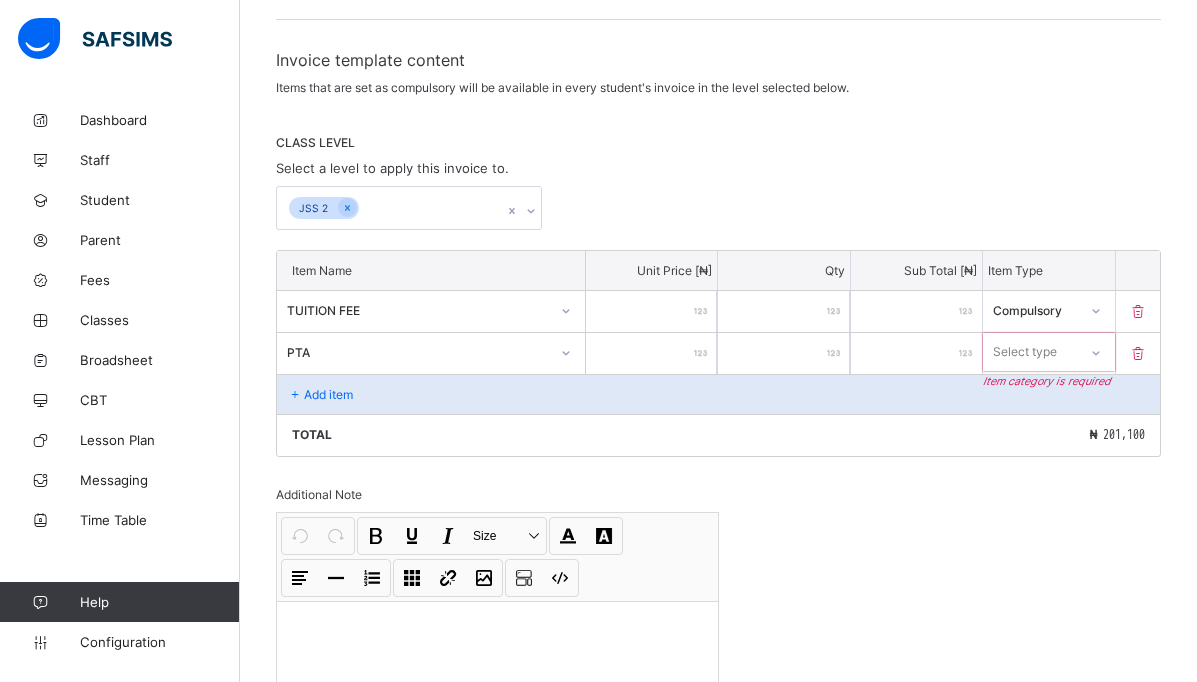 click on "Add item" at bounding box center (718, 394) 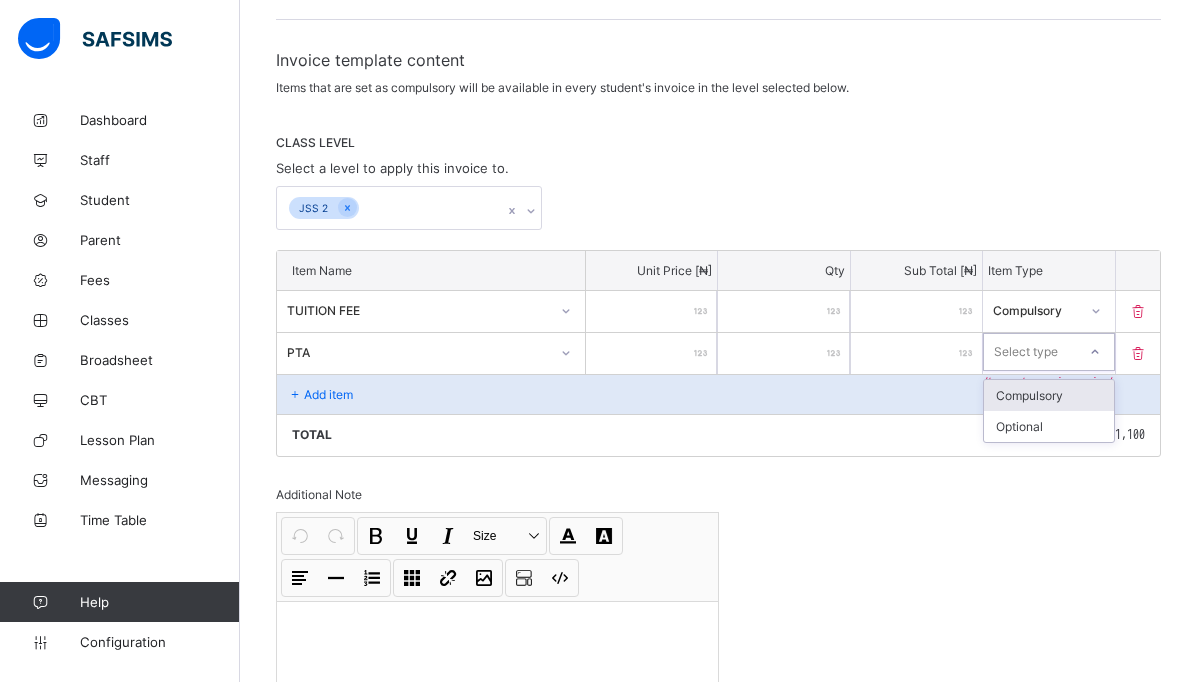 click 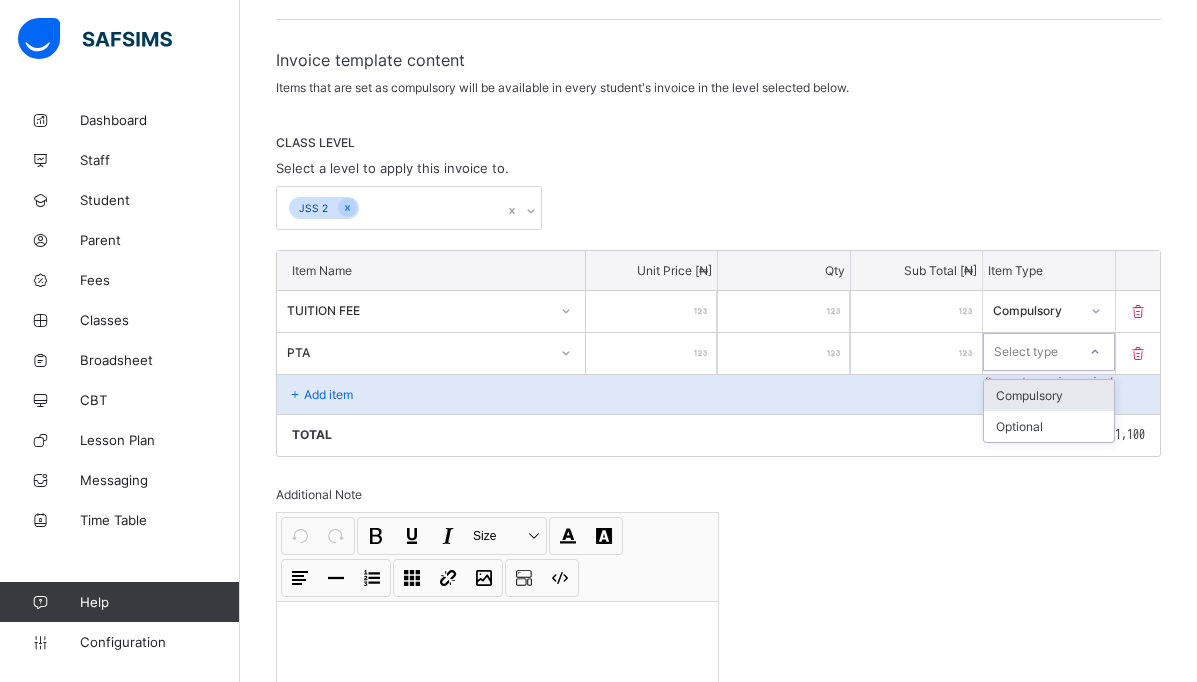 click on "Compulsory" at bounding box center (1048, 395) 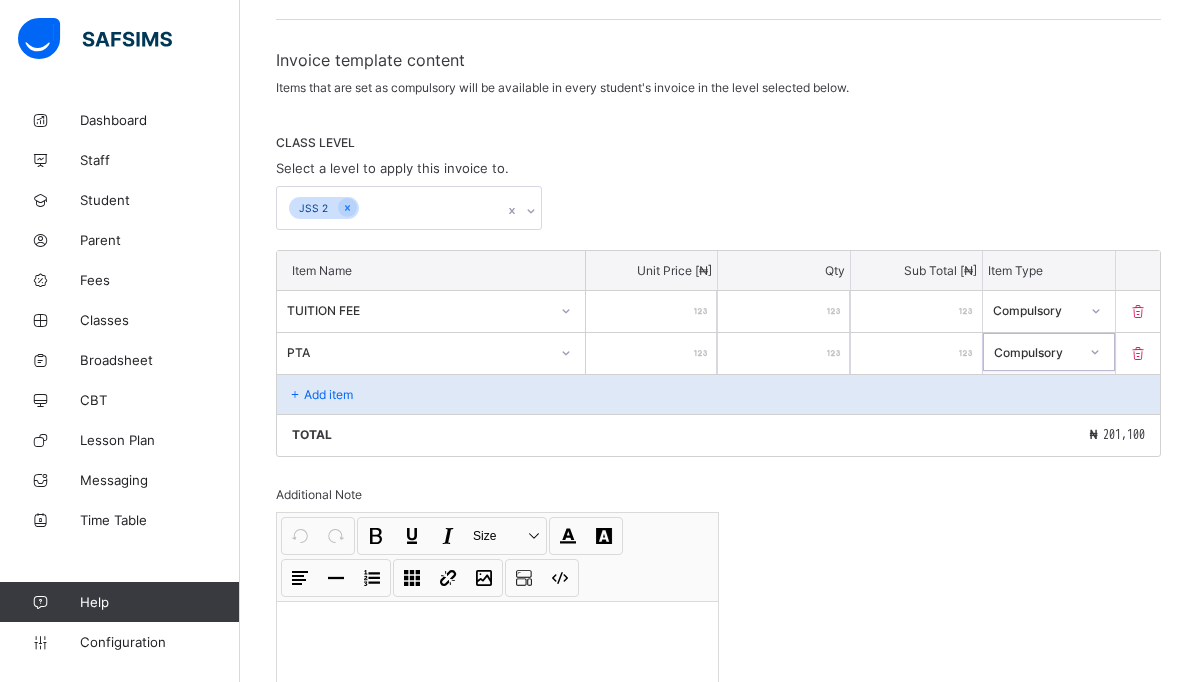 click on "Add item" at bounding box center [718, 394] 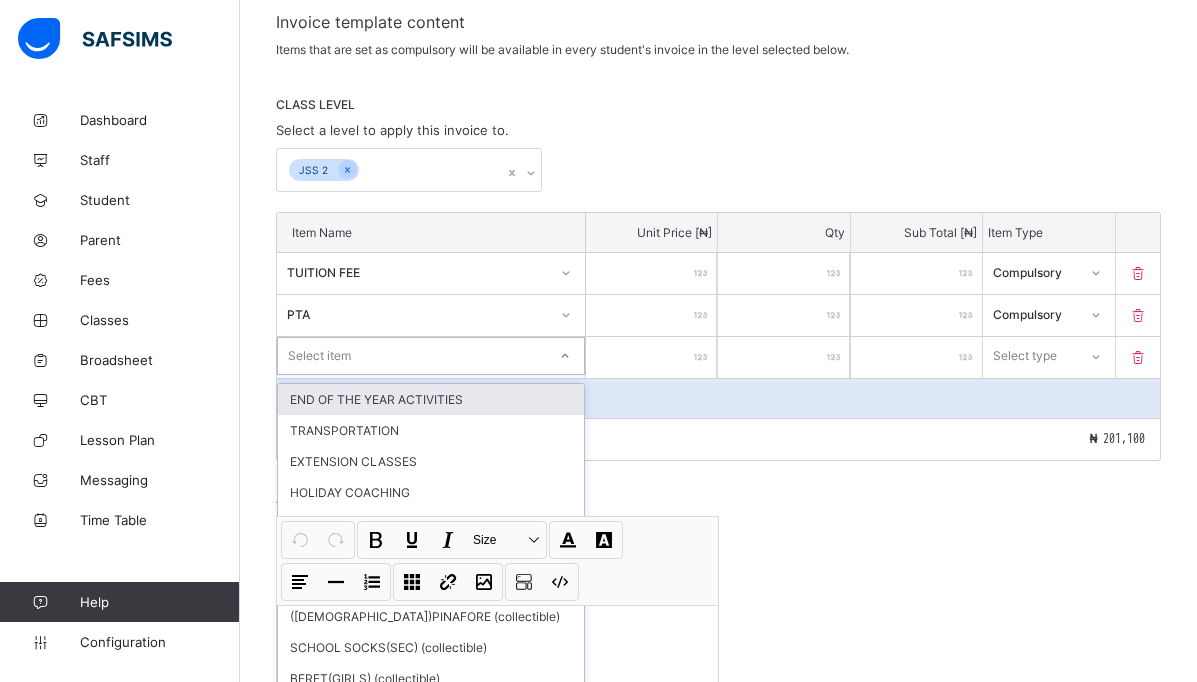 click on "option END OF THE YEAR ACTIVITIES  focused, 1 of 55. 55 results available. Use Up and Down to choose options, press Enter to select the currently focused option, press Escape to exit the menu, press Tab to select the option and exit the menu. Select item END OF THE YEAR ACTIVITIES  TRANSPORTATION  EXTENSION CLASSES  HOLIDAY COACHING  3RD TERM SCHOOL FEE  LESSON  UNIFORM(KNICKER) (collectible) ([DEMOGRAPHIC_DATA])PINAFORE (collectible) SCHOOL SOCKS(SEC) (collectible) BERET(GIRLS) (collectible) UNIFORMS(1 PAIR GIRLS PRY) (collectible) TUITION FEE  UNIFORM(SHIRT) (collectible) SCHOOL BAG (collectible) END OF SESSION ACTIVITIES  JAMB REGISTRATION  STAFF BILL(PRY)  UNIFORMS(1 PAIR BOYS PRY) (collectible) PTA  PRIVATE CLASS FEE(PRY)  STAR LEAGUE ACTIVITIES  UNIFORM(TROUSER) (collectible) PRIVATE CLASS FEE(SEC)  LAB COAT (collectible) EXCURSION  GRADUATION CEREMONY  STAFF BILL(SECONDARY)  BOOK DEPOSIT (collectible) SCHOOL TIE(PRY) (collectible) DICTION  ARREARS  UNIFORMS (collectible) DEVELOPMENT LEVY  MUSIC CLASSES" at bounding box center (431, 356) 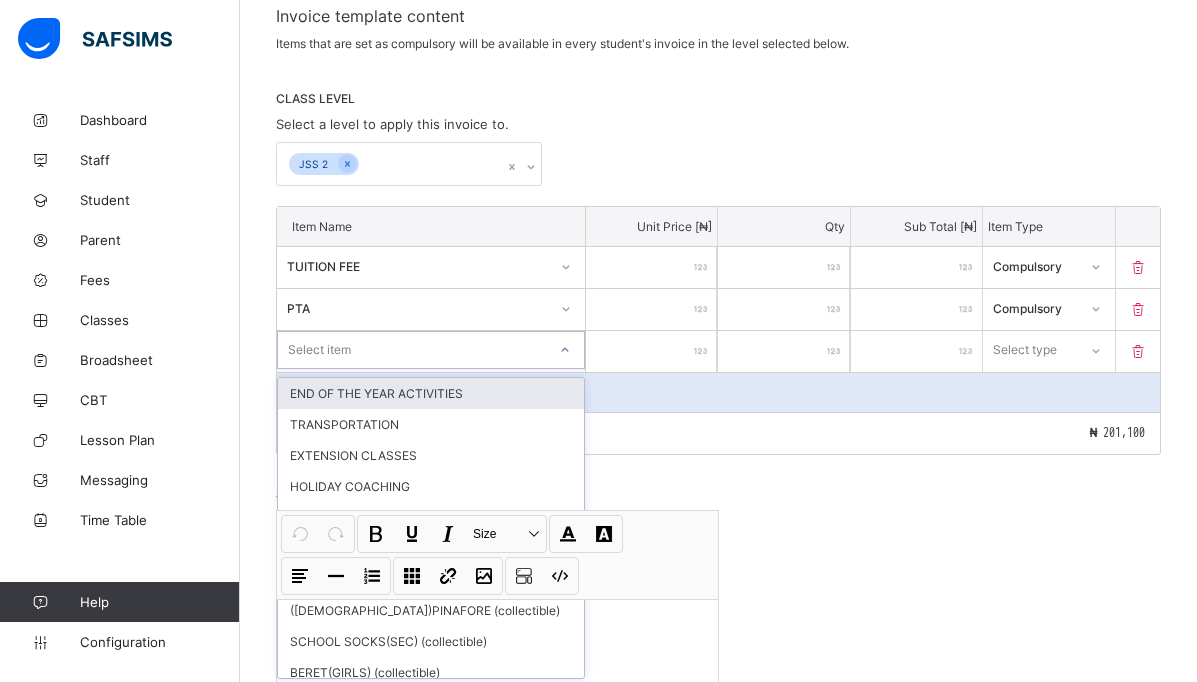 scroll, scrollTop: 355, scrollLeft: 0, axis: vertical 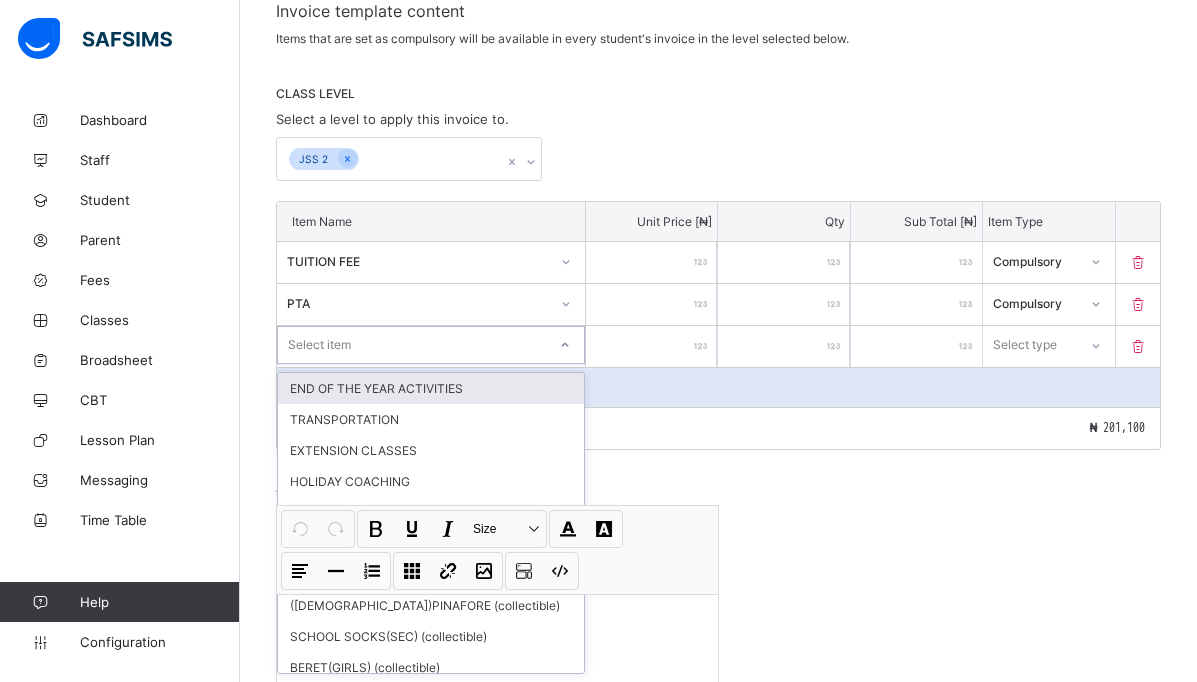 click on "END OF THE YEAR ACTIVITIES" at bounding box center (431, 388) 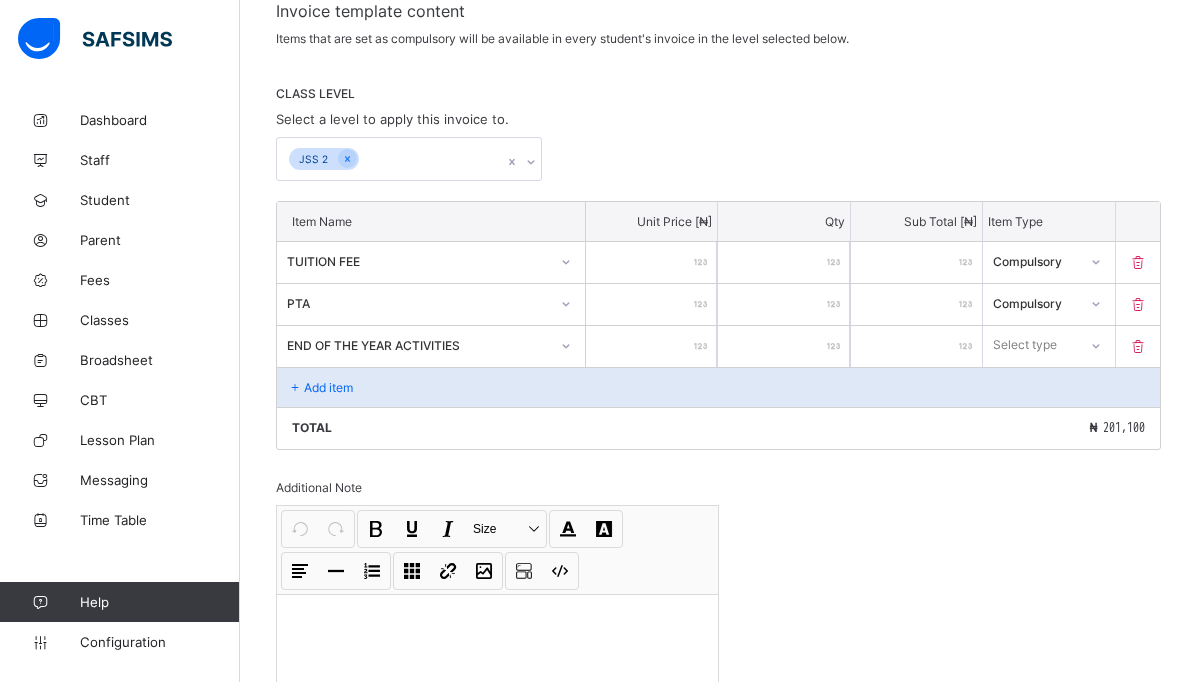 click at bounding box center (651, 346) 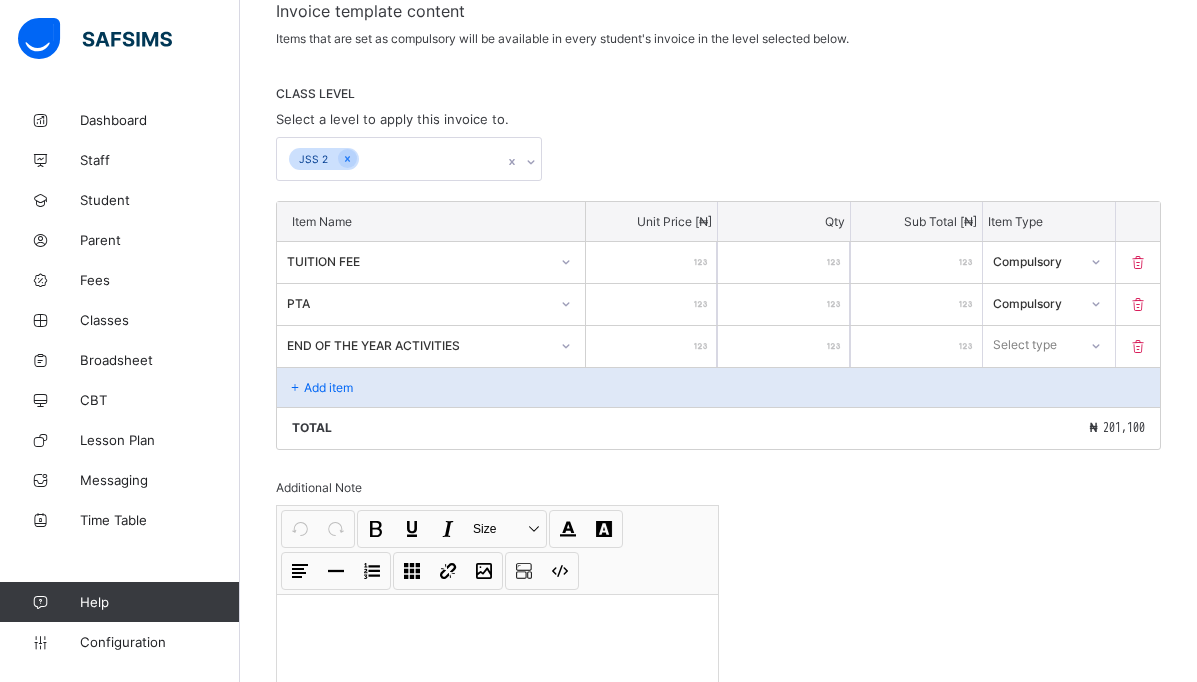 type on "*" 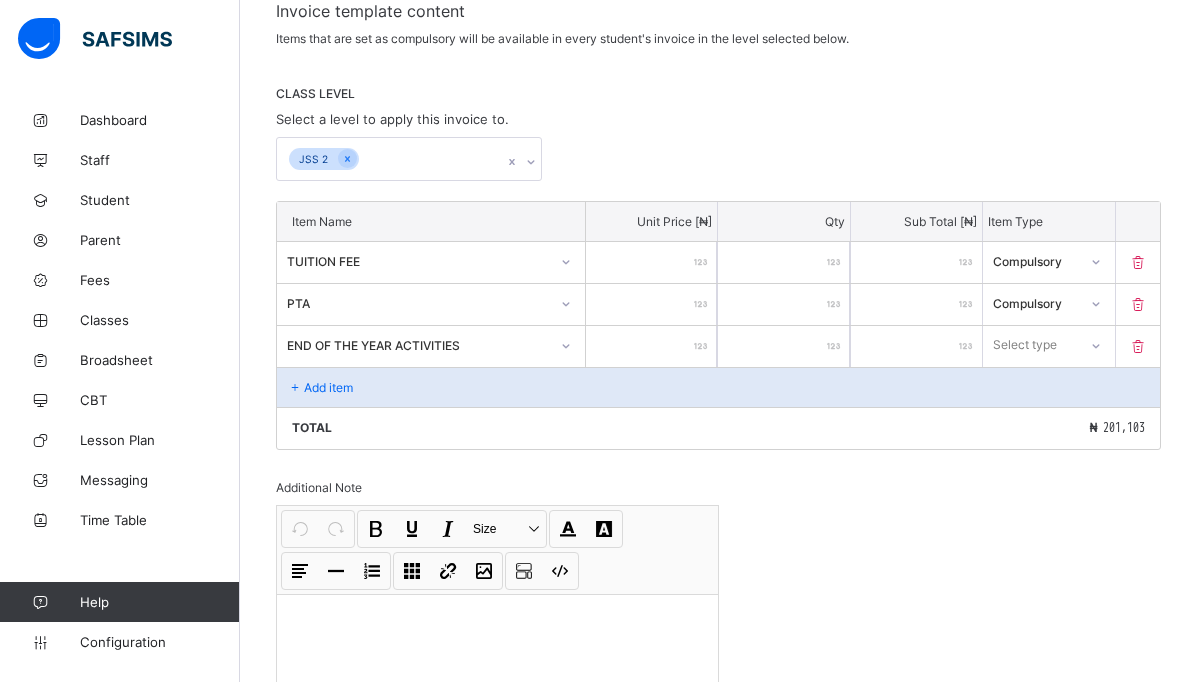 type on "**" 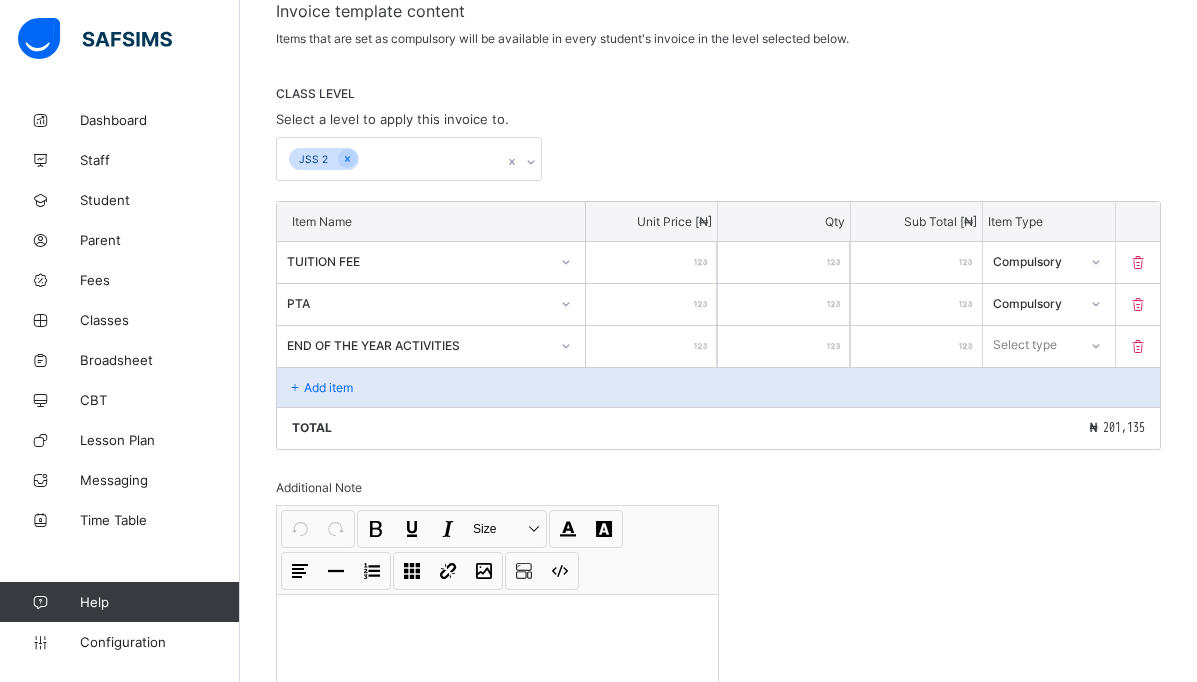 type on "***" 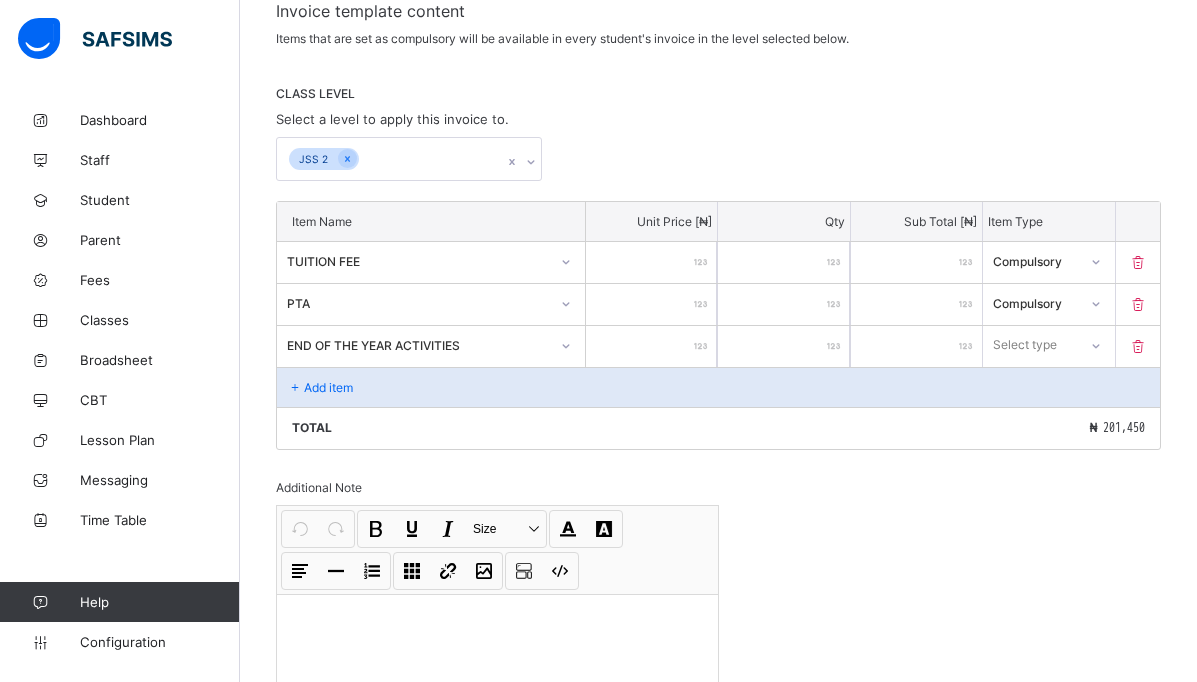 type on "****" 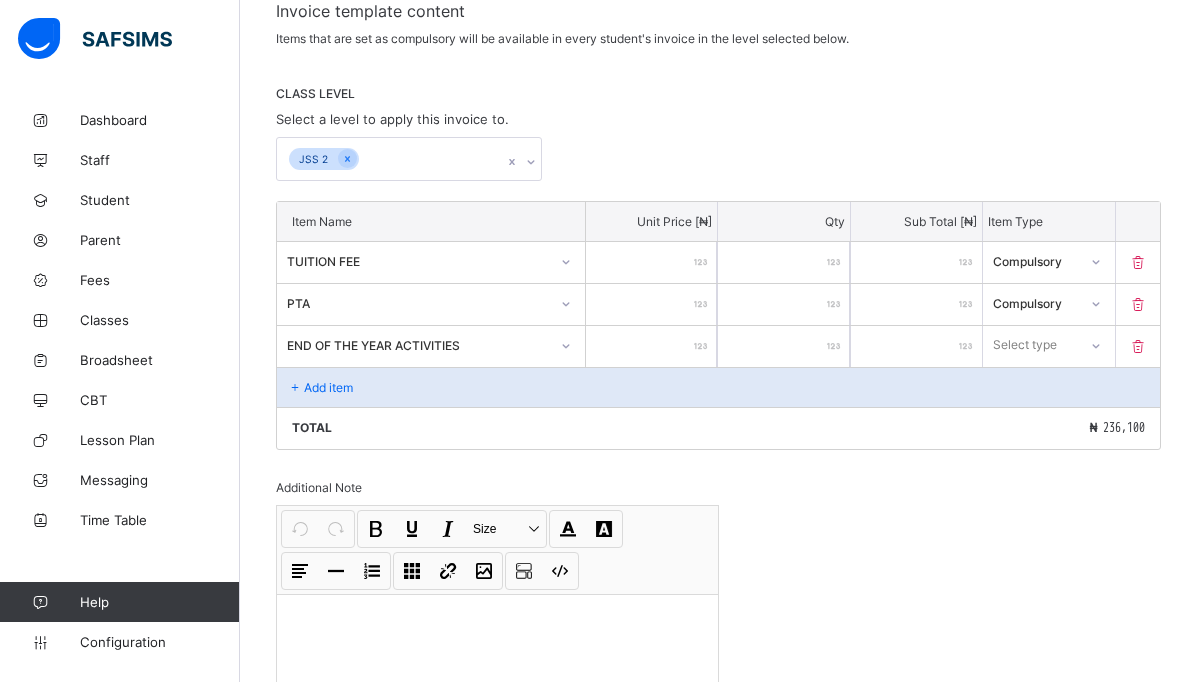 type on "*****" 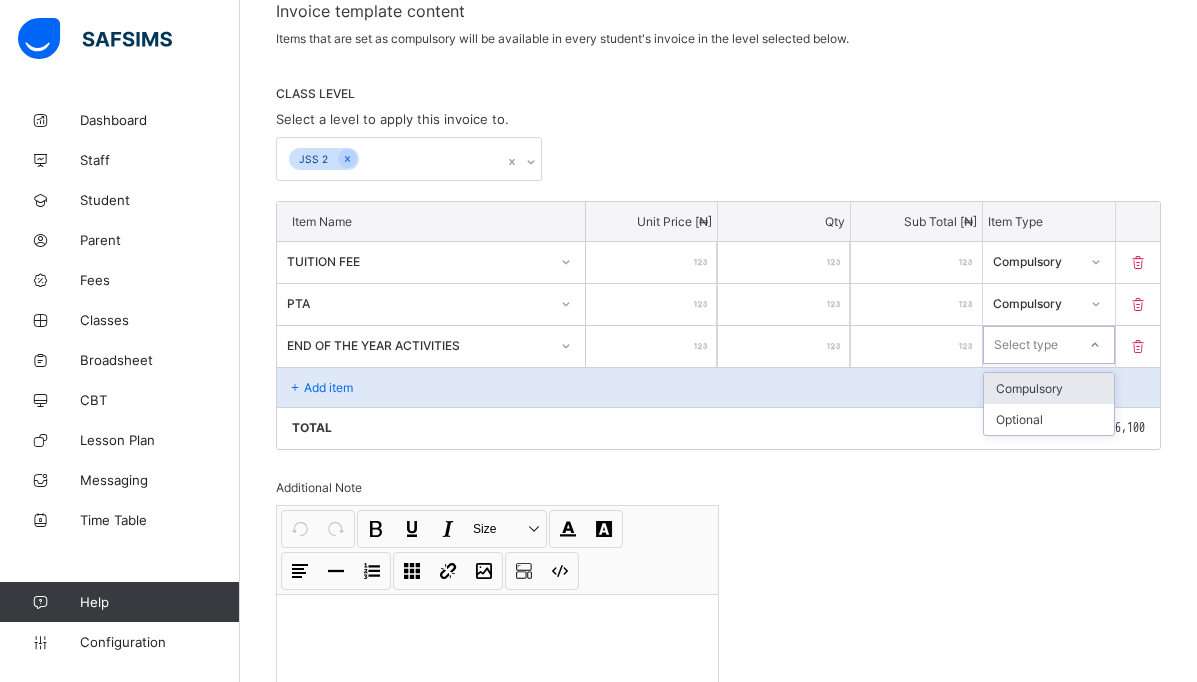 click 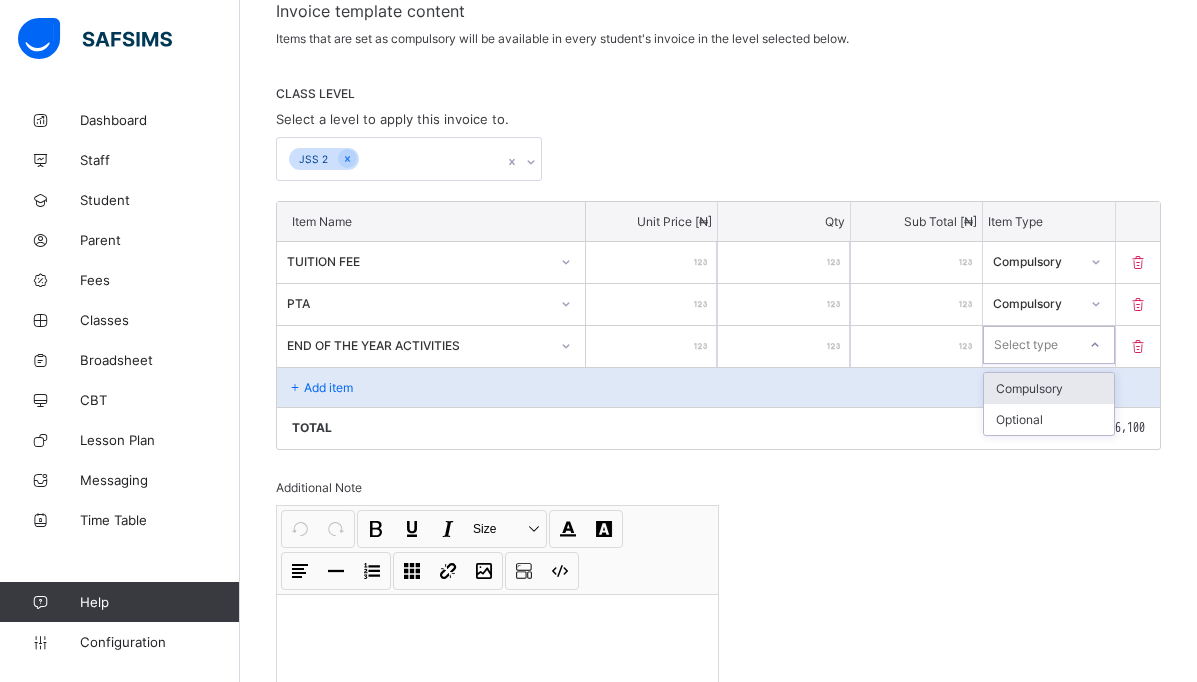 click on "Compulsory" at bounding box center (1048, 388) 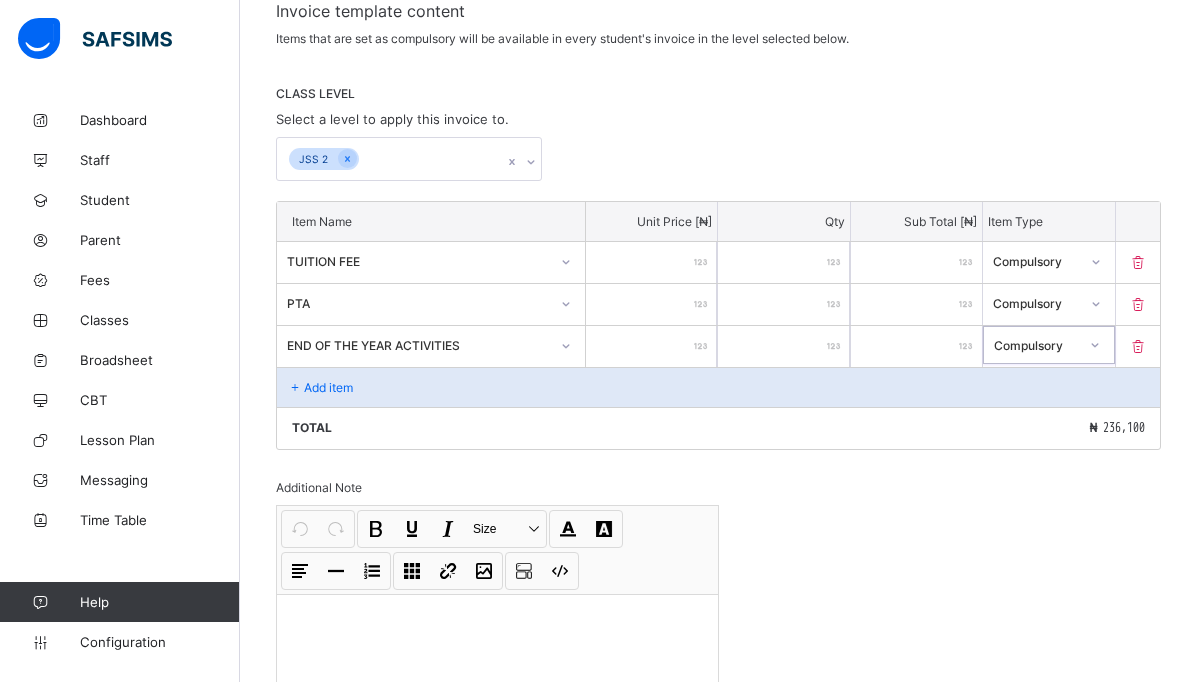 click on "Add item" at bounding box center [718, 387] 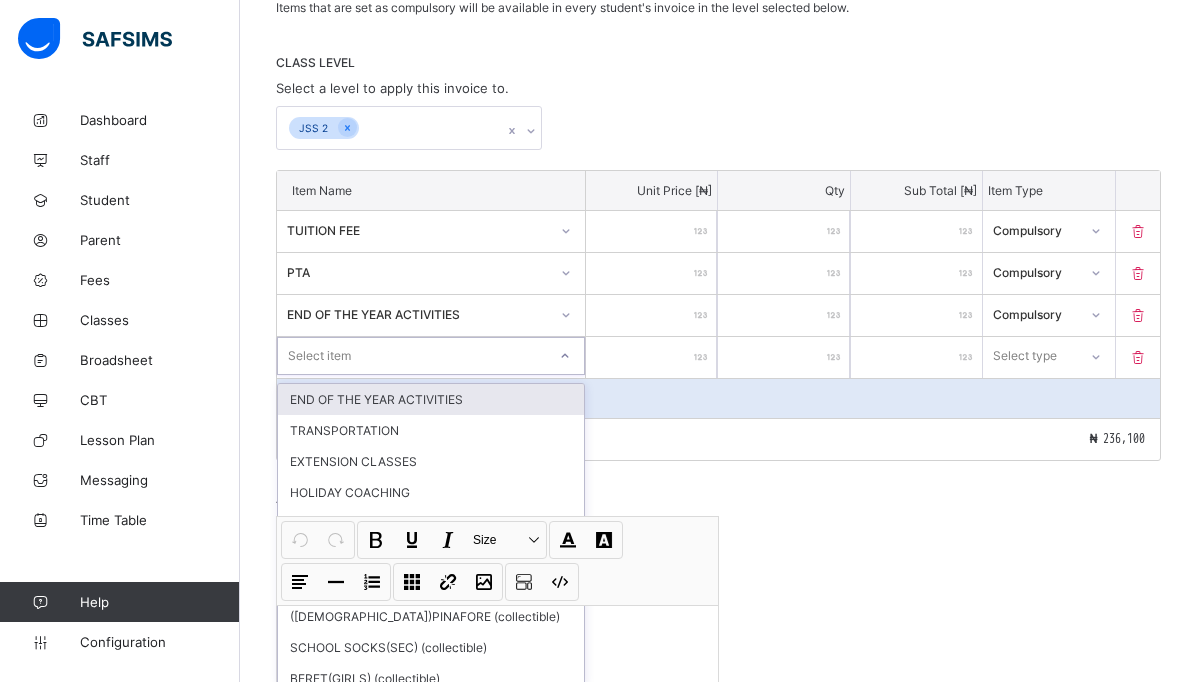 click on "option END OF THE YEAR ACTIVITIES  focused, 1 of 55. 55 results available. Use Up and Down to choose options, press Enter to select the currently focused option, press Escape to exit the menu, press Tab to select the option and exit the menu. Select item END OF THE YEAR ACTIVITIES  TRANSPORTATION  EXTENSION CLASSES  HOLIDAY COACHING  3RD TERM SCHOOL FEE  LESSON  UNIFORM(KNICKER) (collectible) ([DEMOGRAPHIC_DATA])PINAFORE (collectible) SCHOOL SOCKS(SEC) (collectible) BERET(GIRLS) (collectible) UNIFORMS(1 PAIR GIRLS PRY) (collectible) TUITION FEE  UNIFORM(SHIRT) (collectible) SCHOOL BAG (collectible) END OF SESSION ACTIVITIES  JAMB REGISTRATION  STAFF BILL(PRY)  UNIFORMS(1 PAIR BOYS PRY) (collectible) PTA  PRIVATE CLASS FEE(PRY)  STAR LEAGUE ACTIVITIES  UNIFORM(TROUSER) (collectible) PRIVATE CLASS FEE(SEC)  LAB COAT (collectible) EXCURSION  GRADUATION CEREMONY  STAFF BILL(SECONDARY)  BOOK DEPOSIT (collectible) SCHOOL TIE(PRY) (collectible) DICTION  ARREARS  UNIFORMS (collectible) DEVELOPMENT LEVY  MUSIC CLASSES" at bounding box center (431, 356) 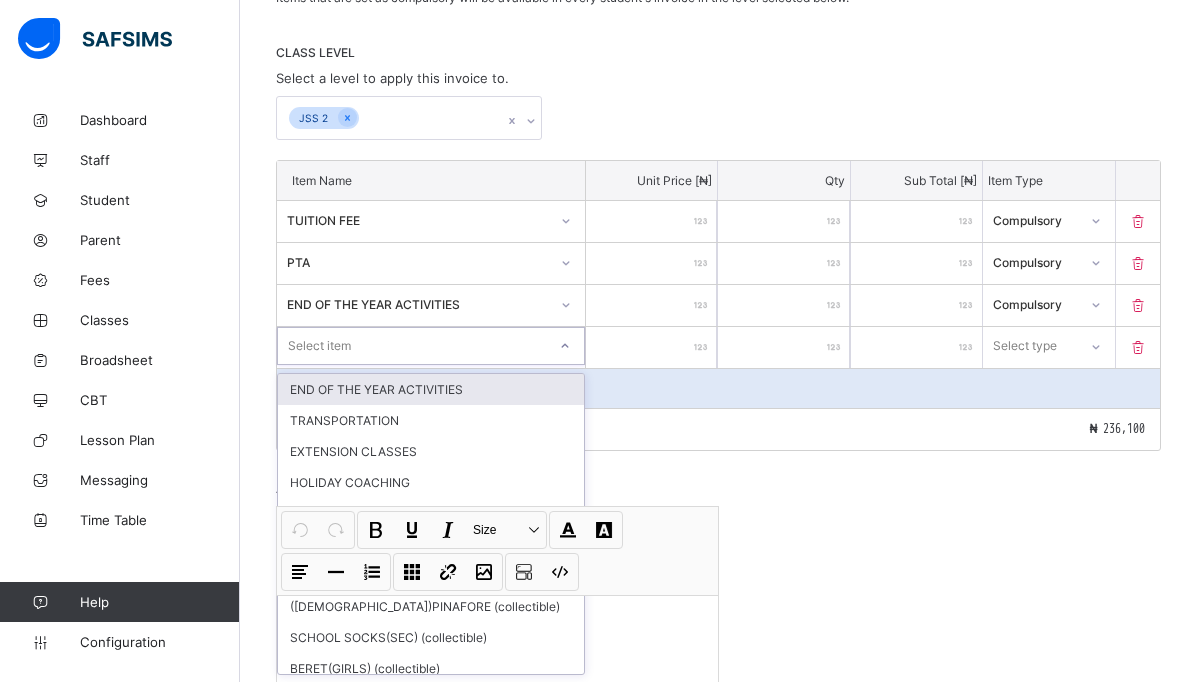 scroll, scrollTop: 397, scrollLeft: 0, axis: vertical 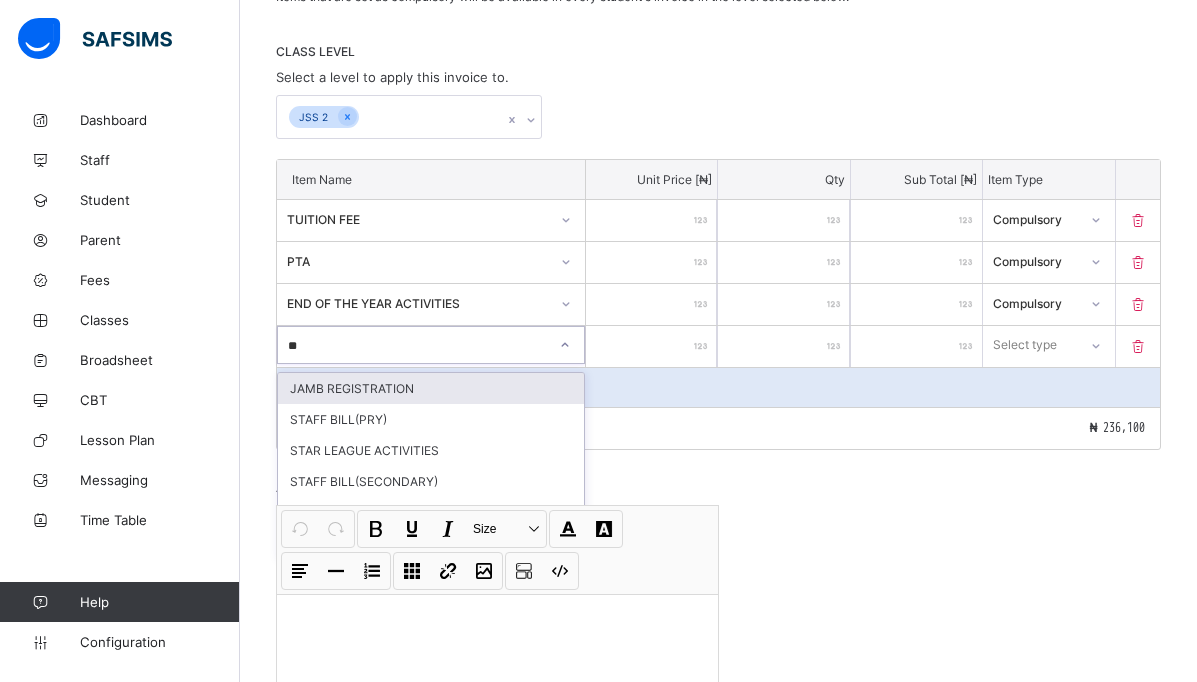 type on "***" 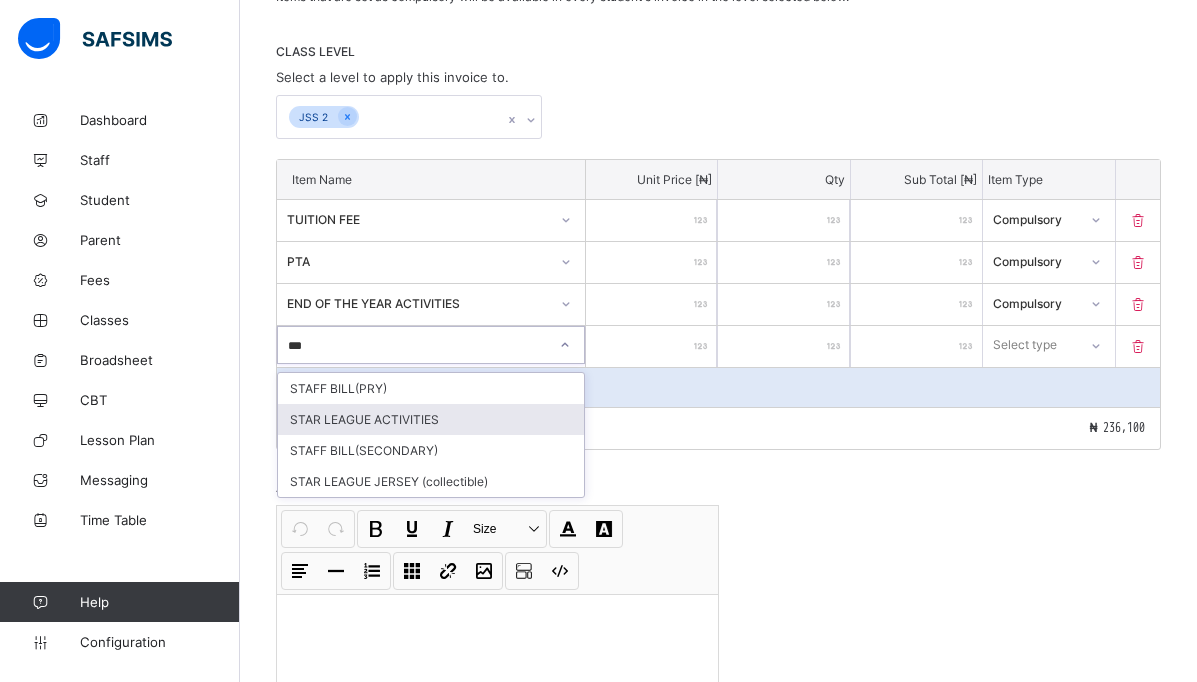 click on "STAR LEAGUE ACTIVITIES" at bounding box center (431, 419) 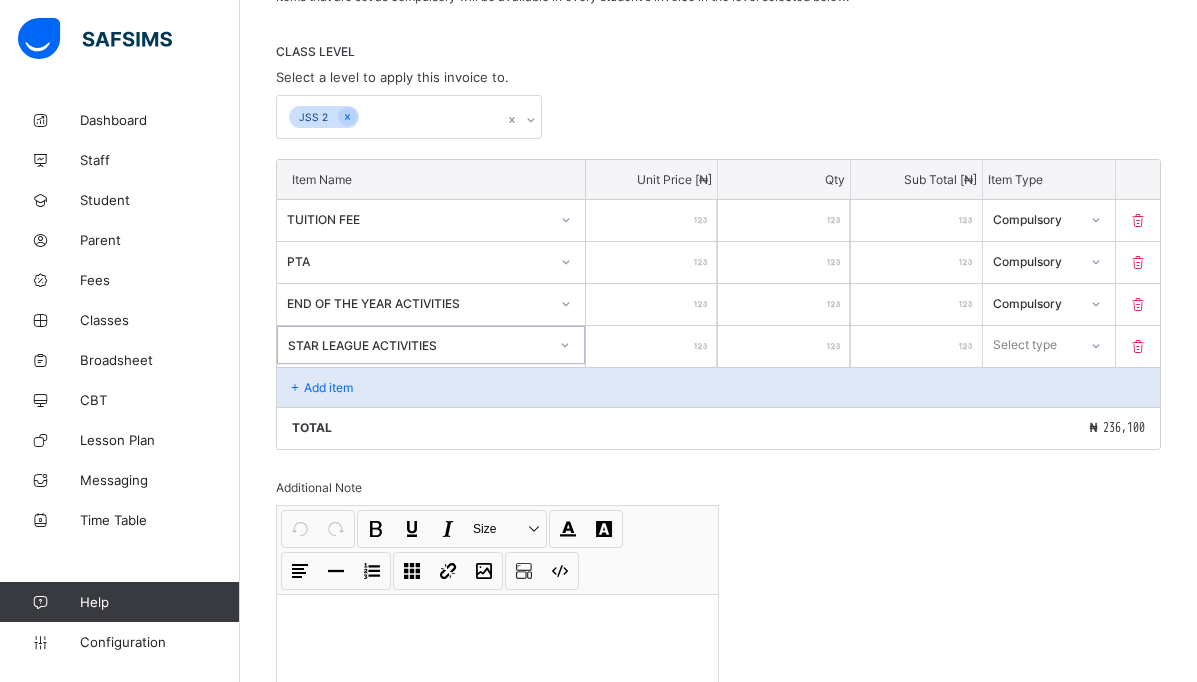 click at bounding box center [651, 346] 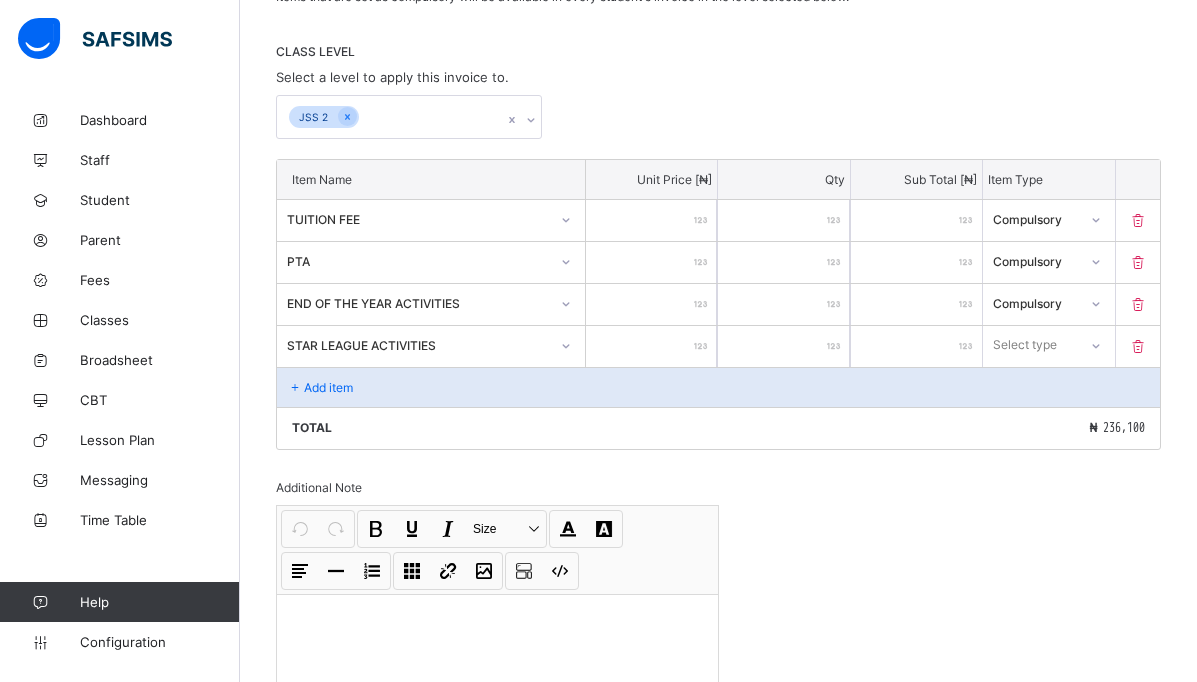 type on "*" 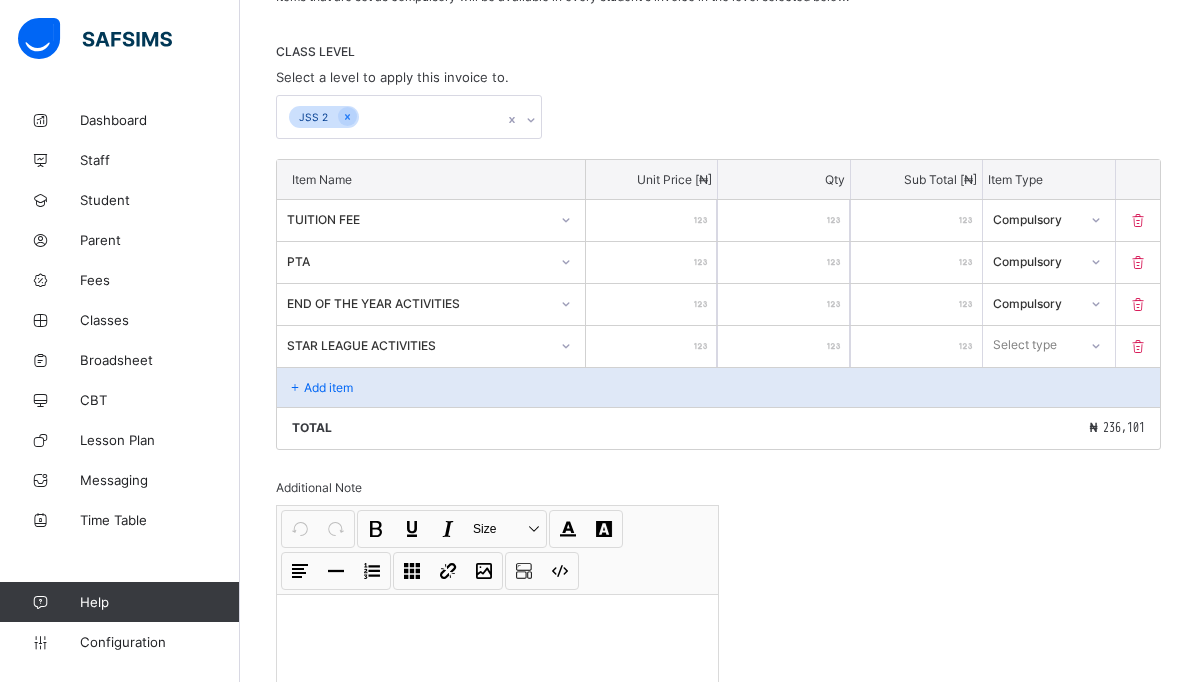 type on "**" 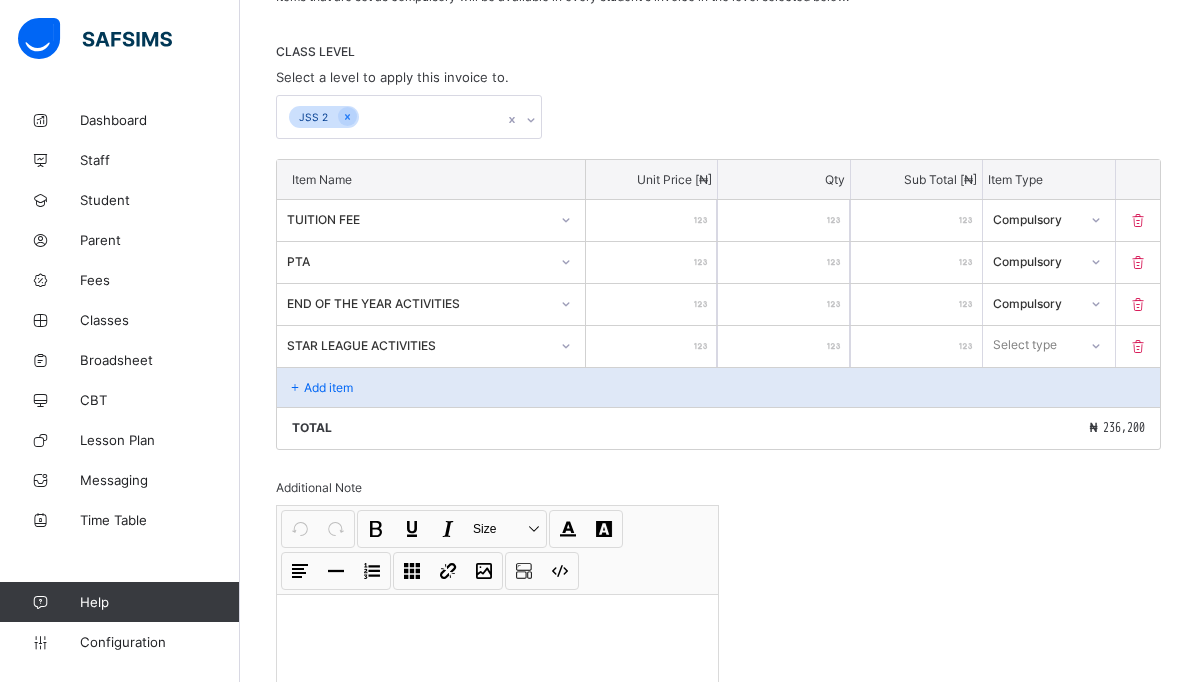 type on "****" 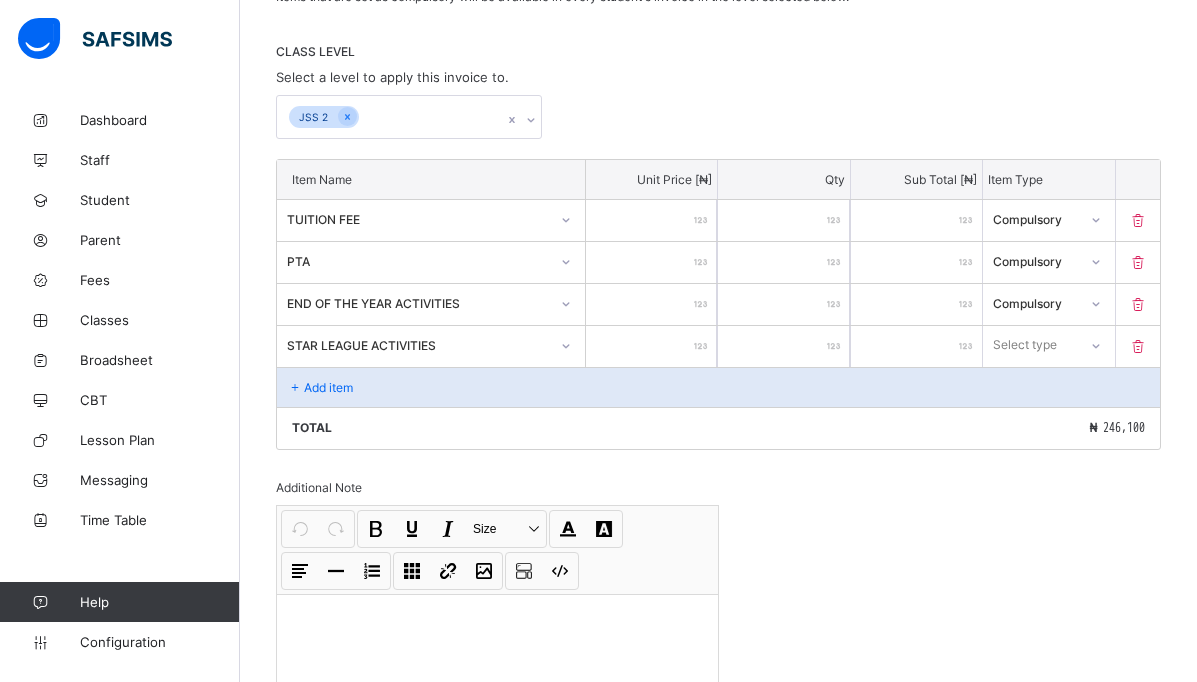 type on "*****" 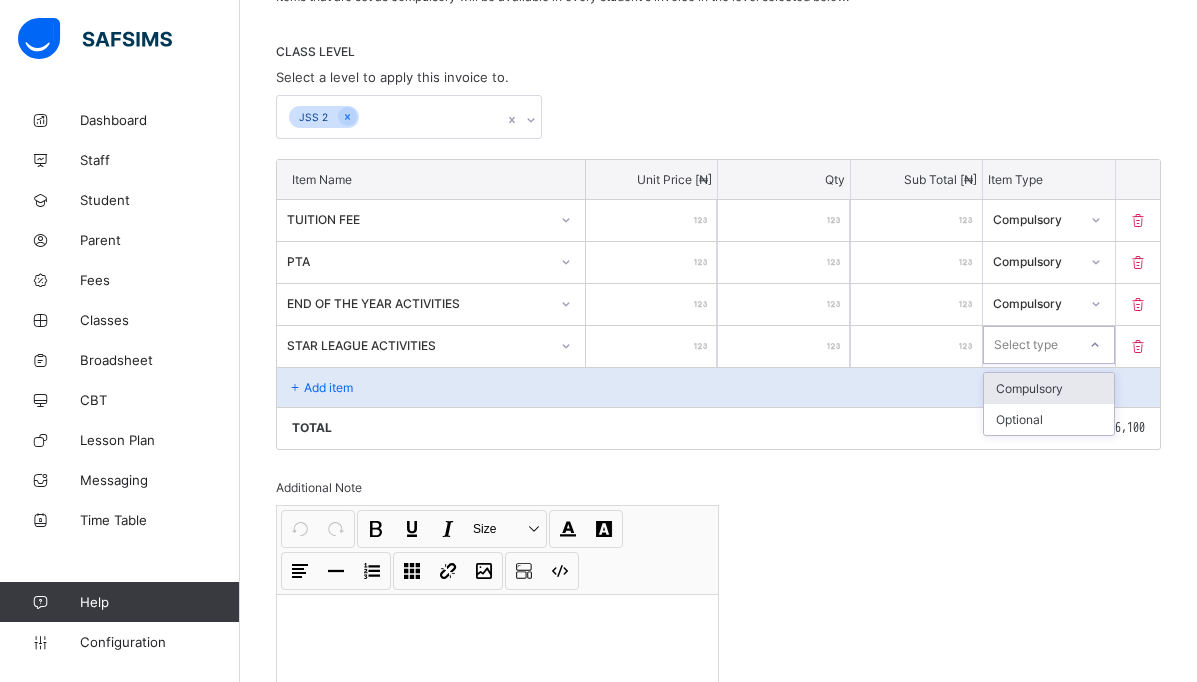 click on "Compulsory" at bounding box center [1048, 388] 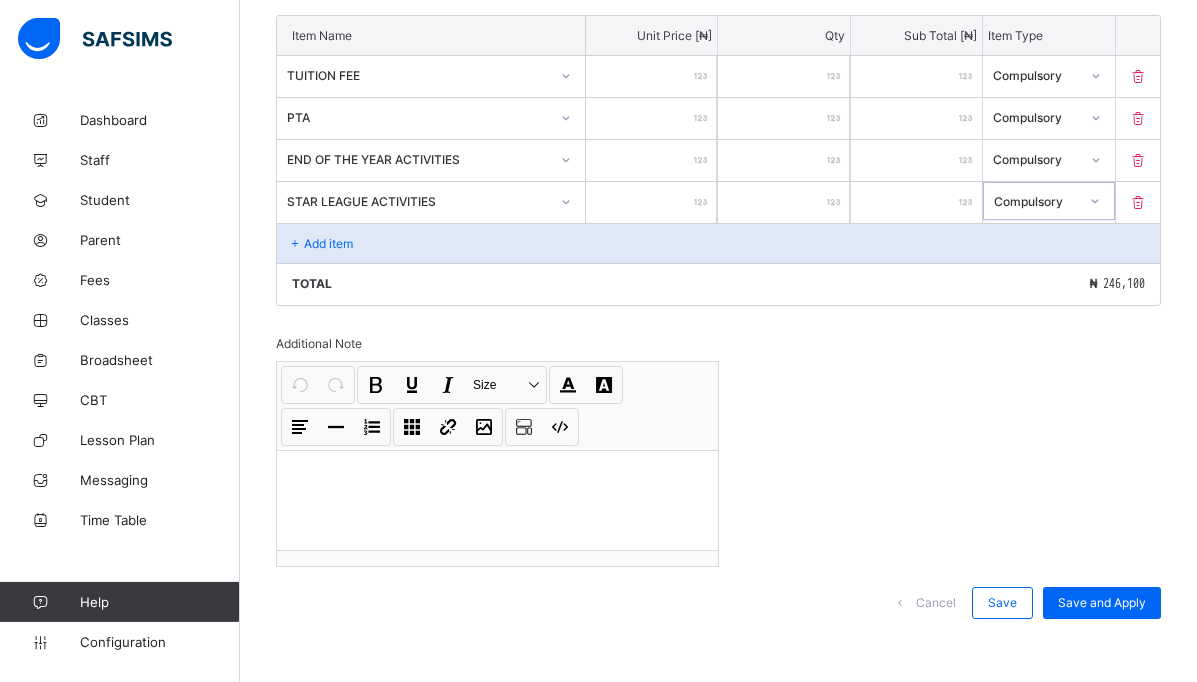 scroll, scrollTop: 545, scrollLeft: 0, axis: vertical 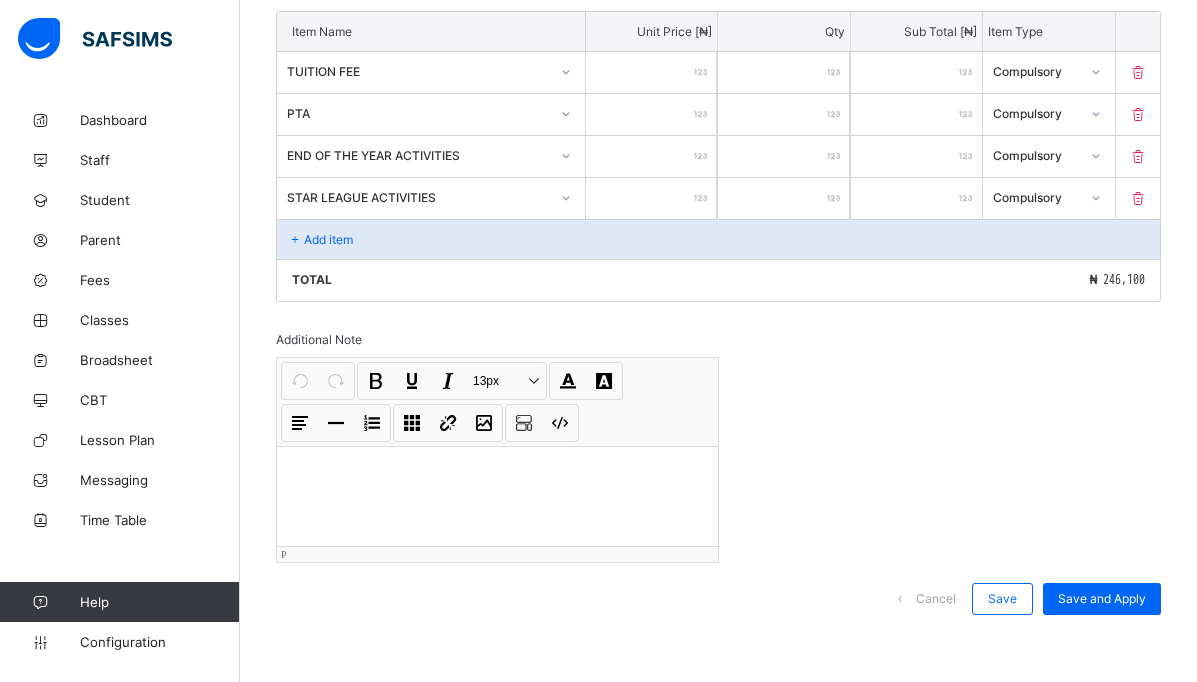 click at bounding box center [497, 472] 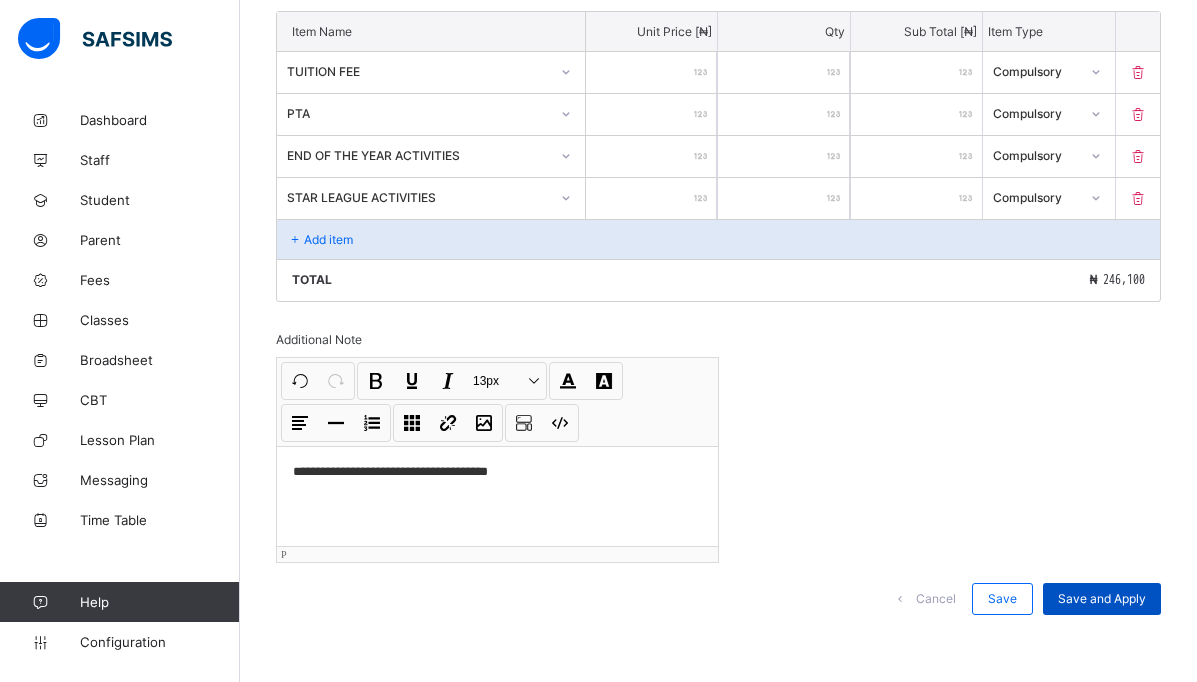 click on "Save and Apply" at bounding box center [1102, 598] 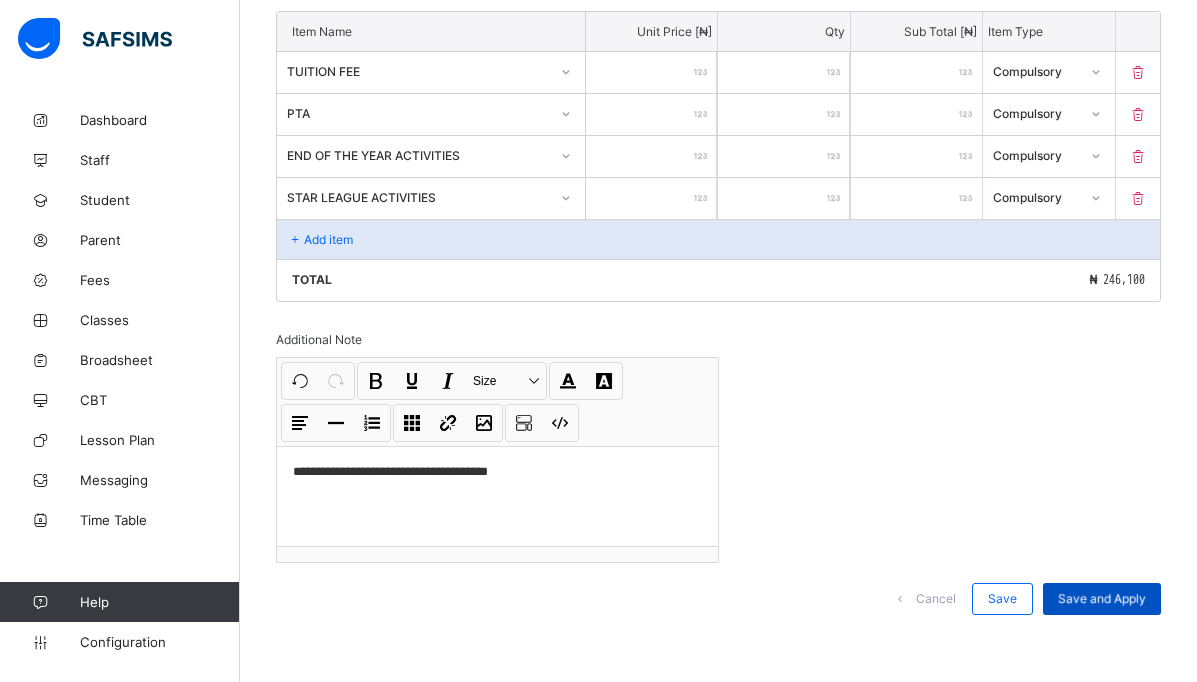click on "Save and Apply" at bounding box center [1102, 598] 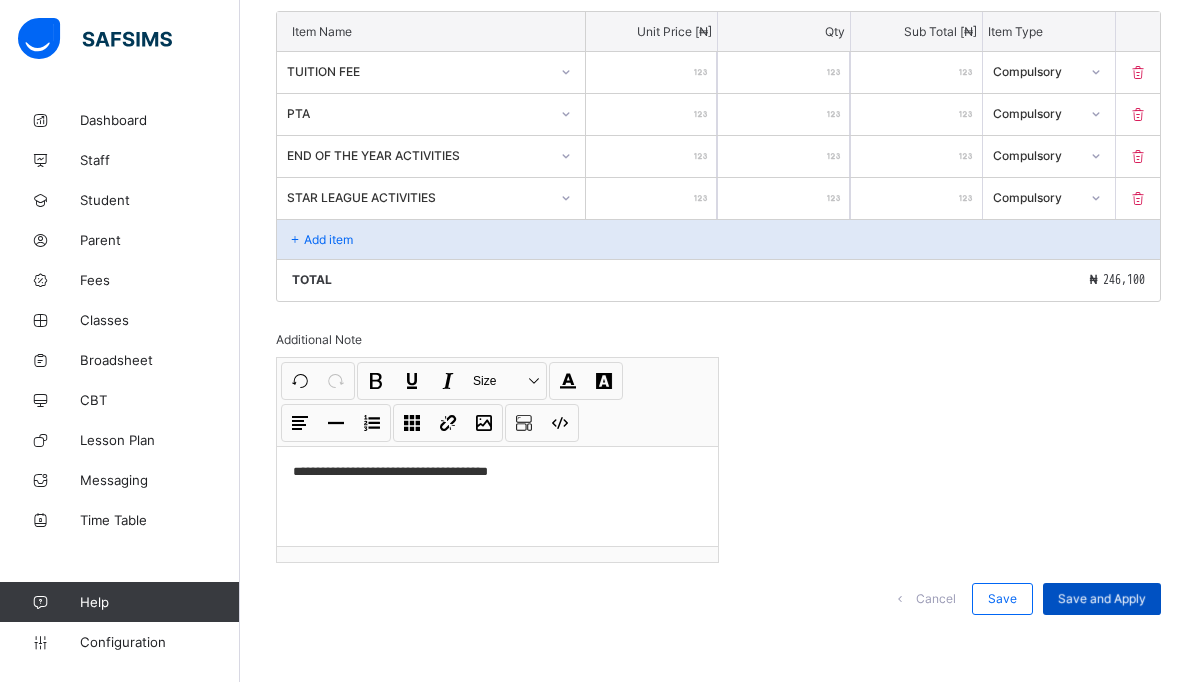 click on "Save and Apply" at bounding box center (1102, 599) 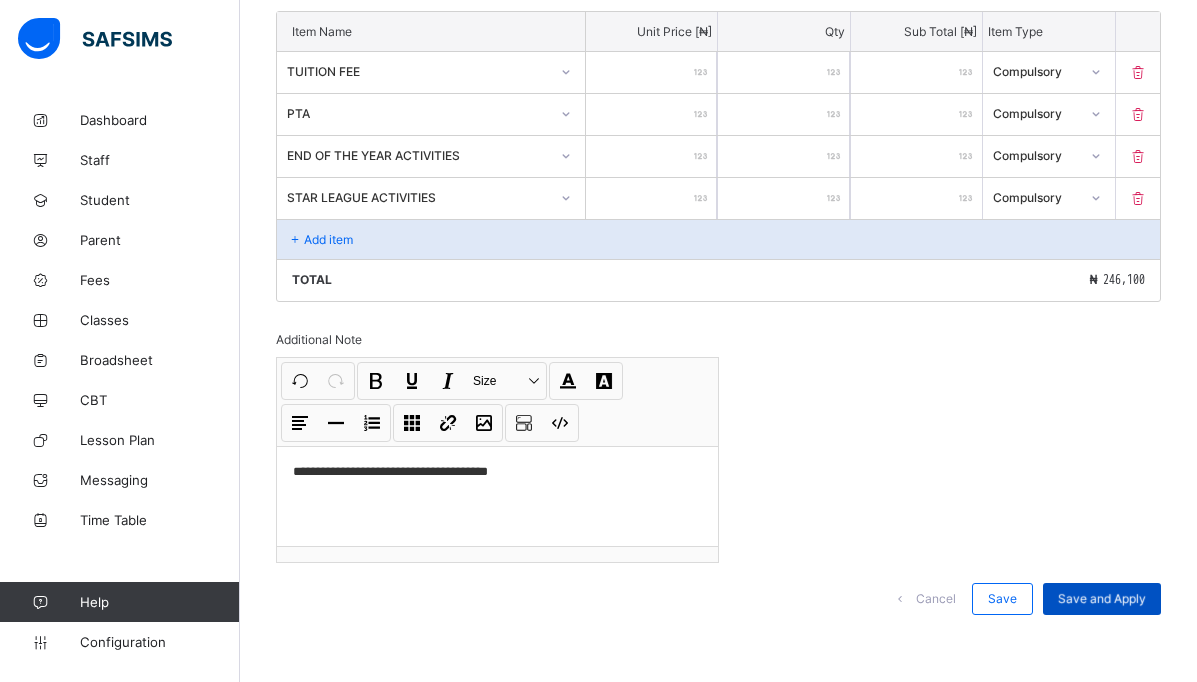 click on "Save and Apply" at bounding box center (1102, 598) 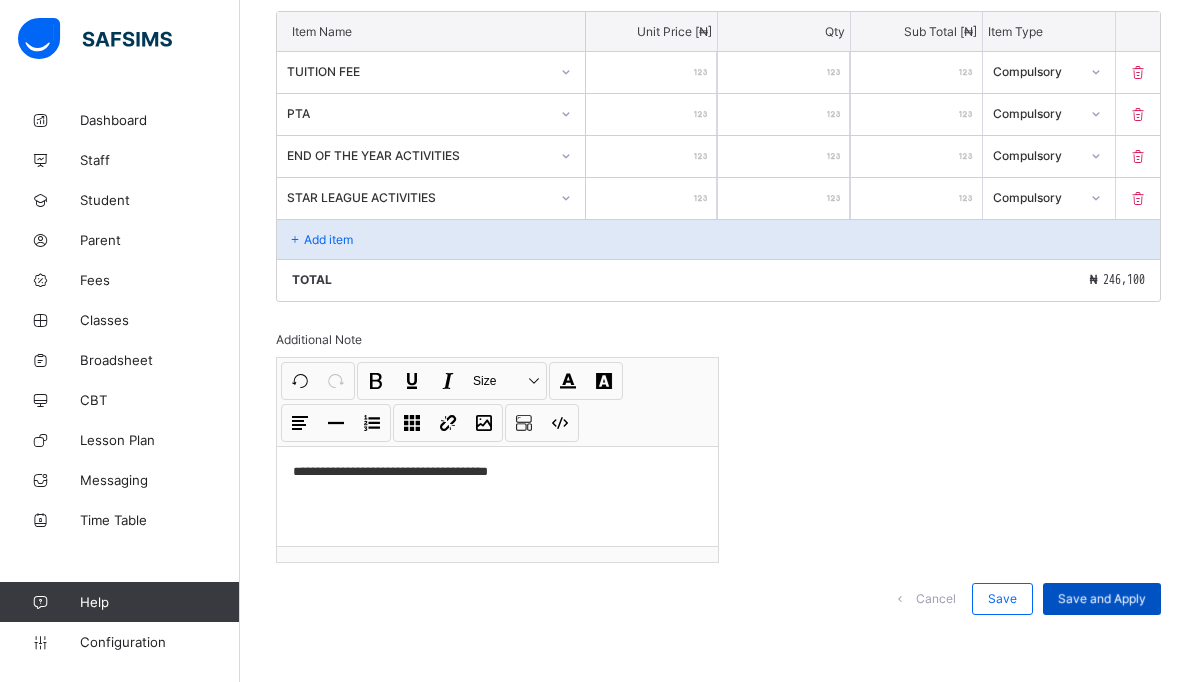 click on "Save and Apply" at bounding box center (1102, 599) 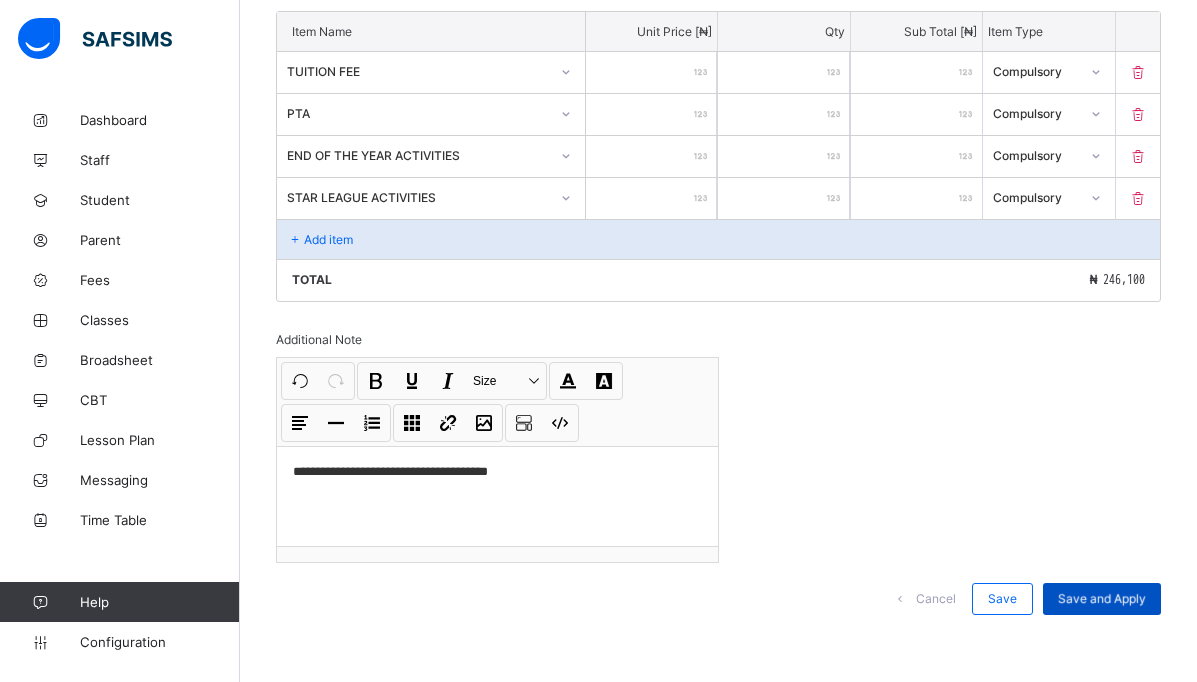 click on "Save and Apply" at bounding box center [1102, 599] 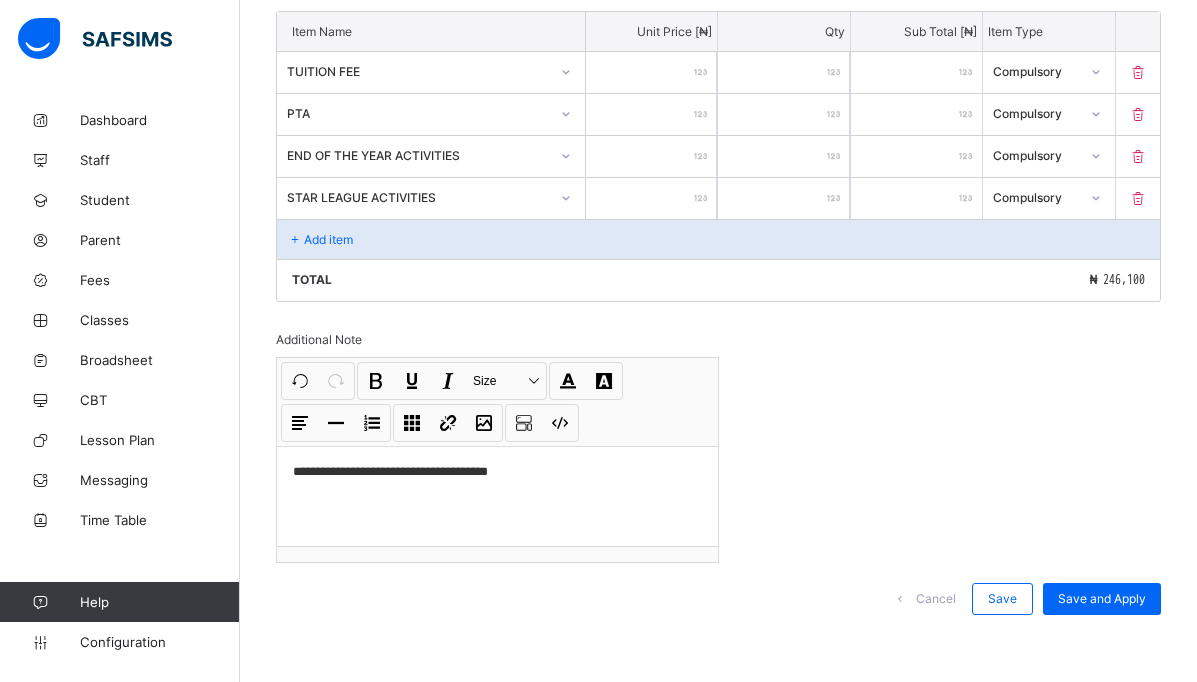 click on "**********" at bounding box center [497, 460] 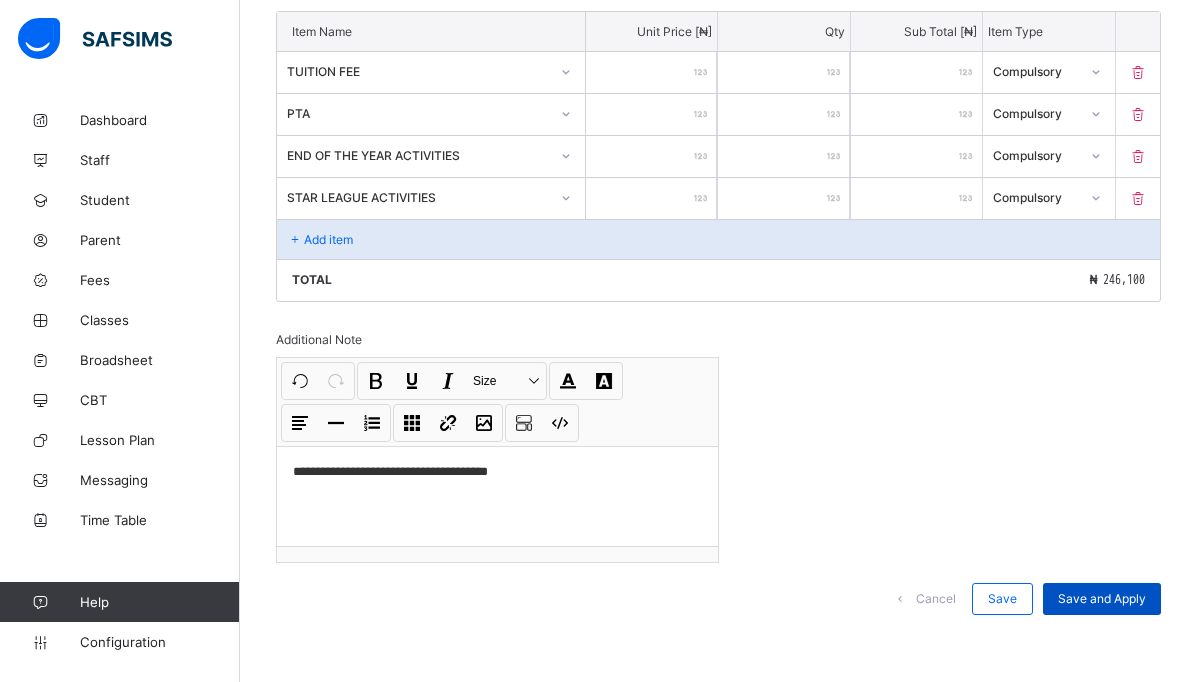 click on "Save and Apply" at bounding box center (1102, 598) 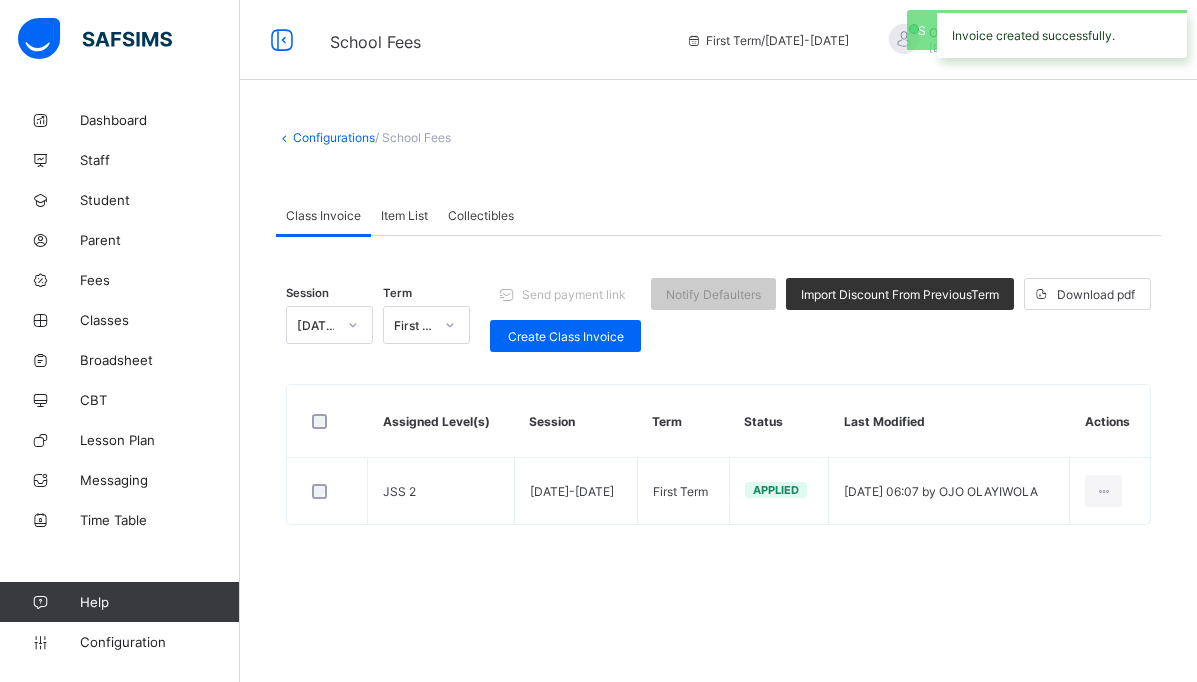 scroll, scrollTop: 0, scrollLeft: 0, axis: both 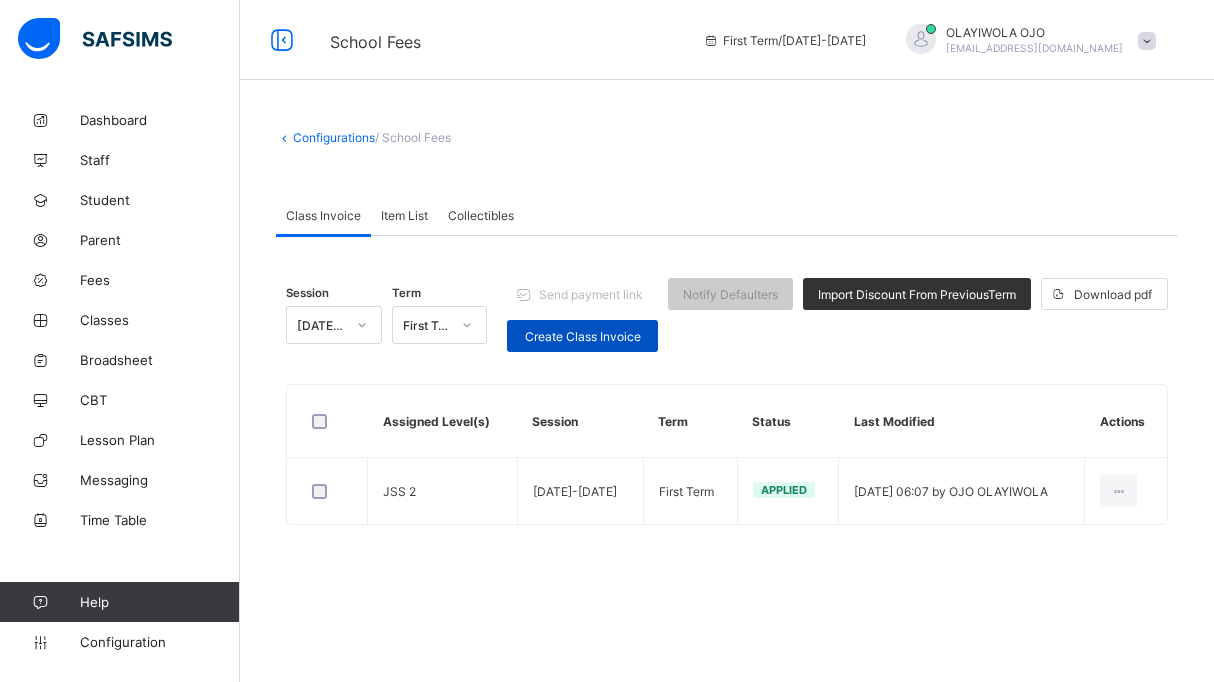 click on "Create Class Invoice" at bounding box center [582, 336] 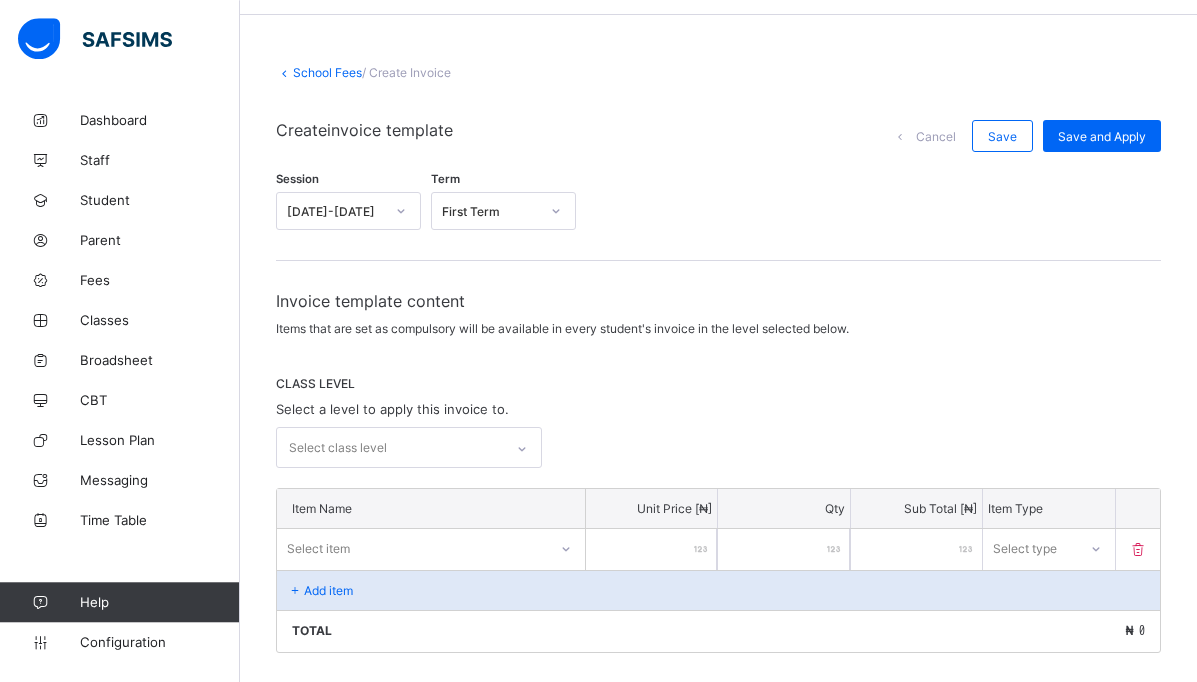 scroll, scrollTop: 102, scrollLeft: 0, axis: vertical 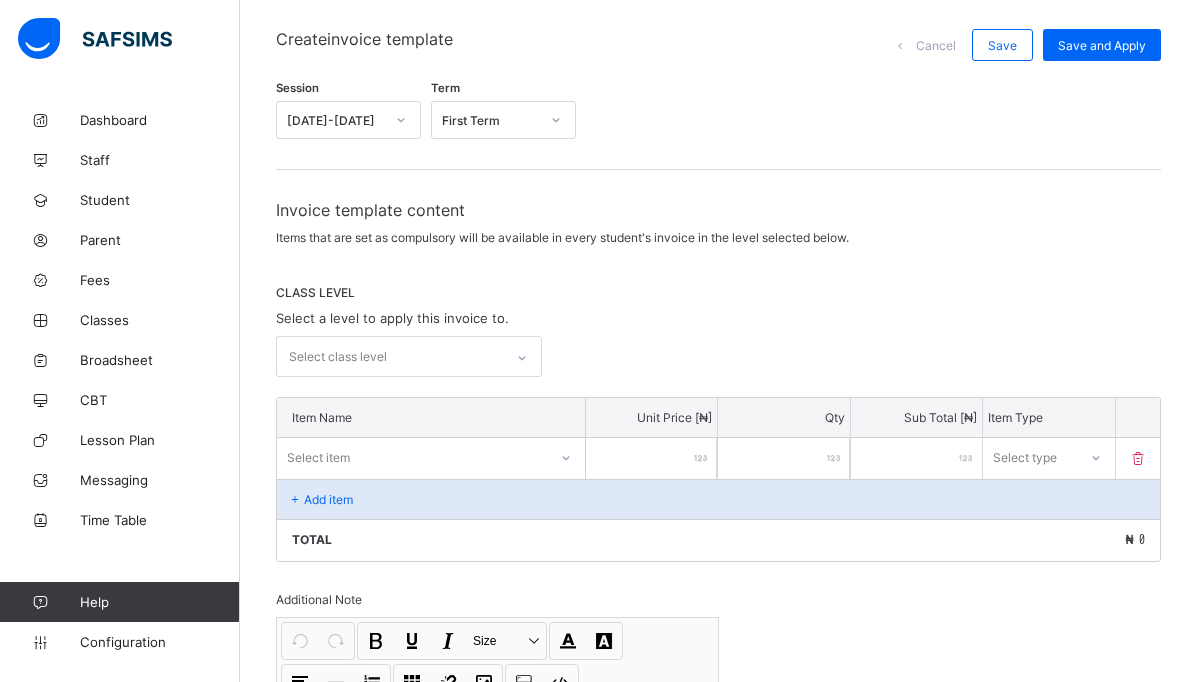click on "Select class level" 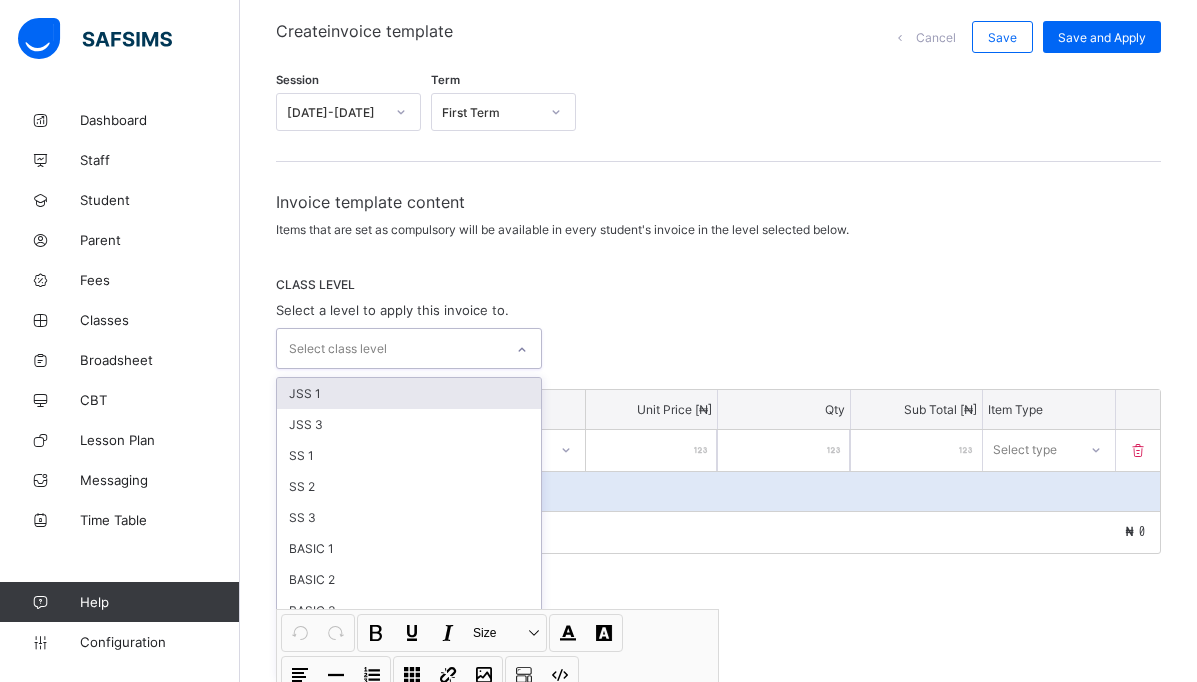 scroll, scrollTop: 168, scrollLeft: 0, axis: vertical 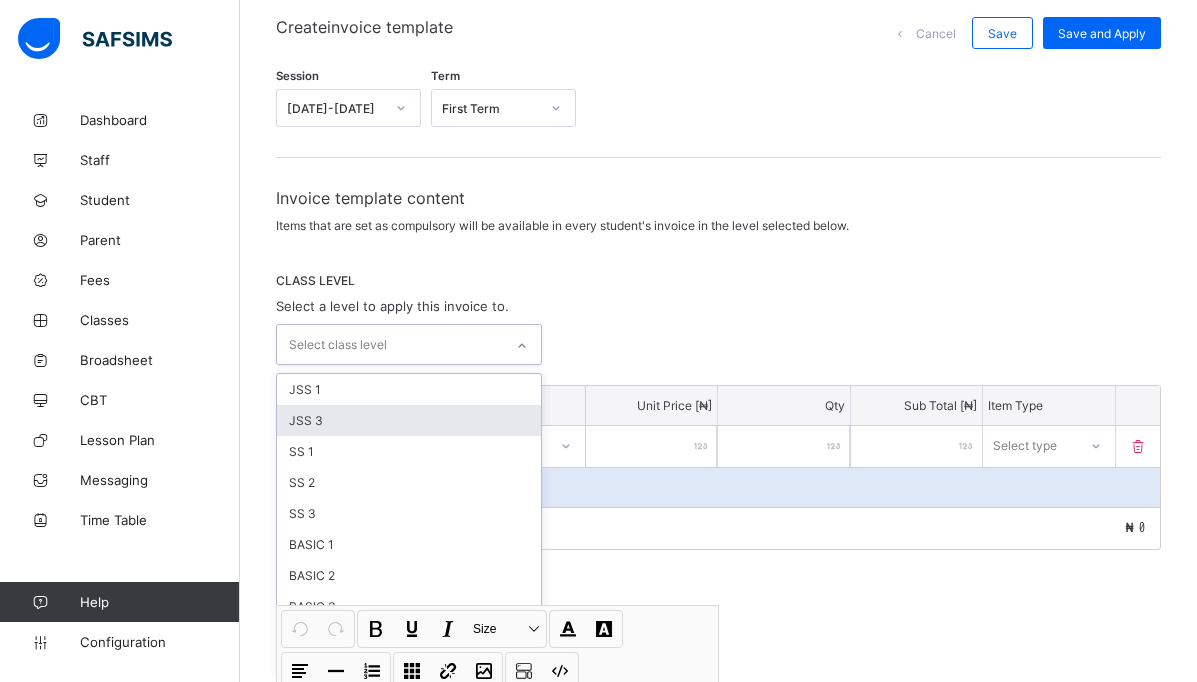click on "JSS 3" at bounding box center (409, 420) 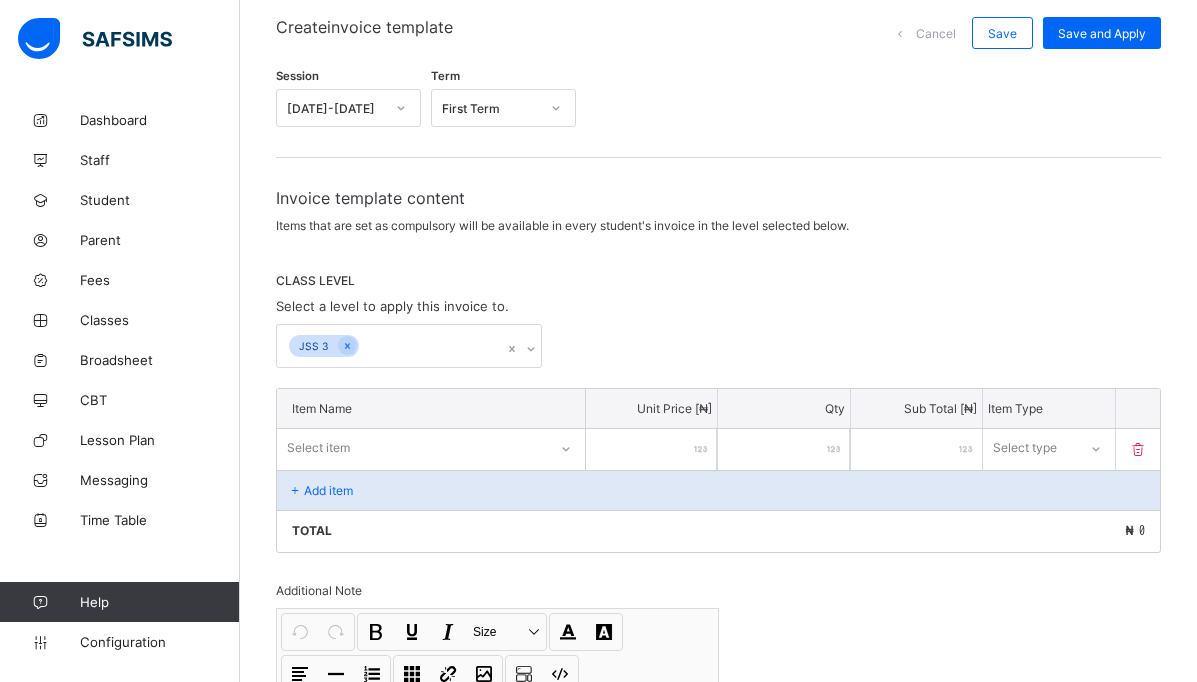 click on "CLASS LEVEL Select a level to apply this invoice to. JSS 3" at bounding box center [718, 320] 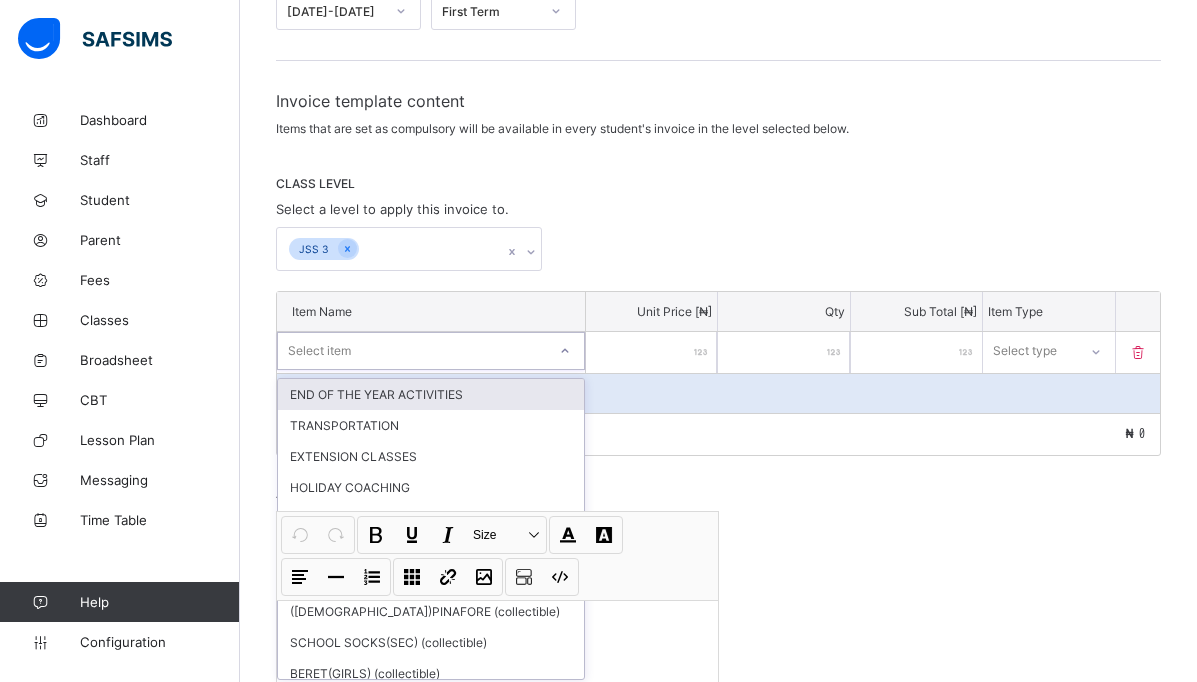 scroll, scrollTop: 271, scrollLeft: 0, axis: vertical 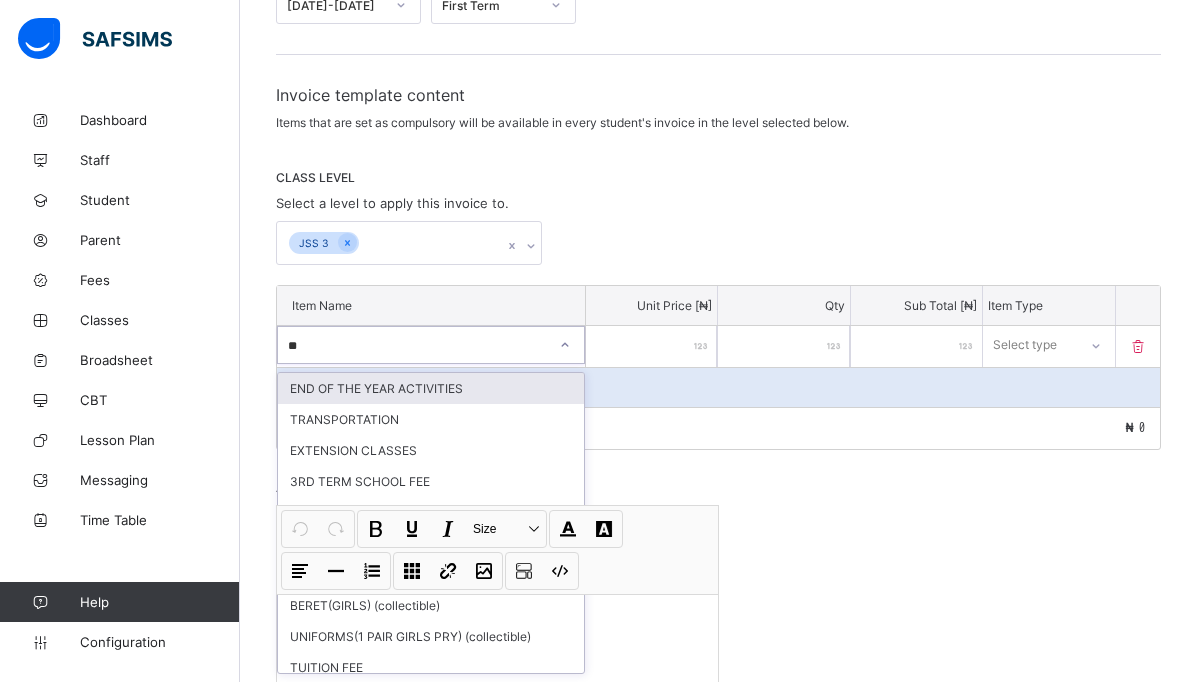 type on "***" 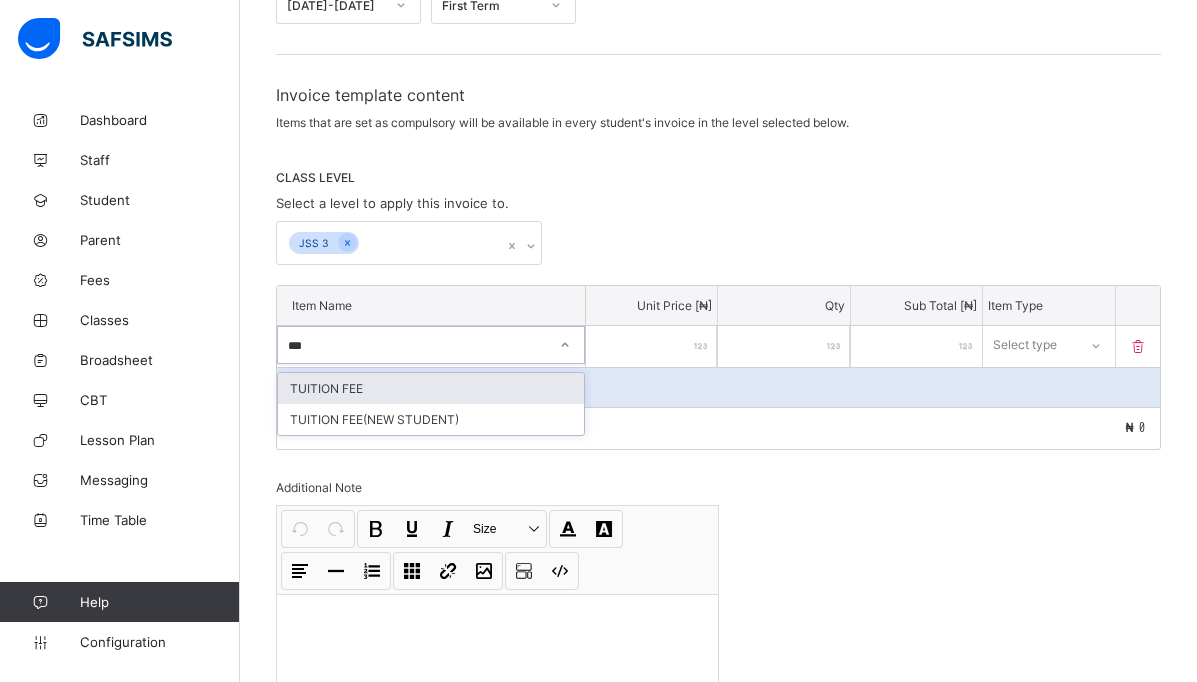click on "TUITION FEE" at bounding box center (431, 388) 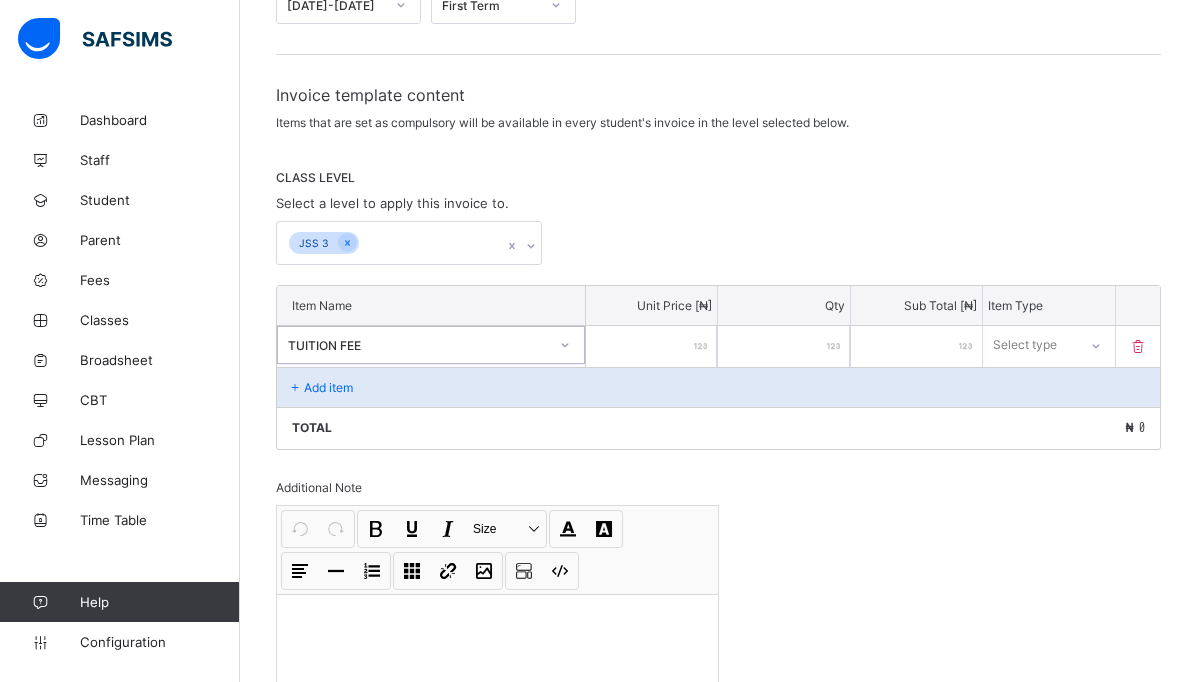 click at bounding box center (651, 346) 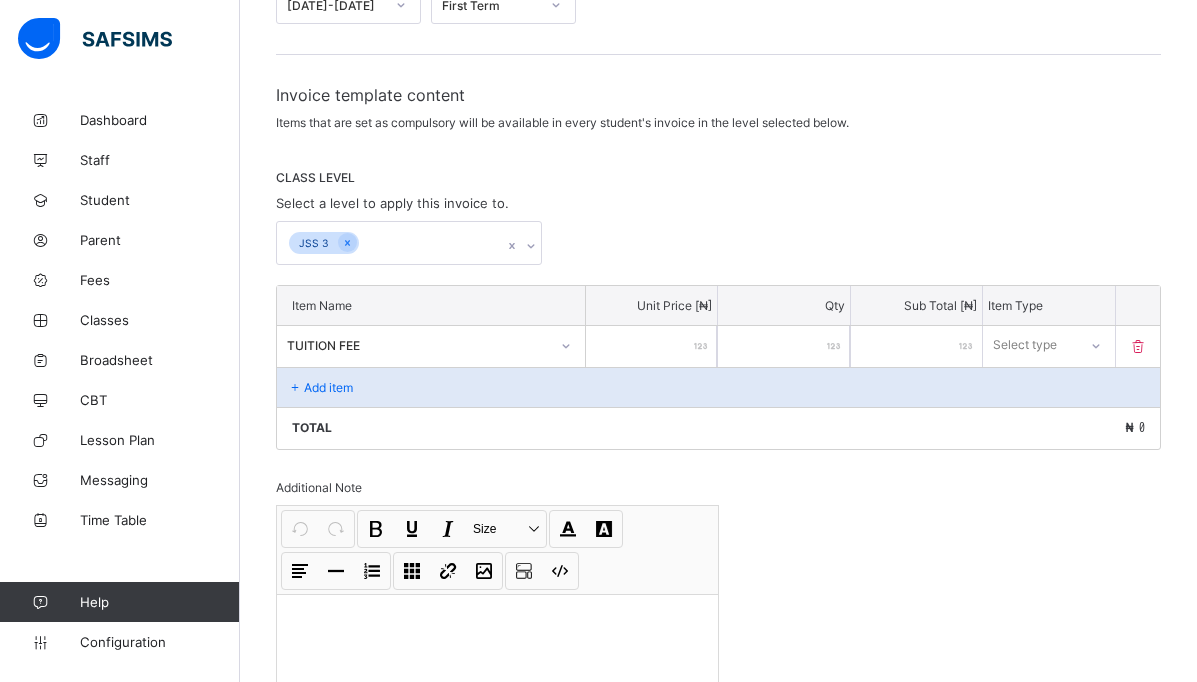 type on "*" 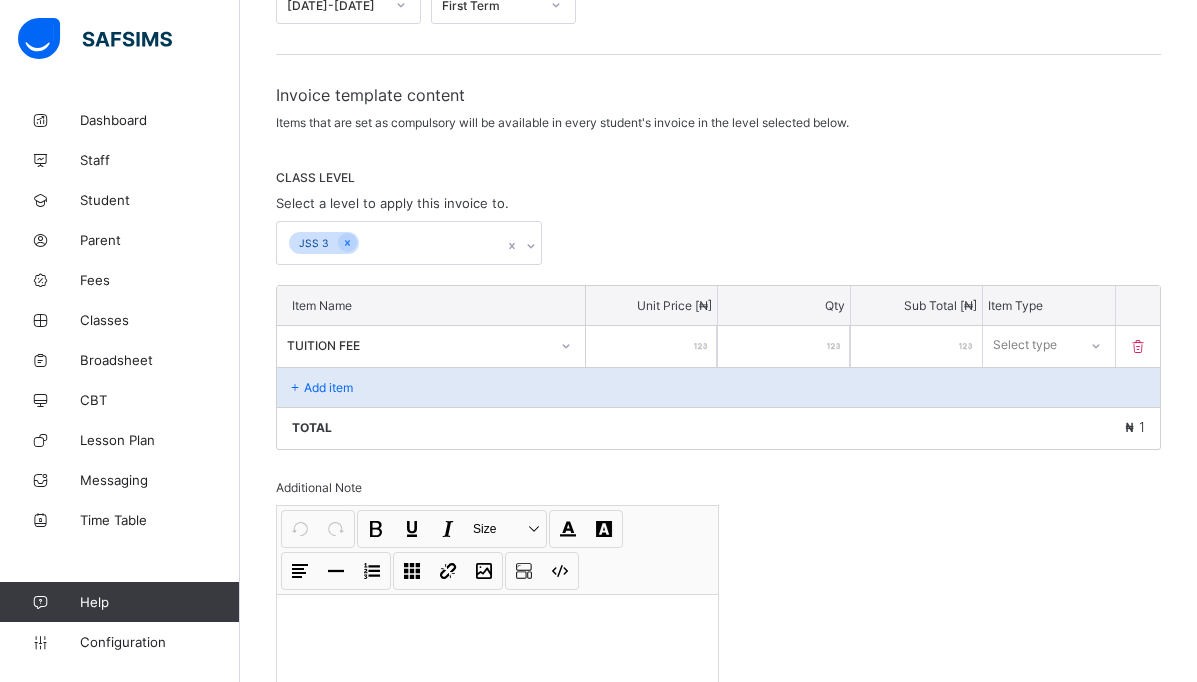 type on "**" 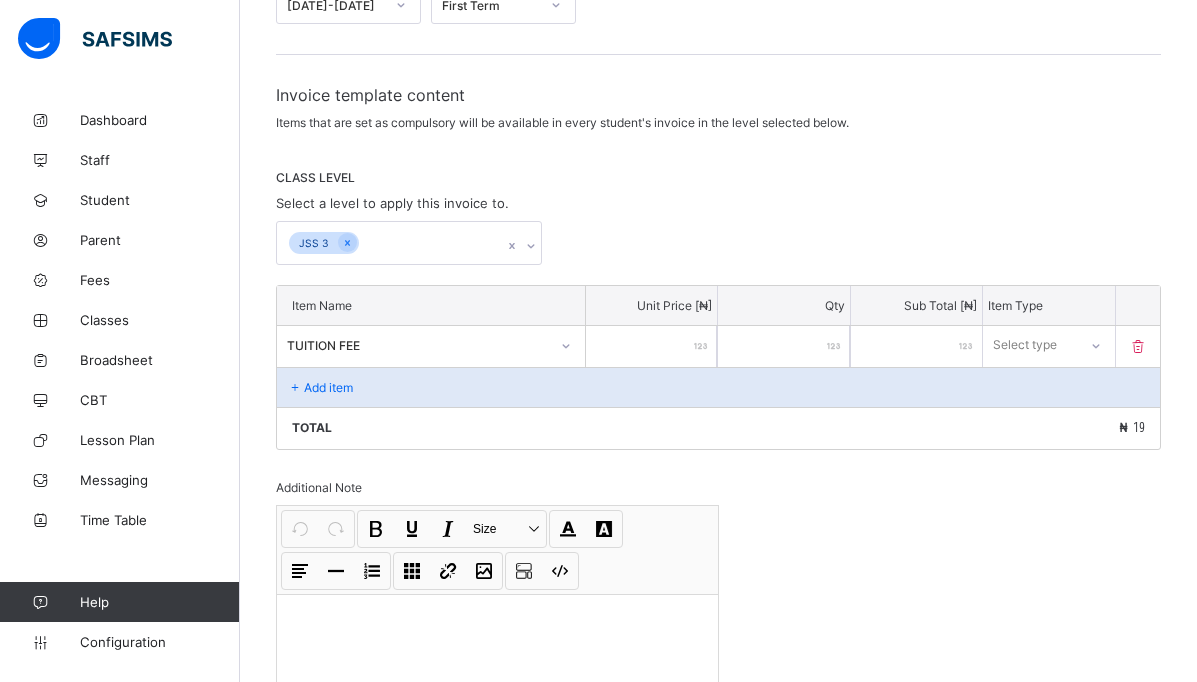 type on "***" 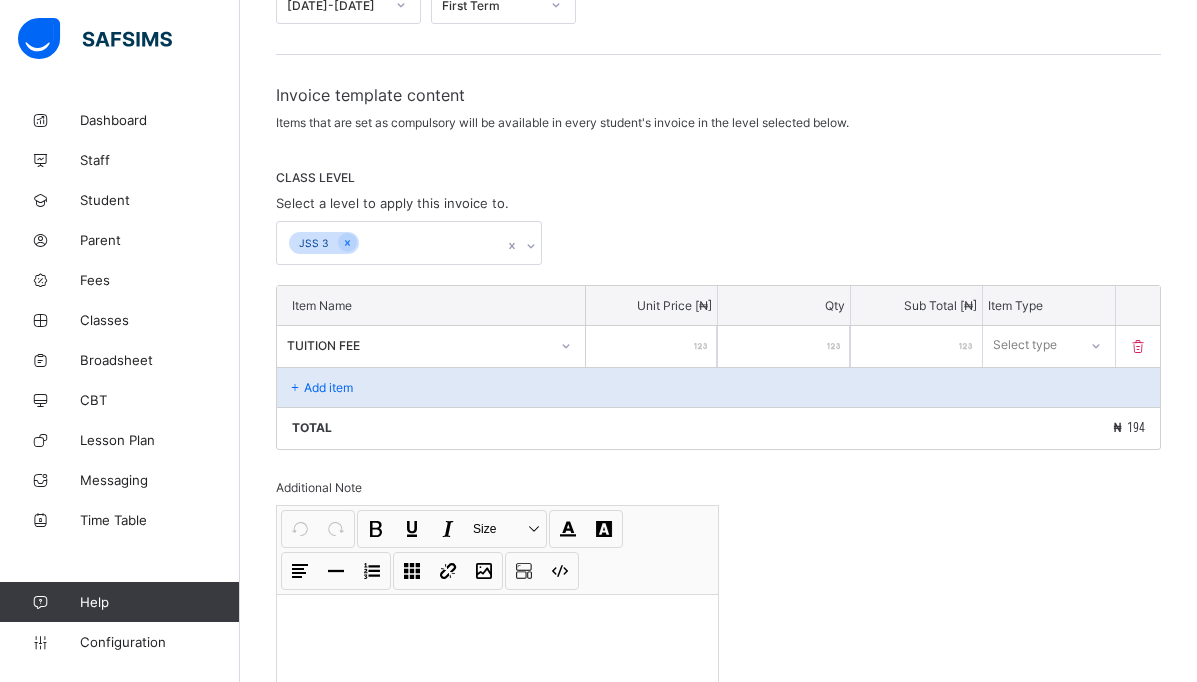 type on "****" 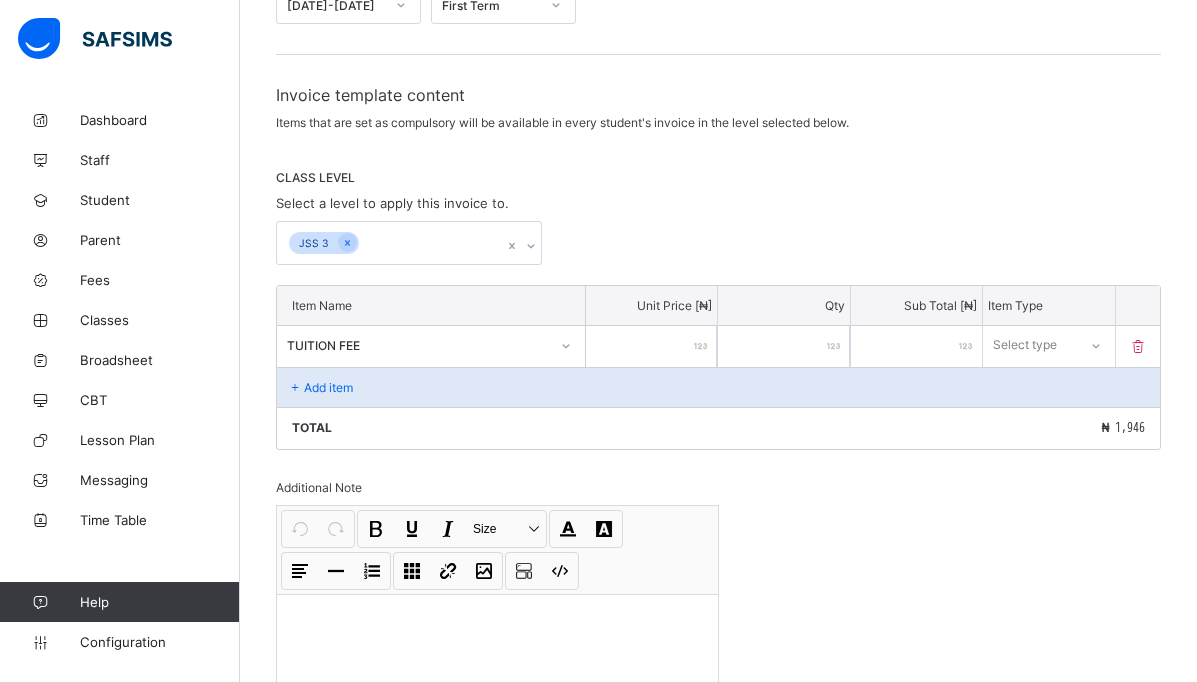 type on "*****" 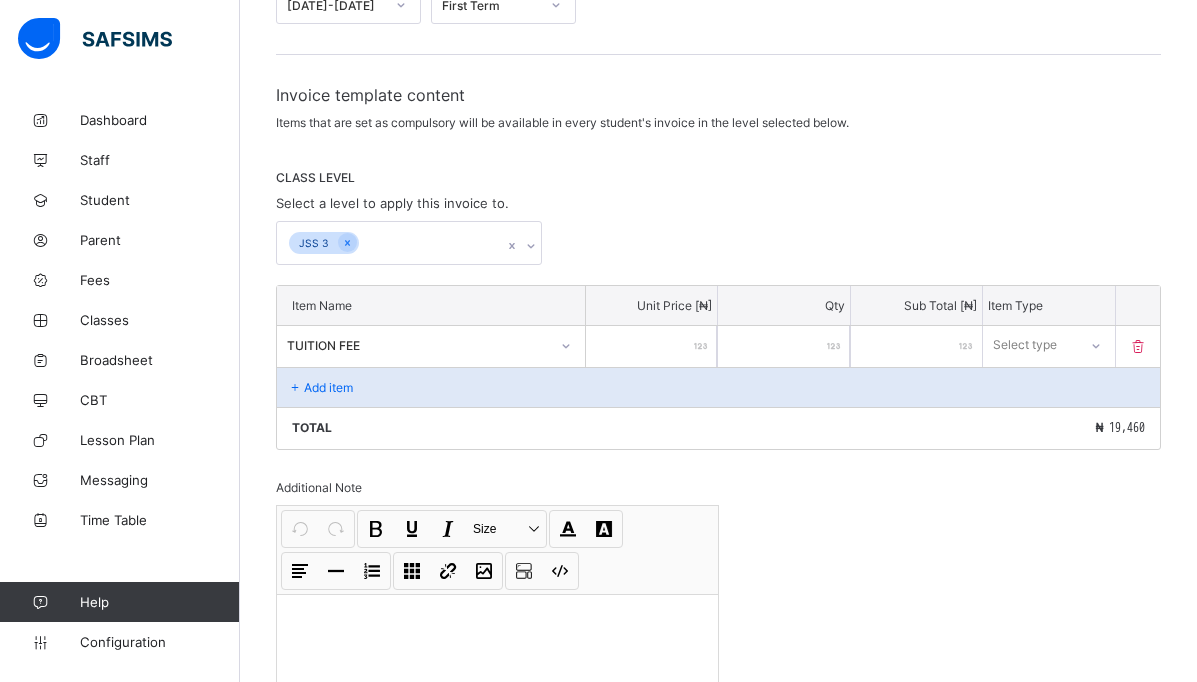 type on "******" 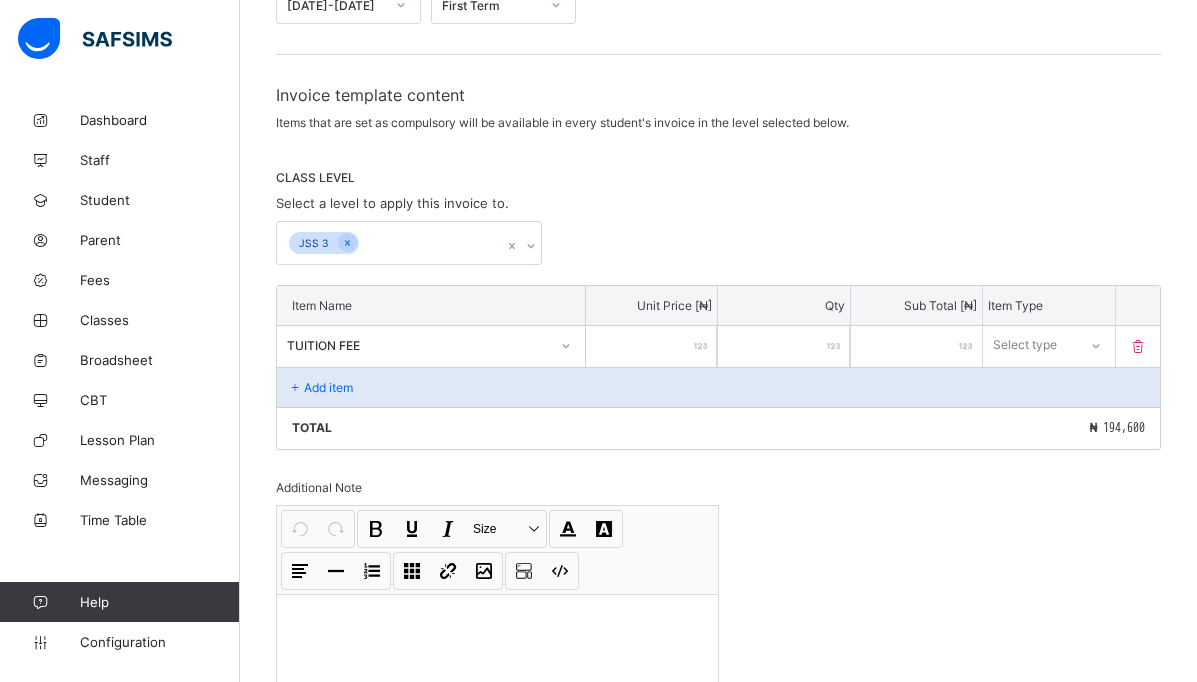 type on "******" 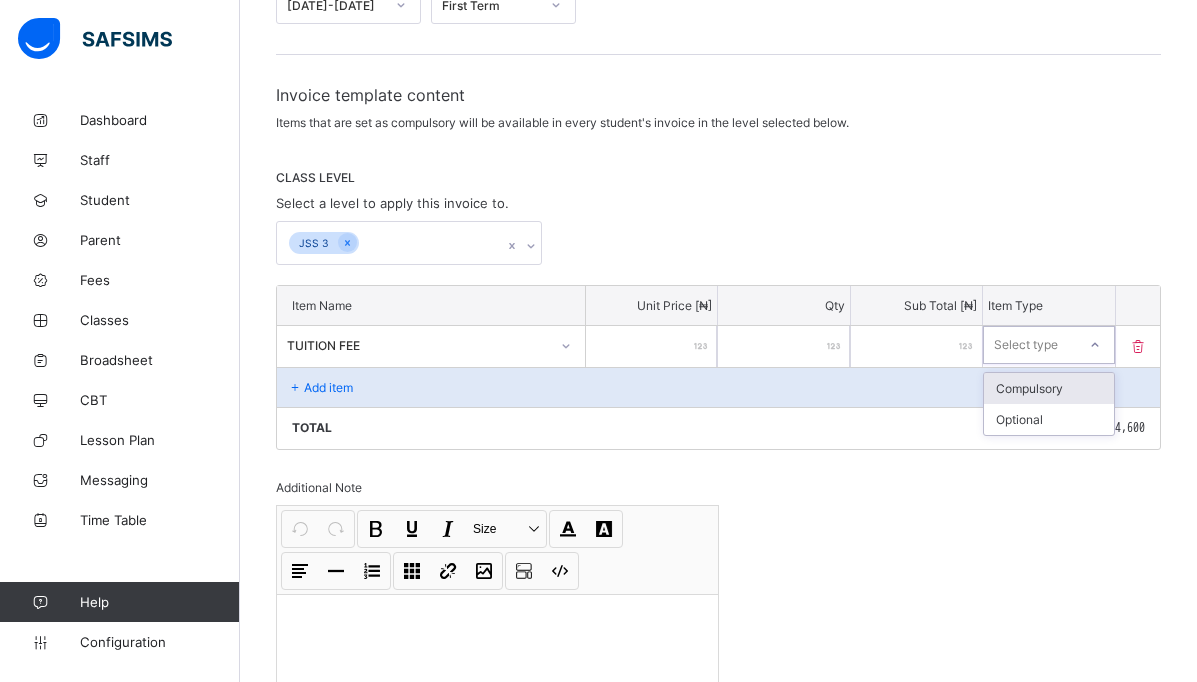 click on "Compulsory" at bounding box center (1048, 388) 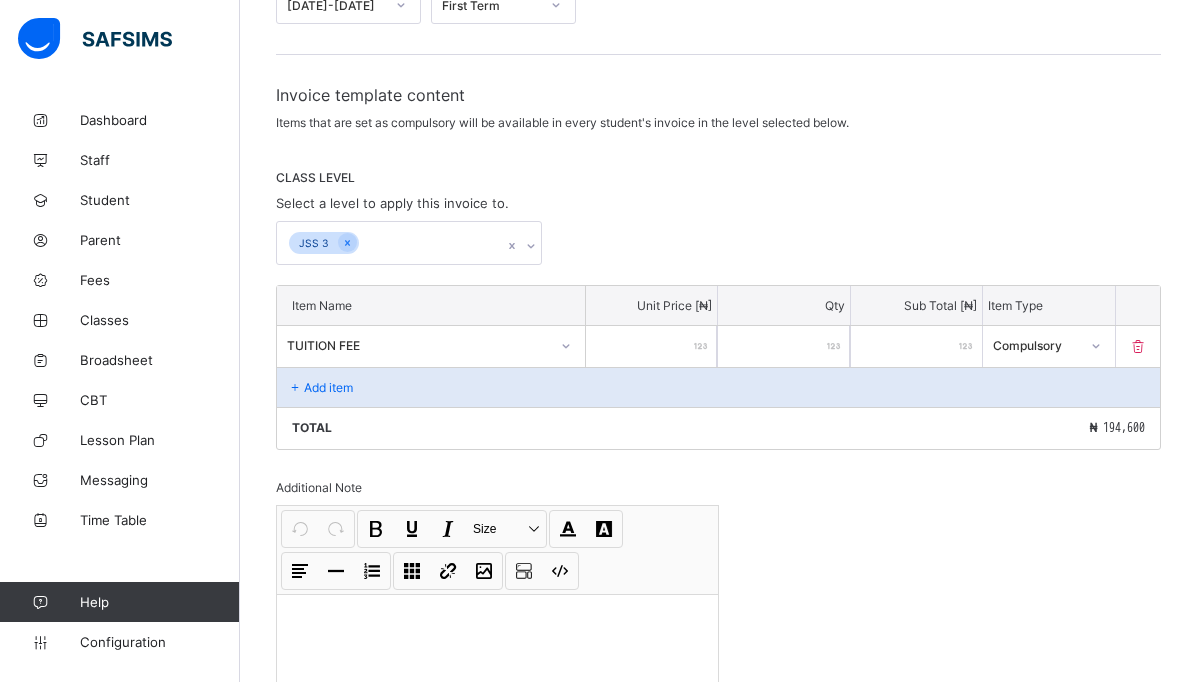 click on "Add item" at bounding box center (718, 387) 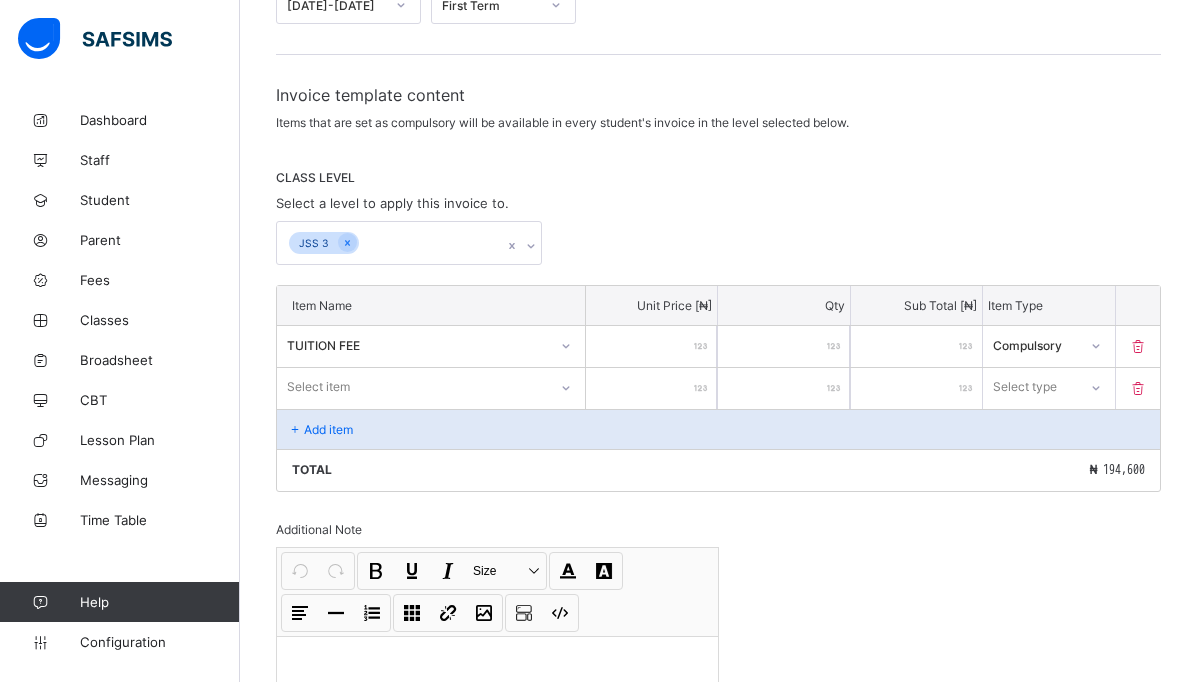 click on "Add item" at bounding box center [718, 429] 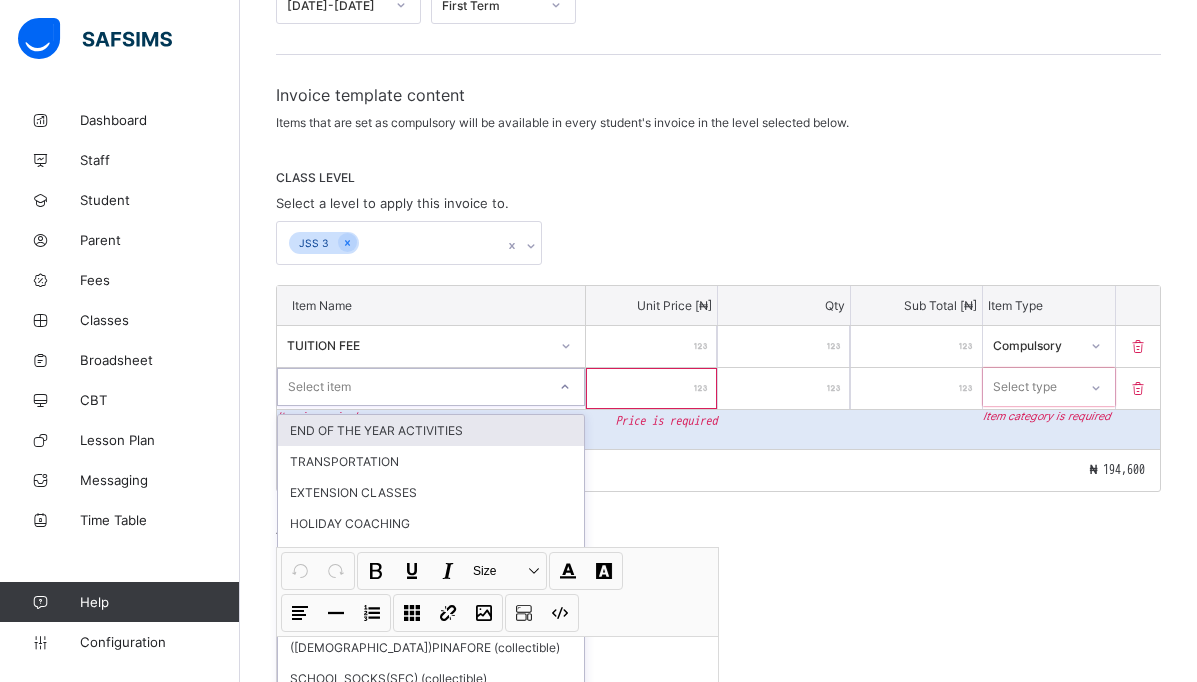 click on "option END OF THE YEAR ACTIVITIES  focused, 1 of 55. 55 results available. Use Up and Down to choose options, press Enter to select the currently focused option, press Escape to exit the menu, press Tab to select the option and exit the menu. Select item END OF THE YEAR ACTIVITIES  TRANSPORTATION  EXTENSION CLASSES  HOLIDAY COACHING  3RD TERM SCHOOL FEE  LESSON  UNIFORM(KNICKER) (collectible) ([DEMOGRAPHIC_DATA])PINAFORE (collectible) SCHOOL SOCKS(SEC) (collectible) BERET(GIRLS) (collectible) UNIFORMS(1 PAIR GIRLS PRY) (collectible) TUITION FEE  UNIFORM(SHIRT) (collectible) SCHOOL BAG (collectible) END OF SESSION ACTIVITIES  JAMB REGISTRATION  STAFF BILL(PRY)  UNIFORMS(1 PAIR BOYS PRY) (collectible) PTA  PRIVATE CLASS FEE(PRY)  STAR LEAGUE ACTIVITIES  UNIFORM(TROUSER) (collectible) PRIVATE CLASS FEE(SEC)  LAB COAT (collectible) EXCURSION  GRADUATION CEREMONY  STAFF BILL(SECONDARY)  BOOK DEPOSIT (collectible) SCHOOL TIE(PRY) (collectible) DICTION  ARREARS  UNIFORMS (collectible) DEVELOPMENT LEVY  MUSIC CLASSES" at bounding box center (431, 387) 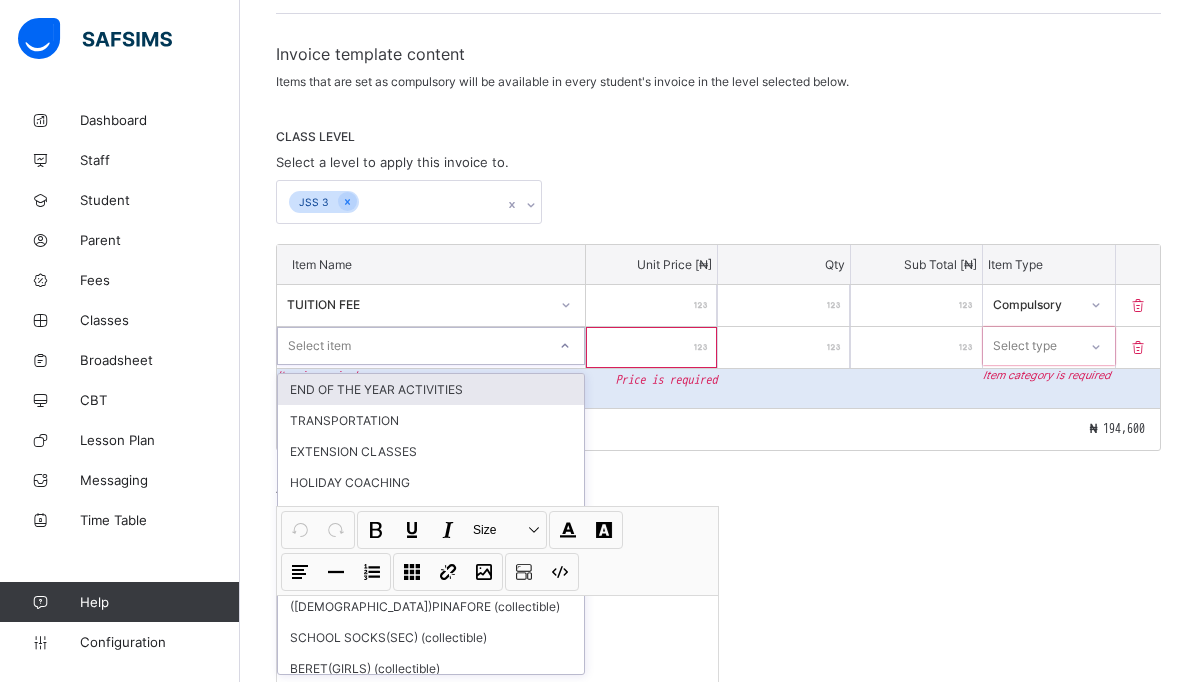 scroll, scrollTop: 313, scrollLeft: 0, axis: vertical 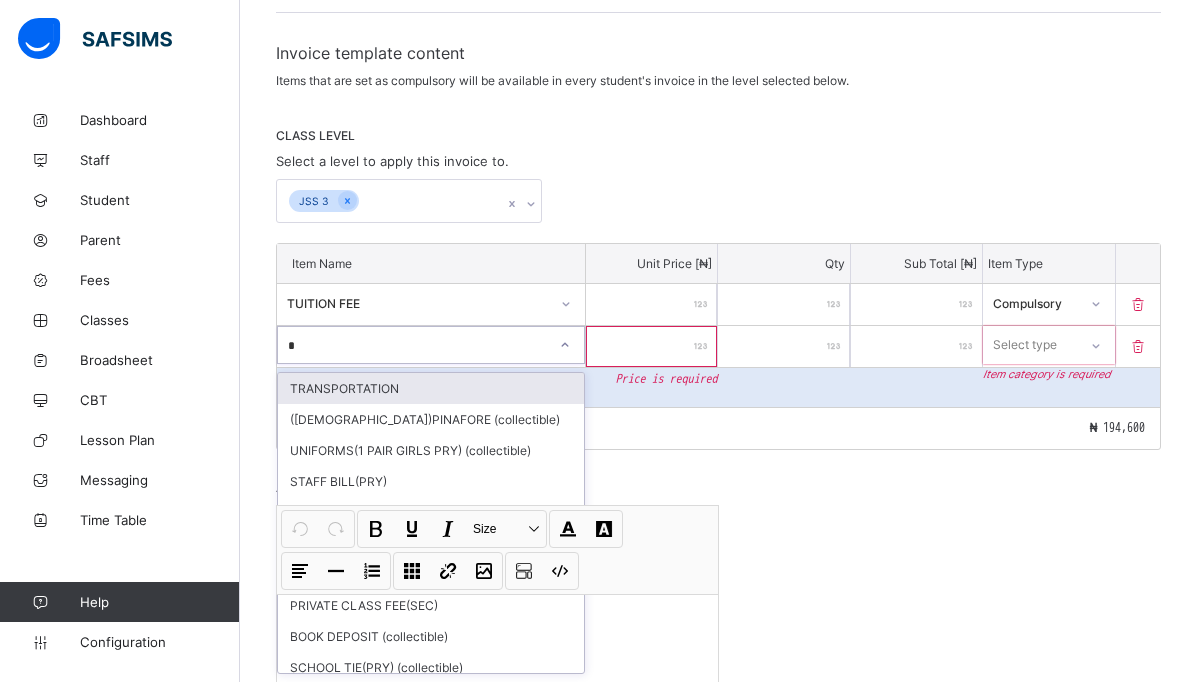 type on "**" 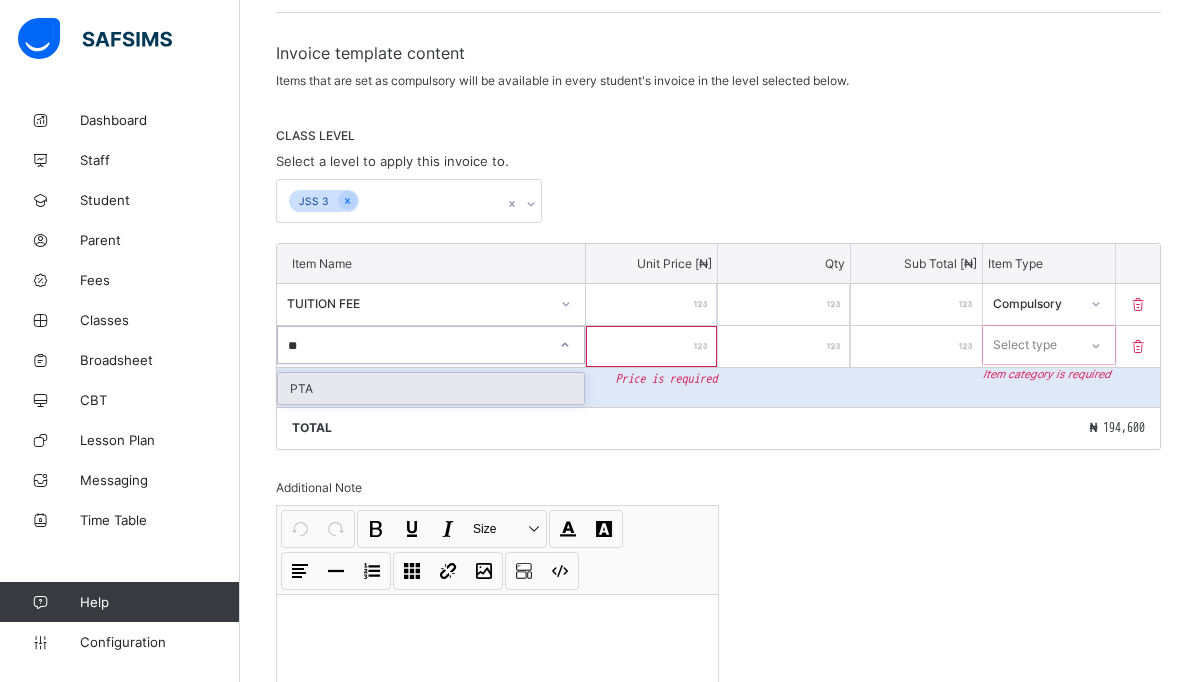 click on "PTA" at bounding box center (431, 388) 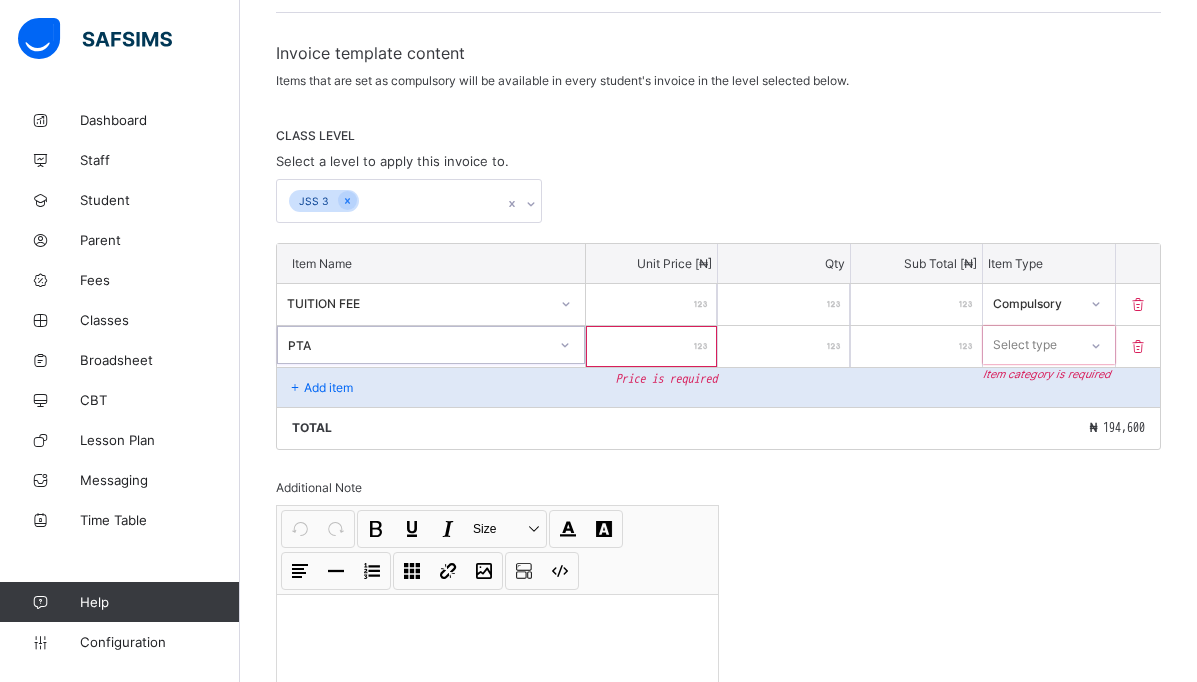 click at bounding box center [651, 346] 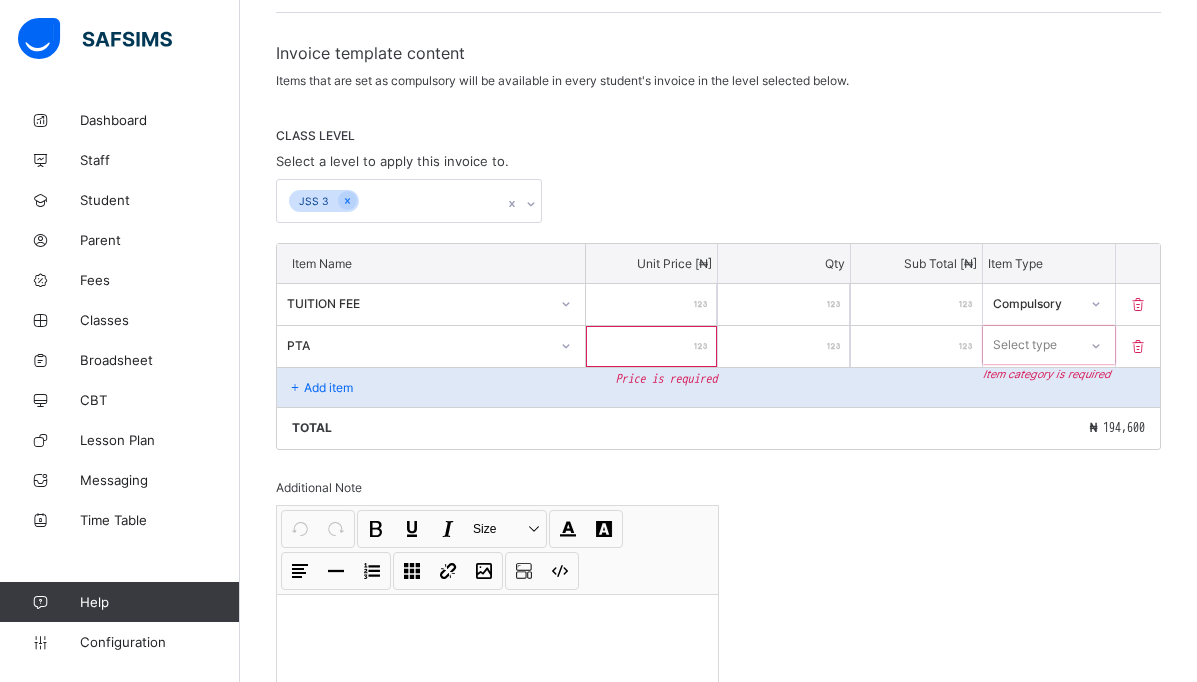 type on "*" 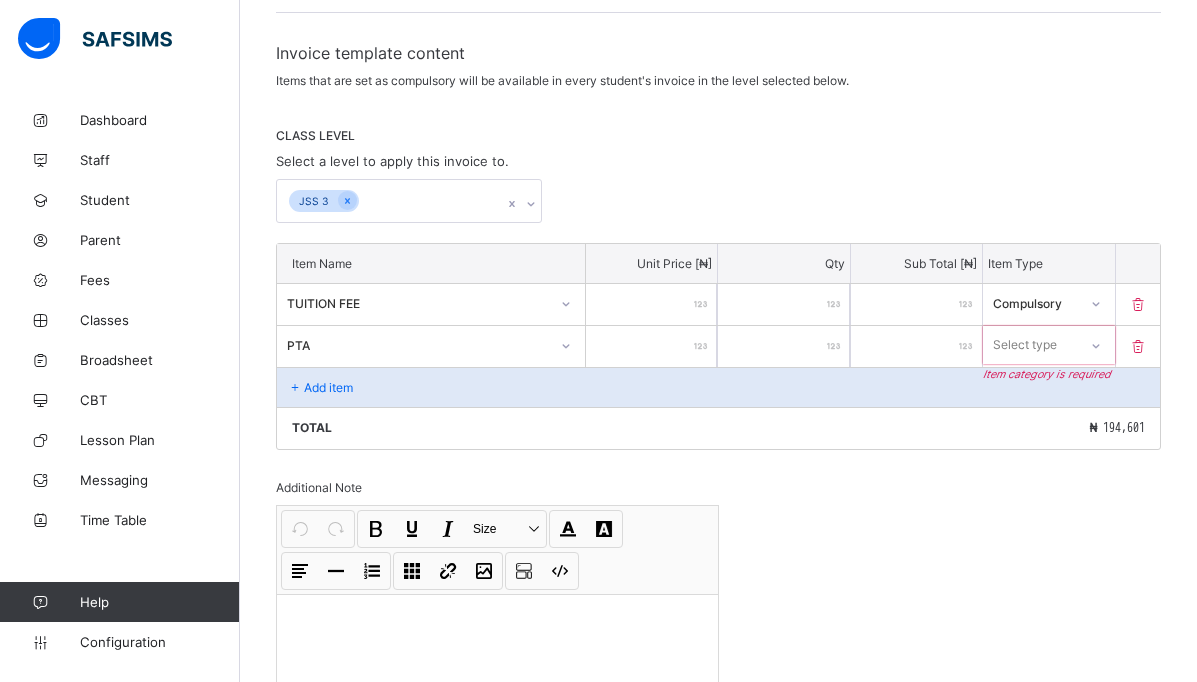 type on "**" 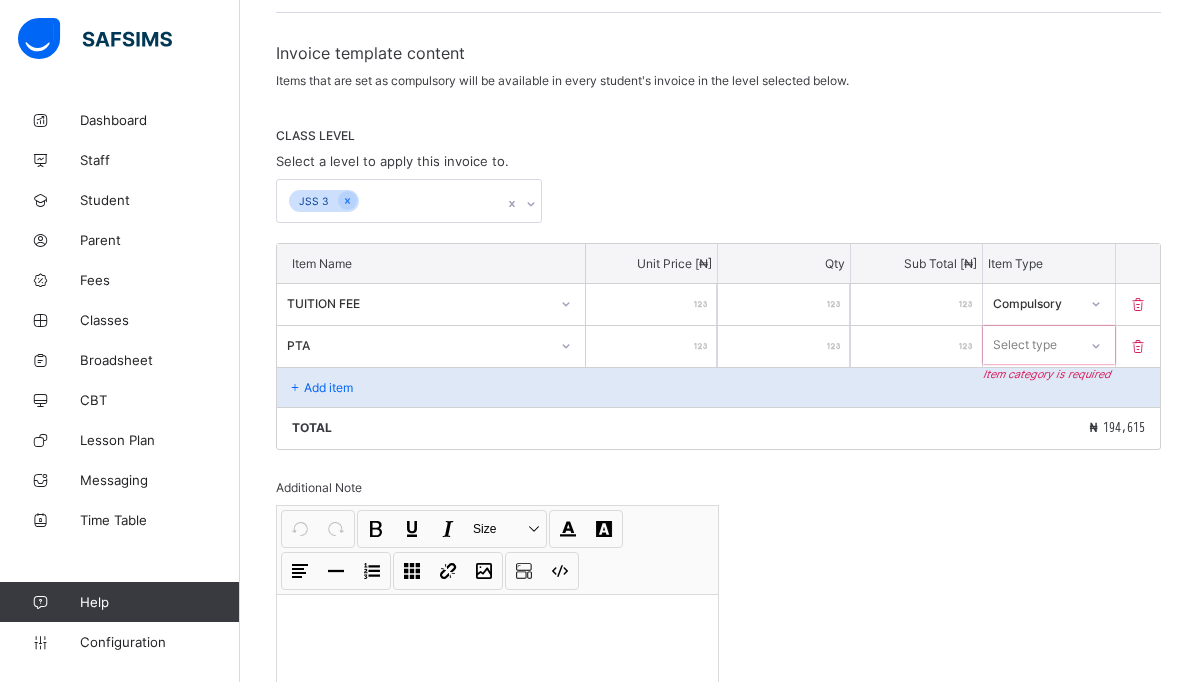type on "****" 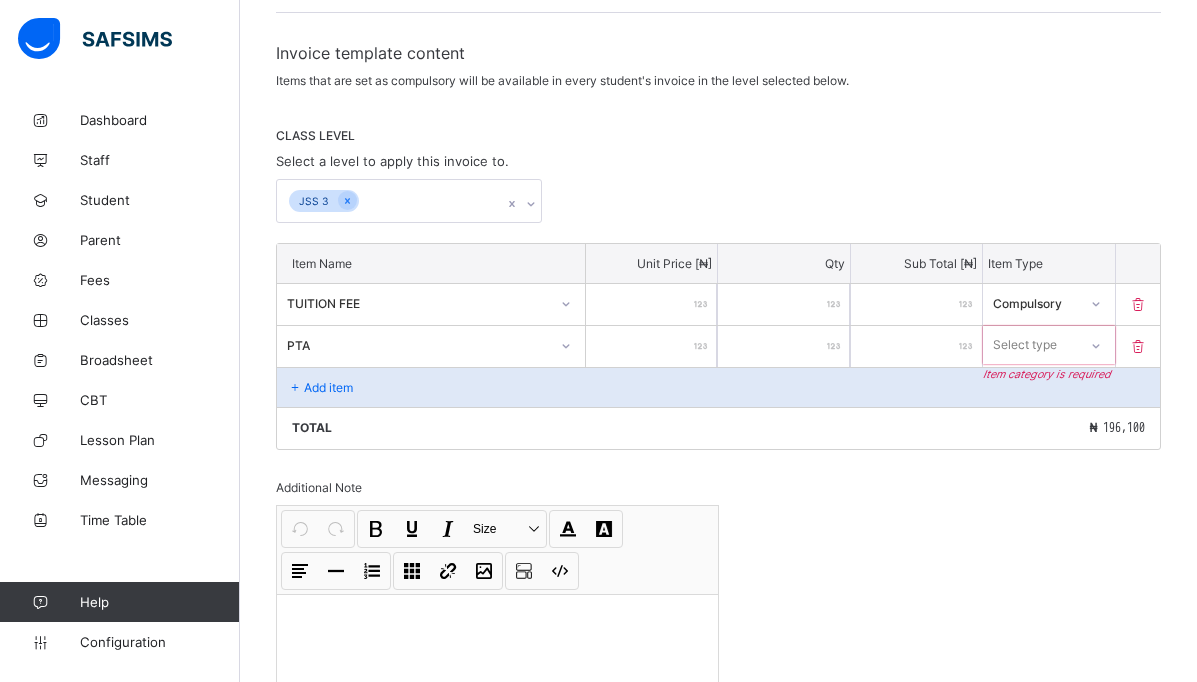 click on "****" at bounding box center (651, 346) 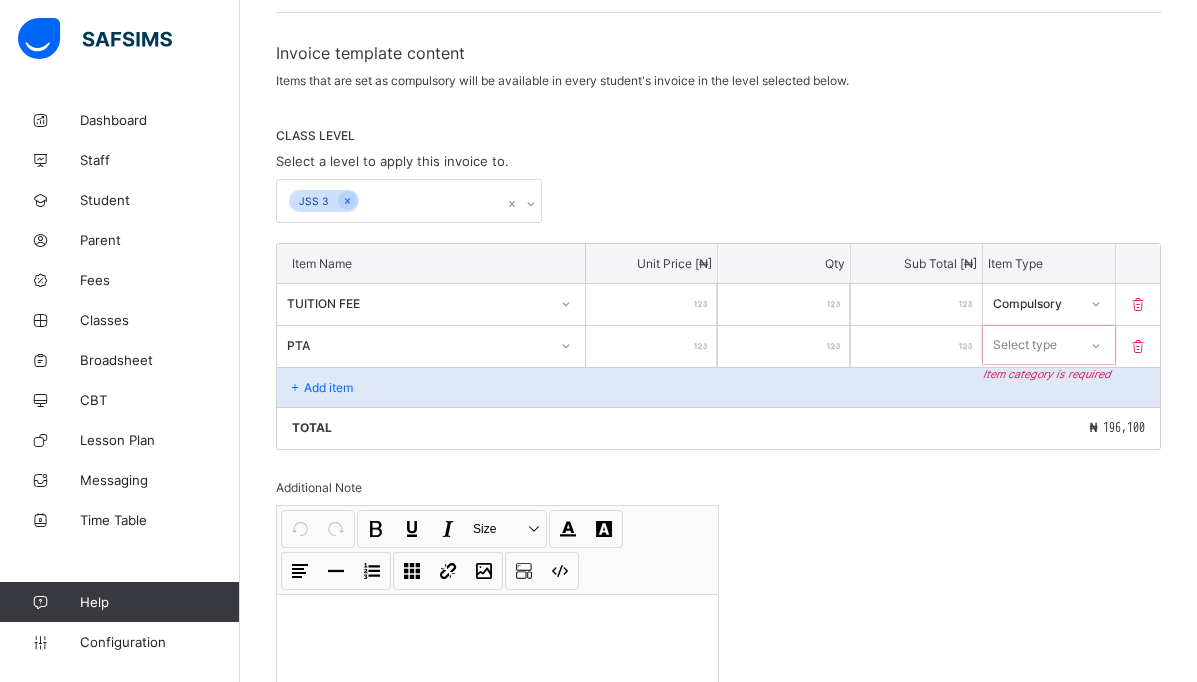 type on "*" 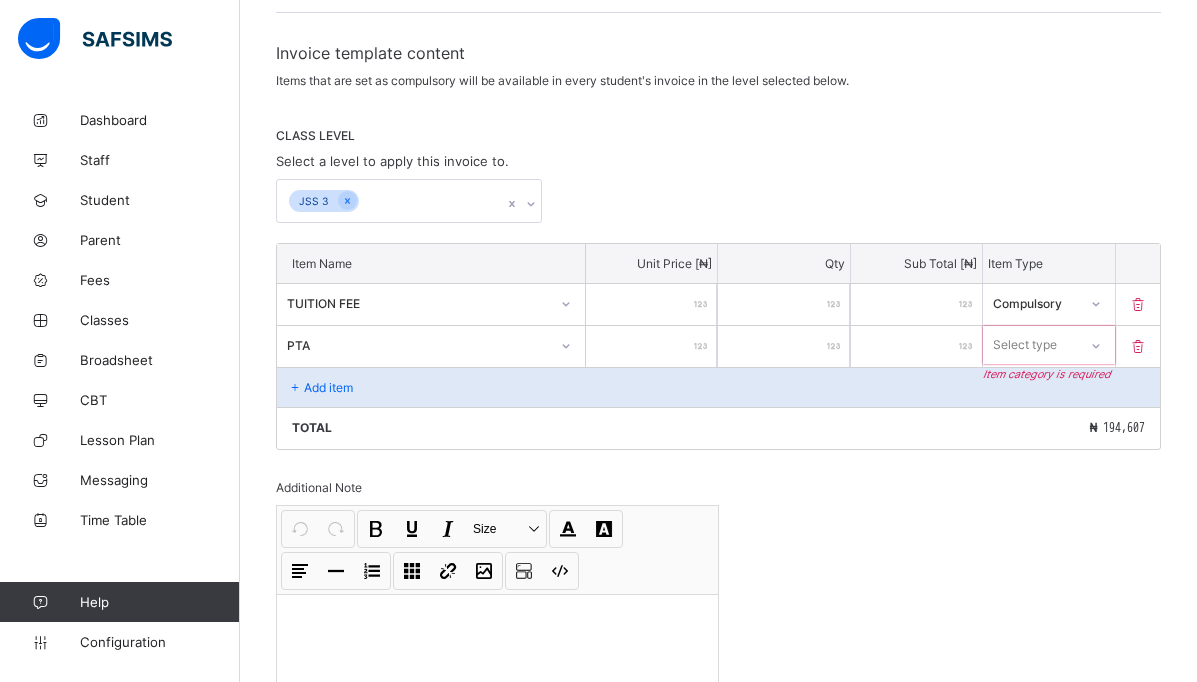 type on "**" 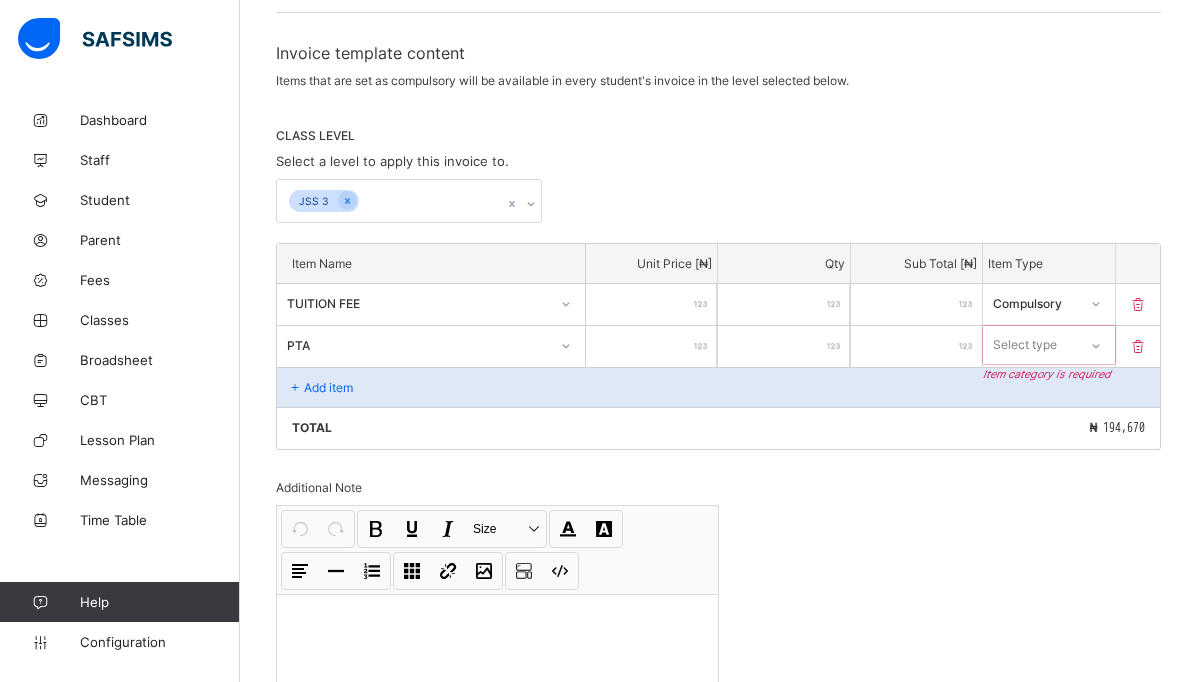 type on "***" 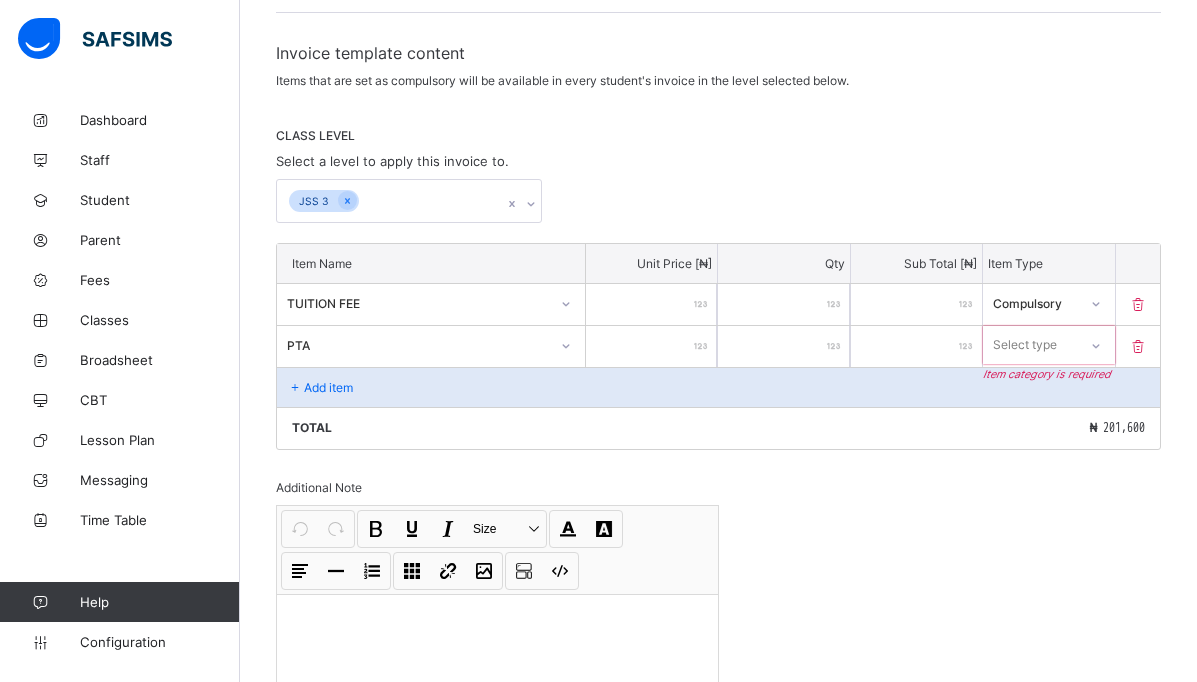 type on "****" 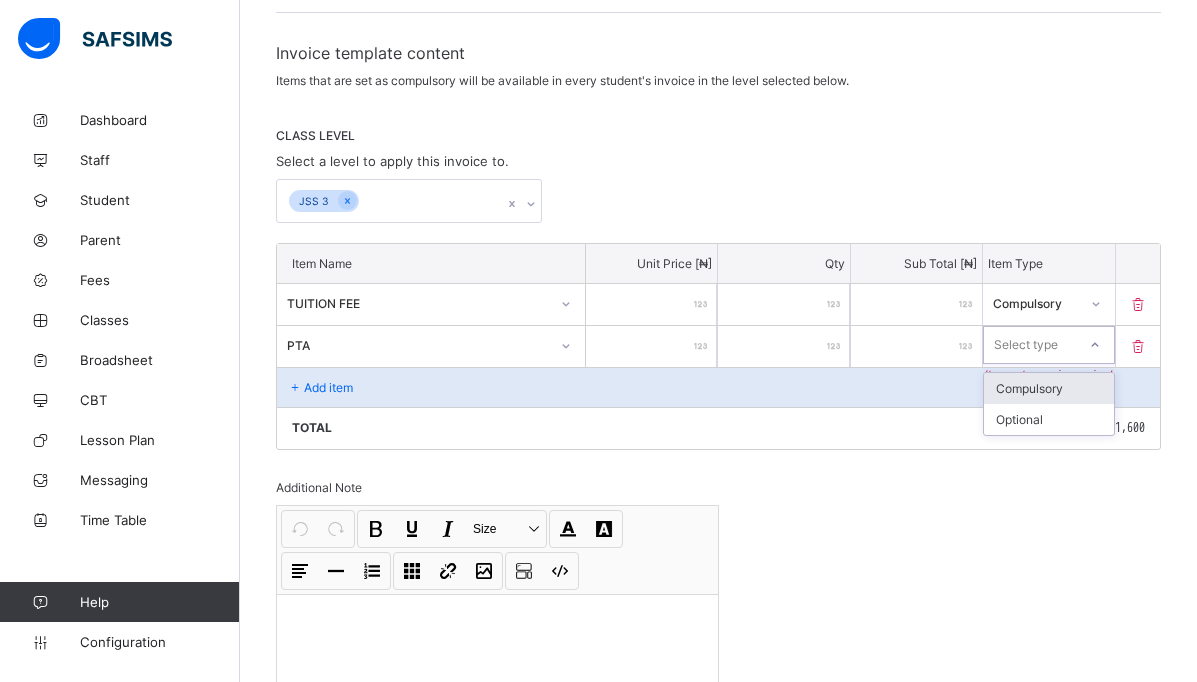 click on "Compulsory" at bounding box center (1048, 388) 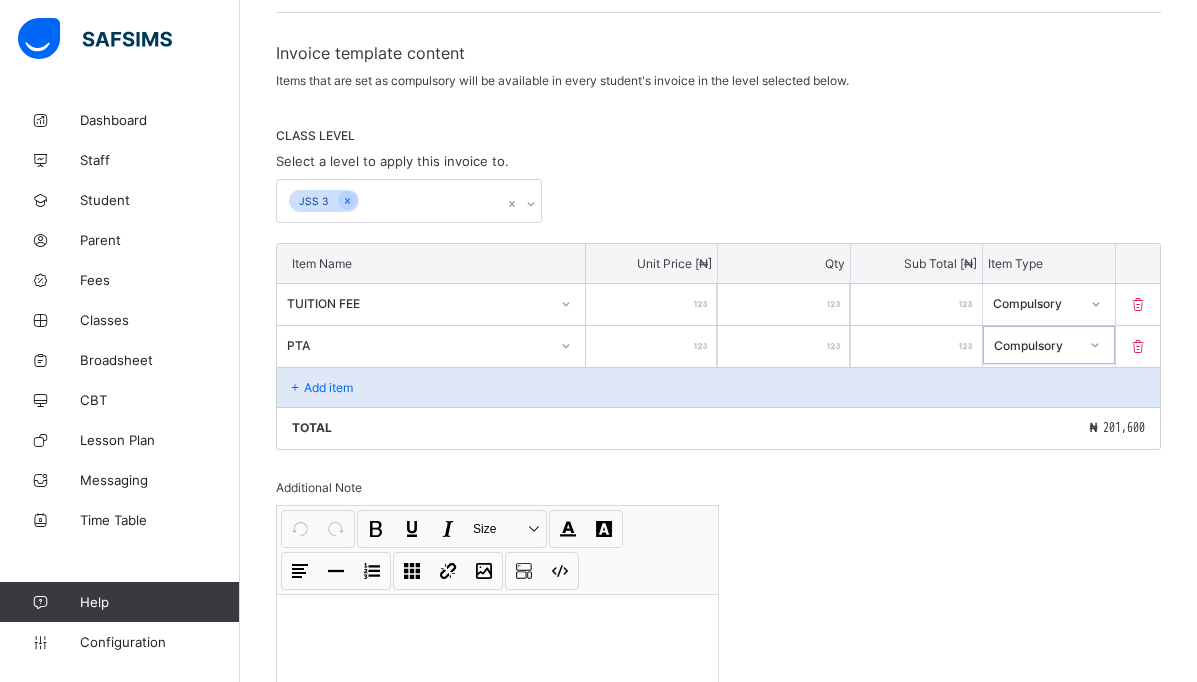 click on "Add item" at bounding box center [328, 387] 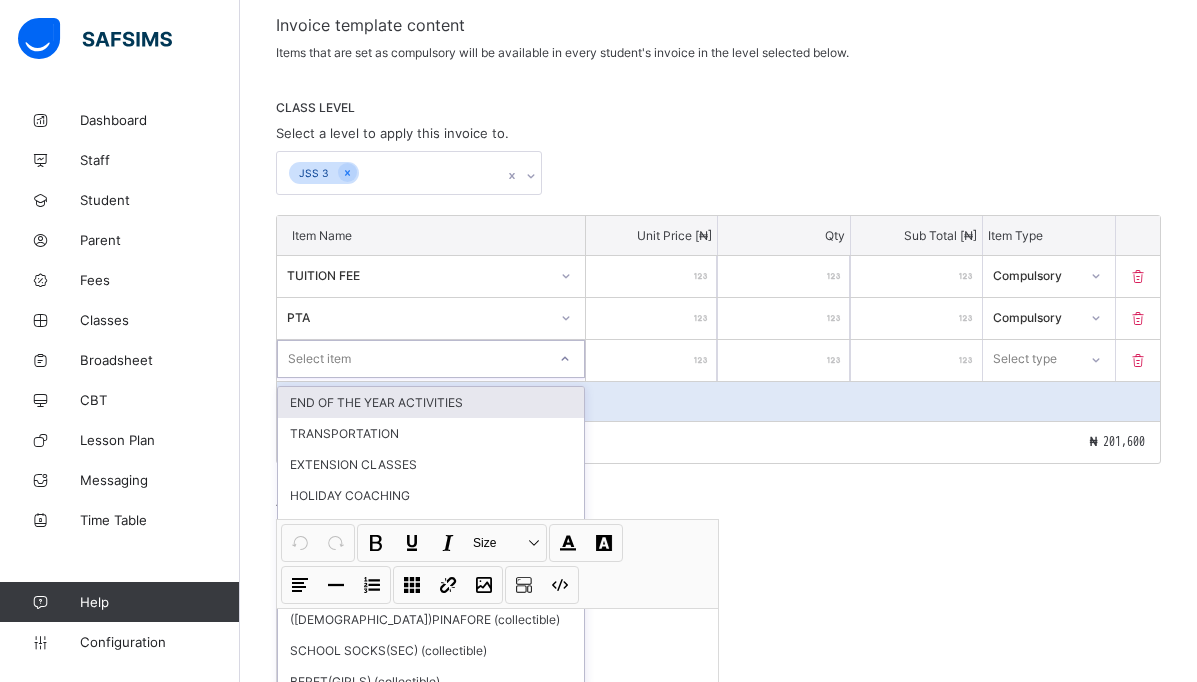 click on "option END OF THE YEAR ACTIVITIES  focused, 1 of 55. 55 results available. Use Up and Down to choose options, press Enter to select the currently focused option, press Escape to exit the menu, press Tab to select the option and exit the menu. Select item END OF THE YEAR ACTIVITIES  TRANSPORTATION  EXTENSION CLASSES  HOLIDAY COACHING  3RD TERM SCHOOL FEE  LESSON  UNIFORM(KNICKER) (collectible) ([DEMOGRAPHIC_DATA])PINAFORE (collectible) SCHOOL SOCKS(SEC) (collectible) BERET(GIRLS) (collectible) UNIFORMS(1 PAIR GIRLS PRY) (collectible) TUITION FEE  UNIFORM(SHIRT) (collectible) SCHOOL BAG (collectible) END OF SESSION ACTIVITIES  JAMB REGISTRATION  STAFF BILL(PRY)  UNIFORMS(1 PAIR BOYS PRY) (collectible) PTA  PRIVATE CLASS FEE(PRY)  STAR LEAGUE ACTIVITIES  UNIFORM(TROUSER) (collectible) PRIVATE CLASS FEE(SEC)  LAB COAT (collectible) EXCURSION  GRADUATION CEREMONY  STAFF BILL(SECONDARY)  BOOK DEPOSIT (collectible) SCHOOL TIE(PRY) (collectible) DICTION  ARREARS  UNIFORMS (collectible) DEVELOPMENT LEVY  MUSIC CLASSES" at bounding box center (431, 359) 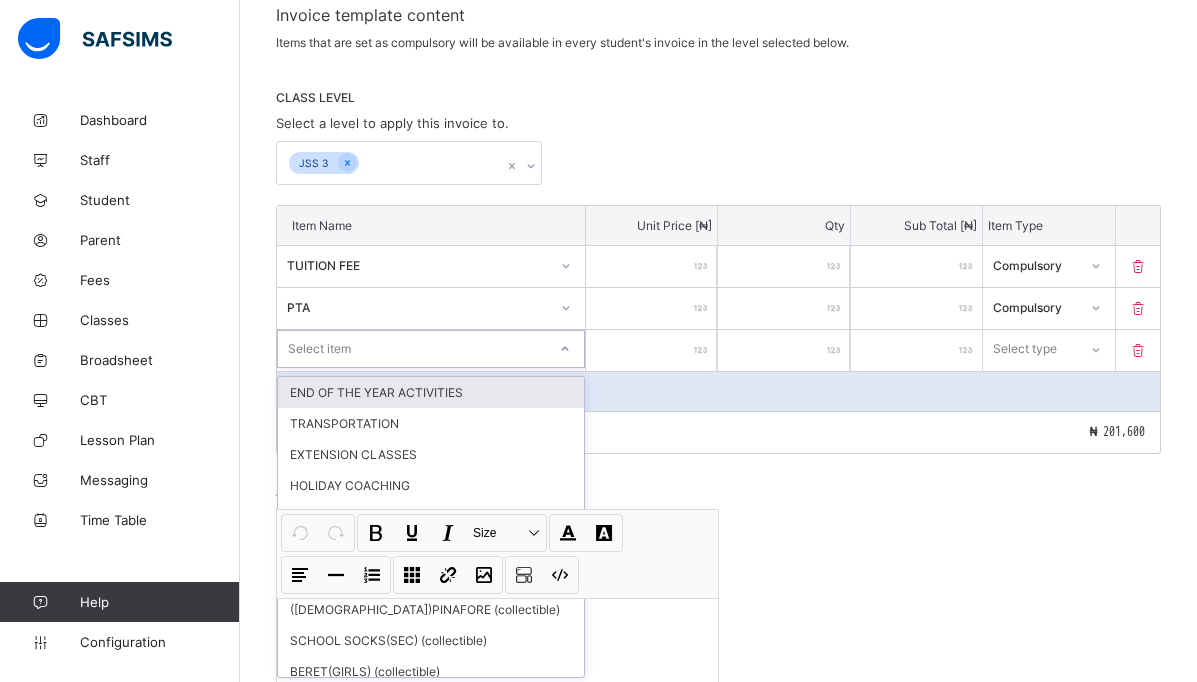 scroll, scrollTop: 355, scrollLeft: 0, axis: vertical 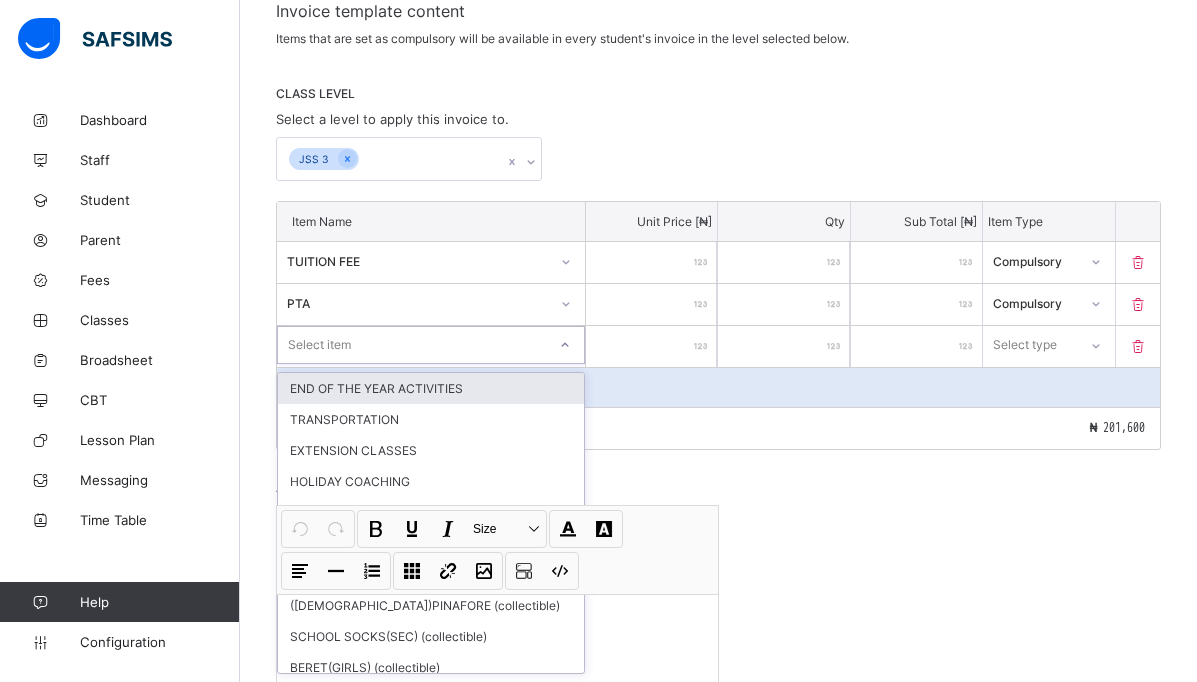 click on "END OF THE YEAR ACTIVITIES" at bounding box center (431, 388) 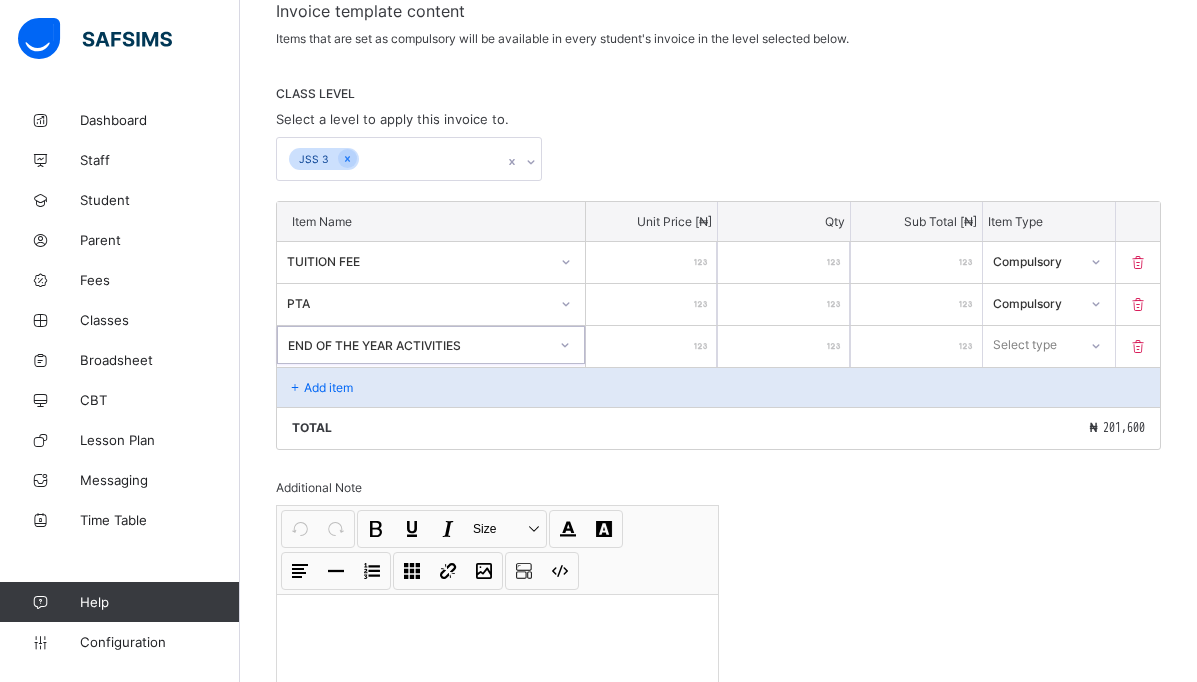 click at bounding box center [651, 346] 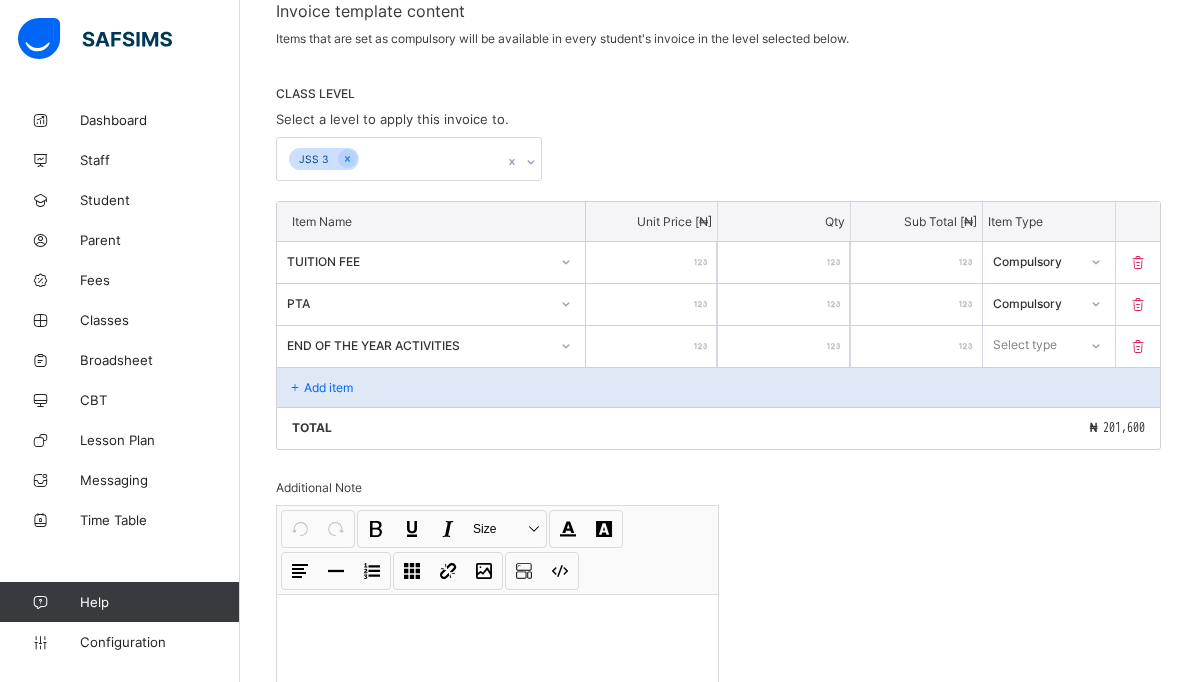 type on "*" 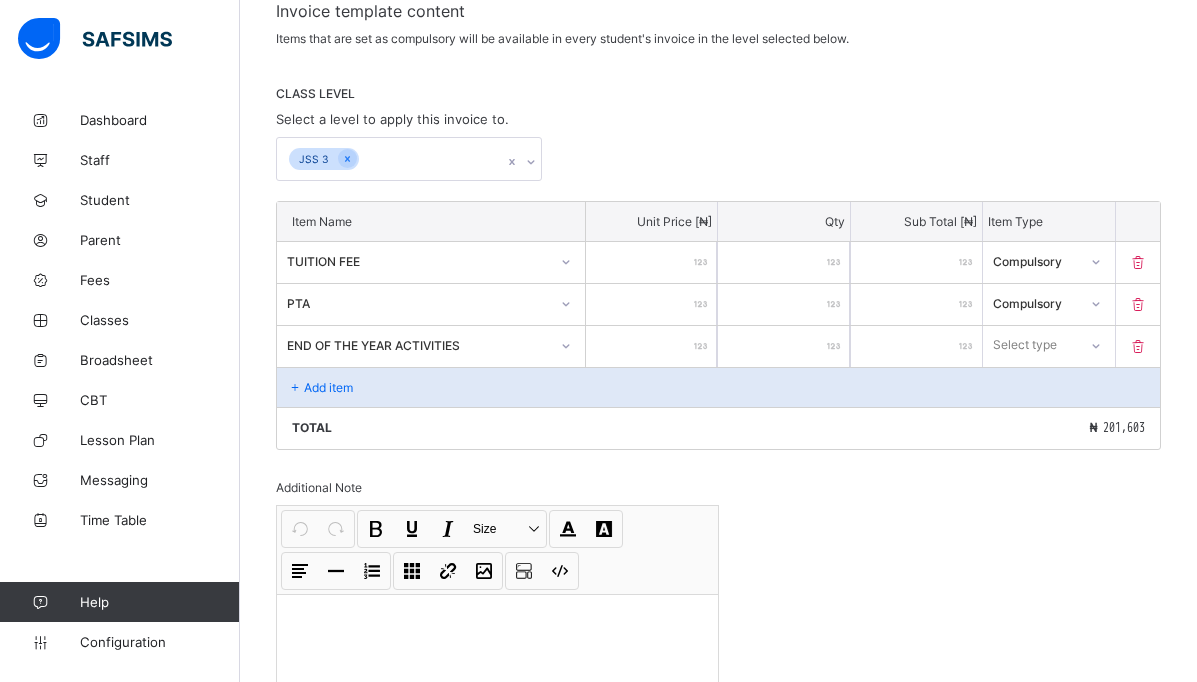 type on "**" 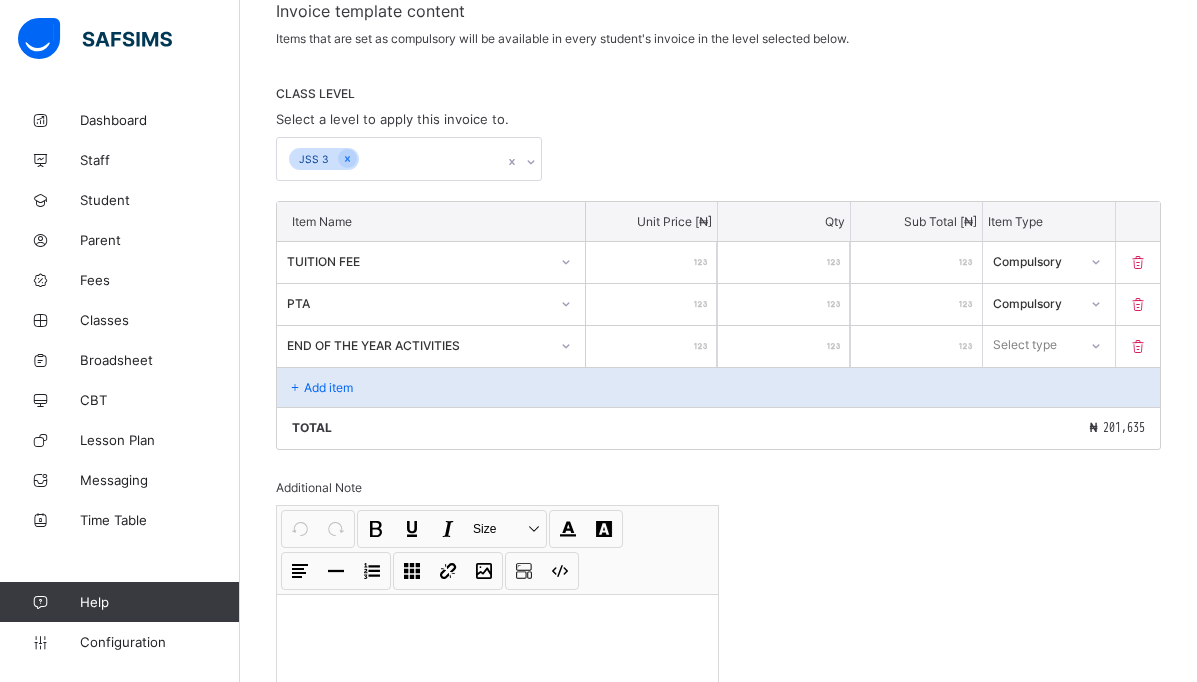 type on "***" 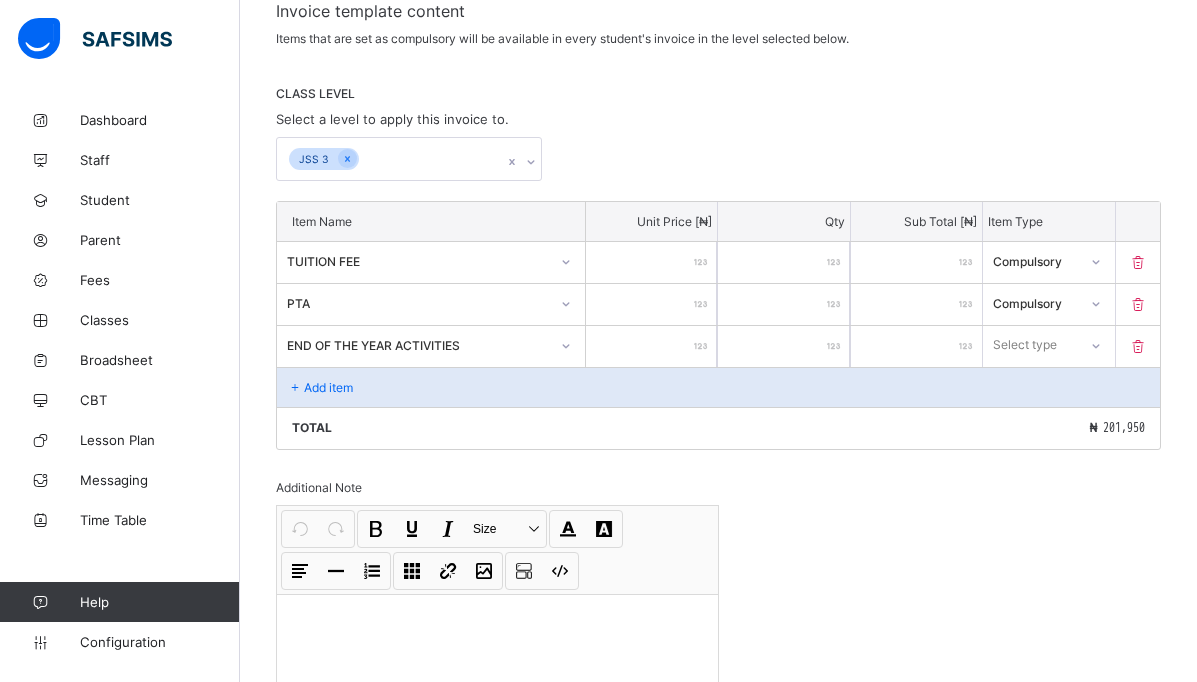 type on "****" 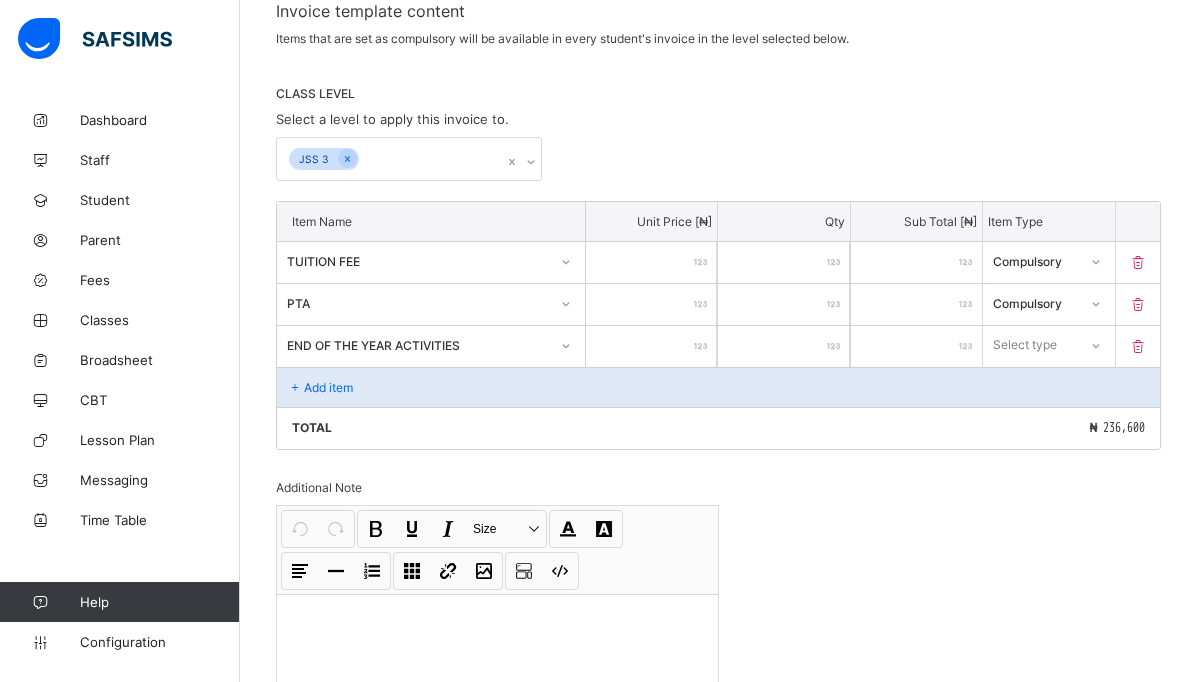 type on "*****" 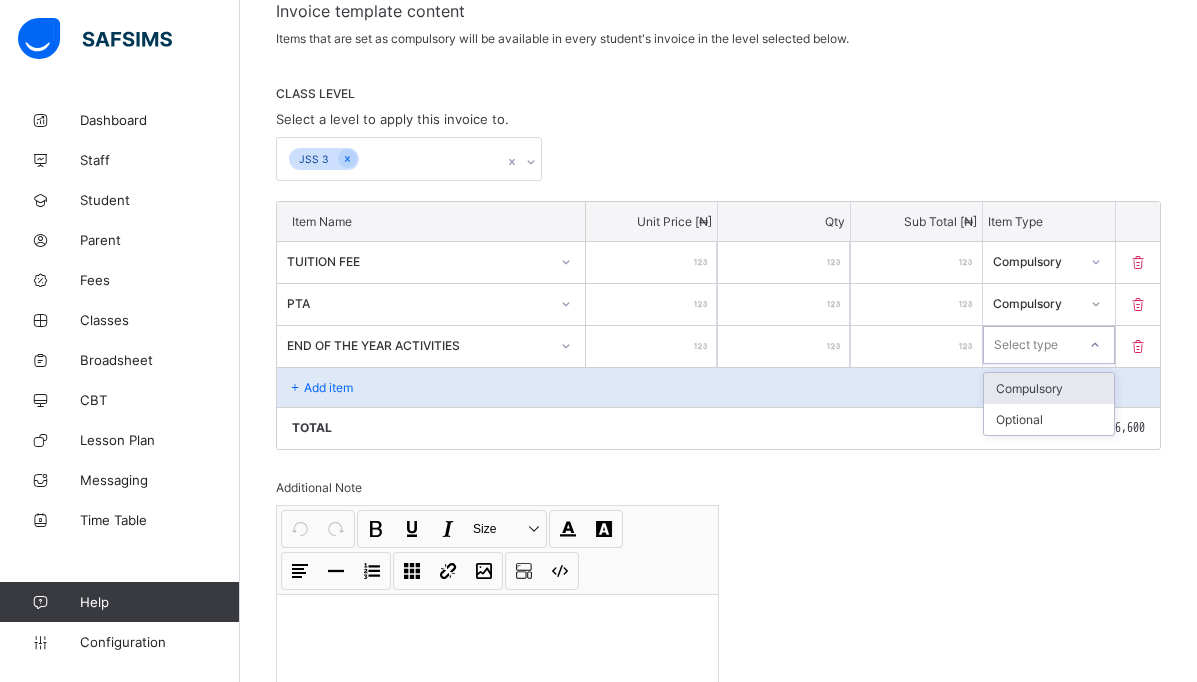 click on "Compulsory" at bounding box center (1048, 388) 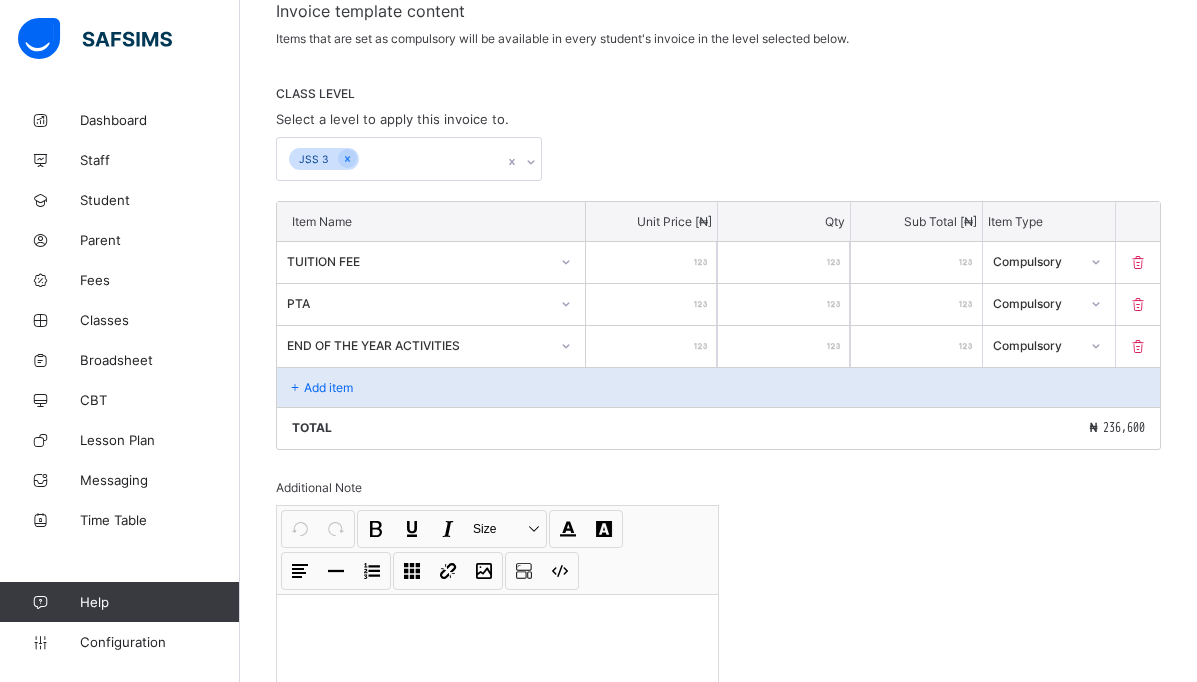click on "Add item" at bounding box center (718, 387) 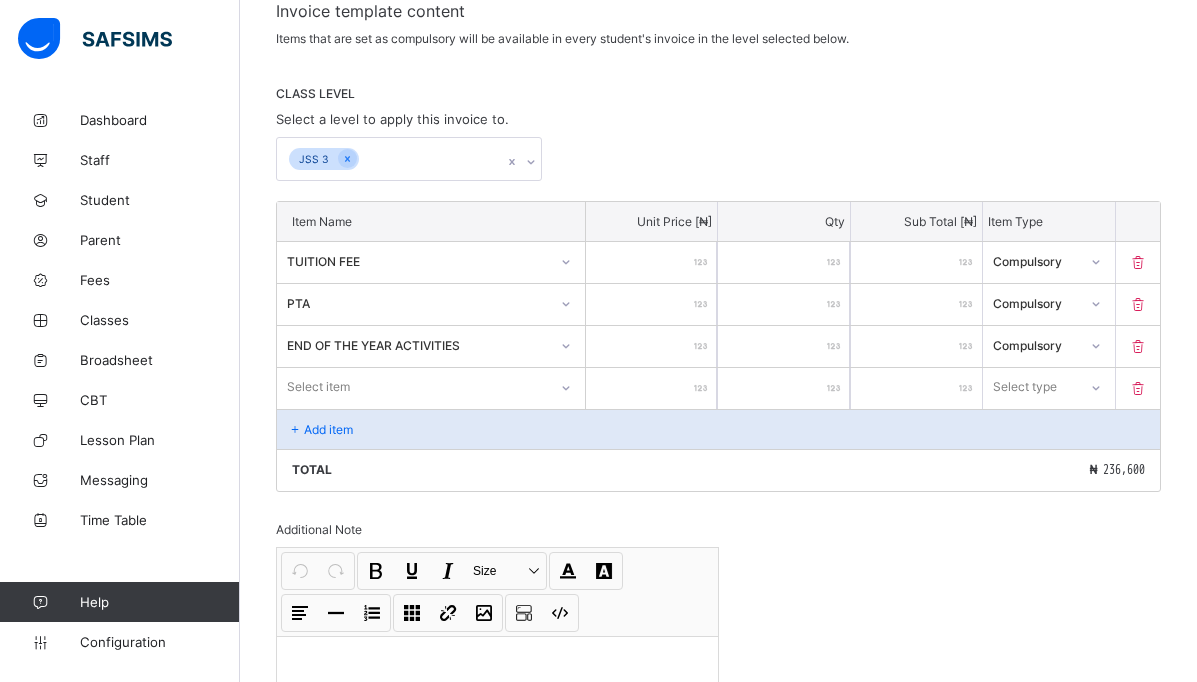 click on "Select item" at bounding box center [431, 387] 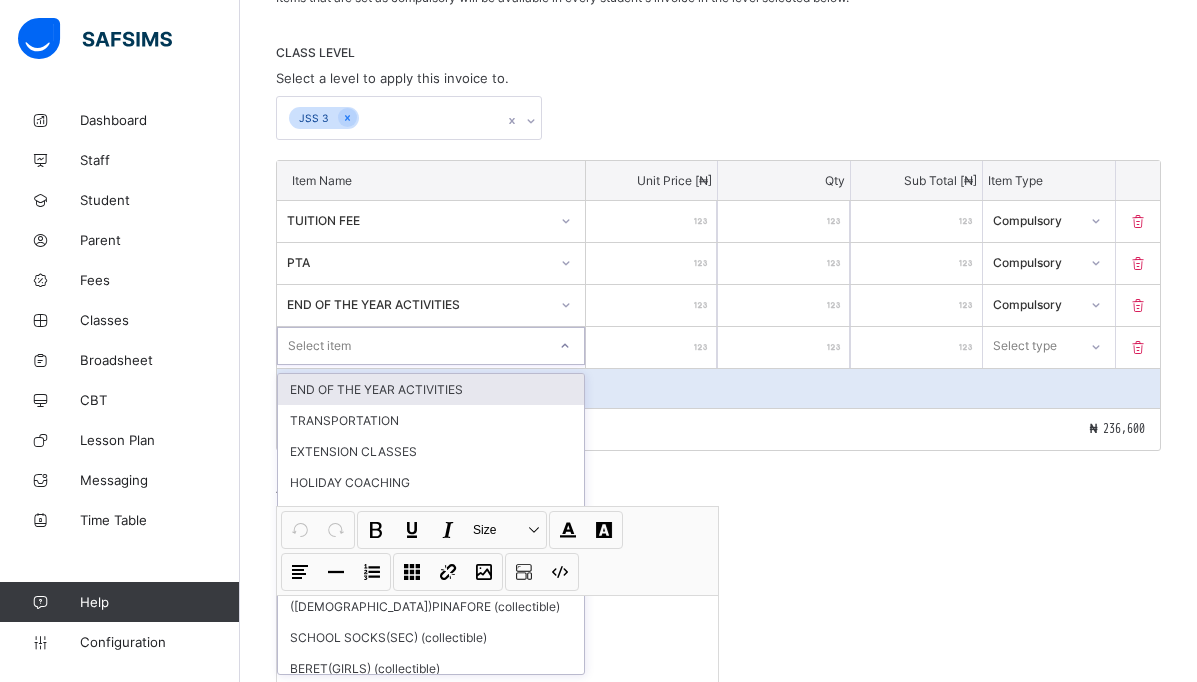 scroll, scrollTop: 397, scrollLeft: 0, axis: vertical 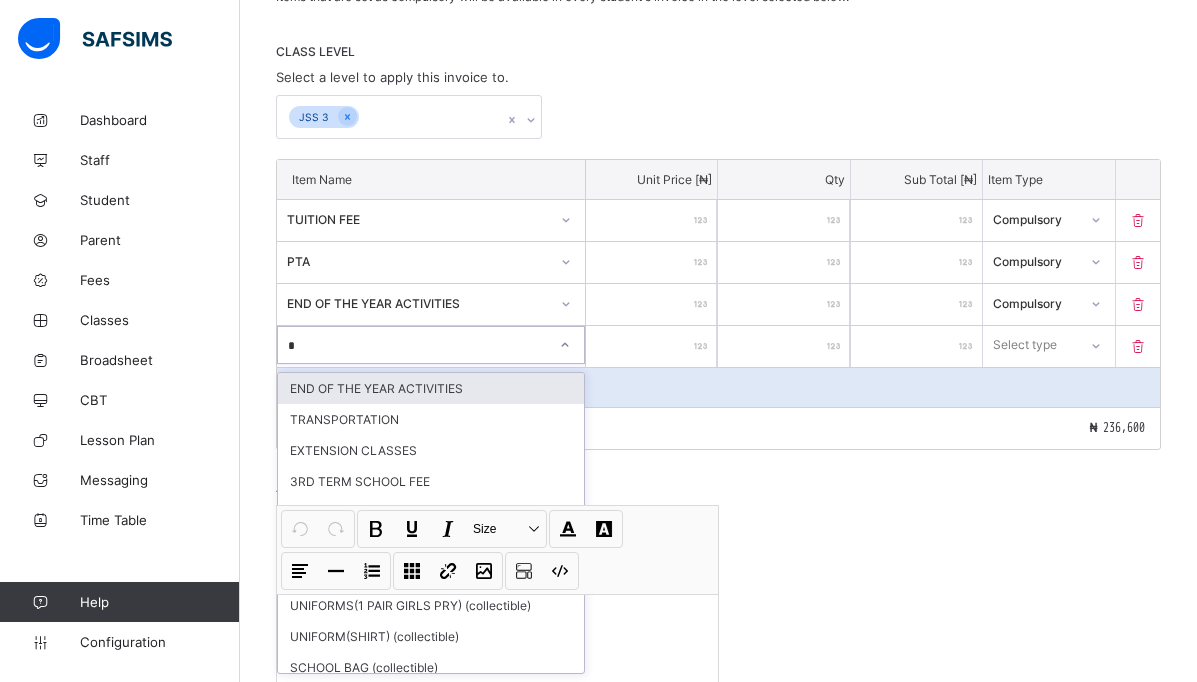 type on "**" 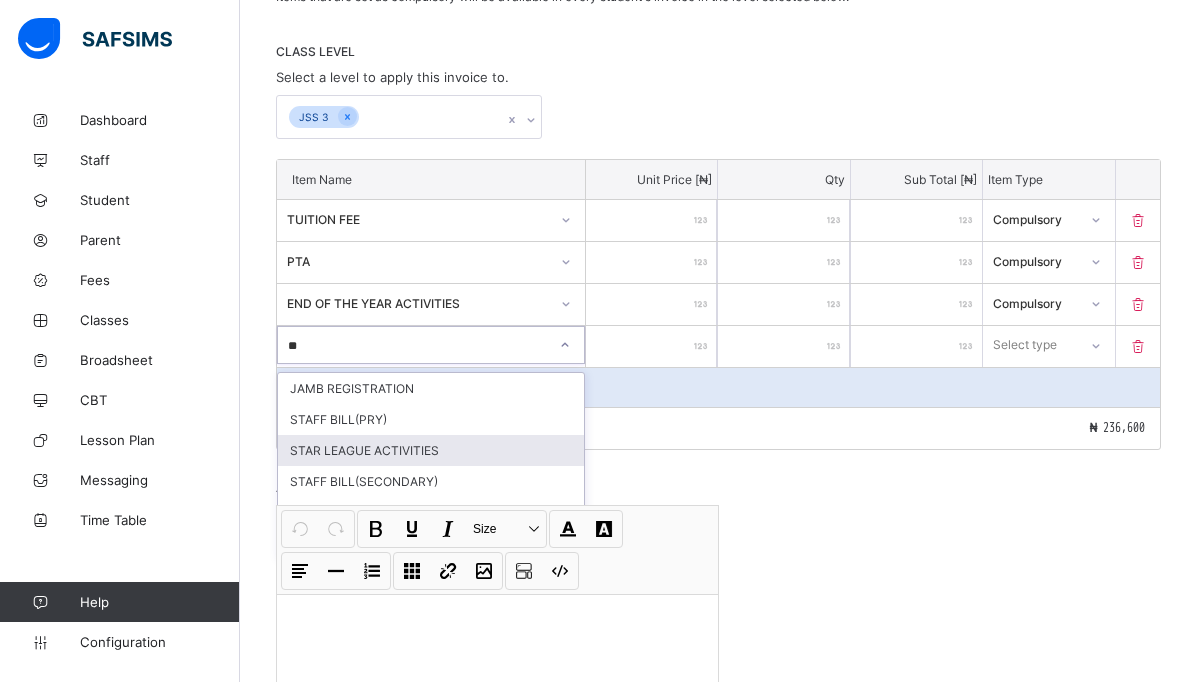 click on "STAR LEAGUE ACTIVITIES" at bounding box center (431, 450) 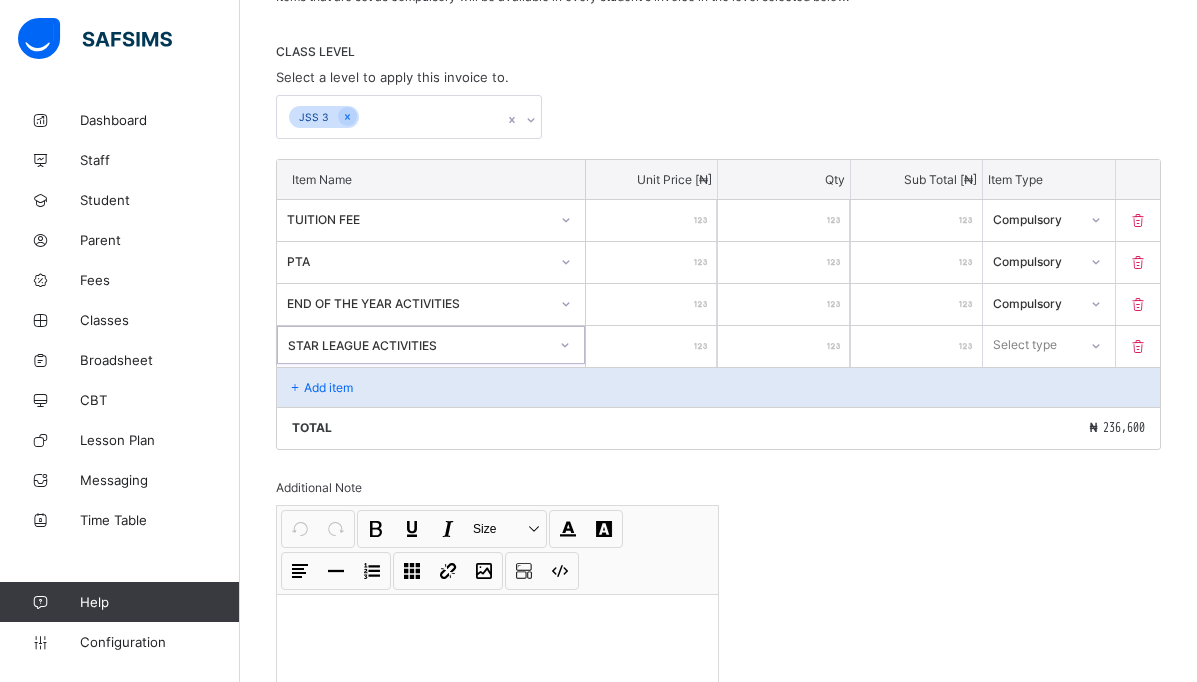 click at bounding box center [651, 346] 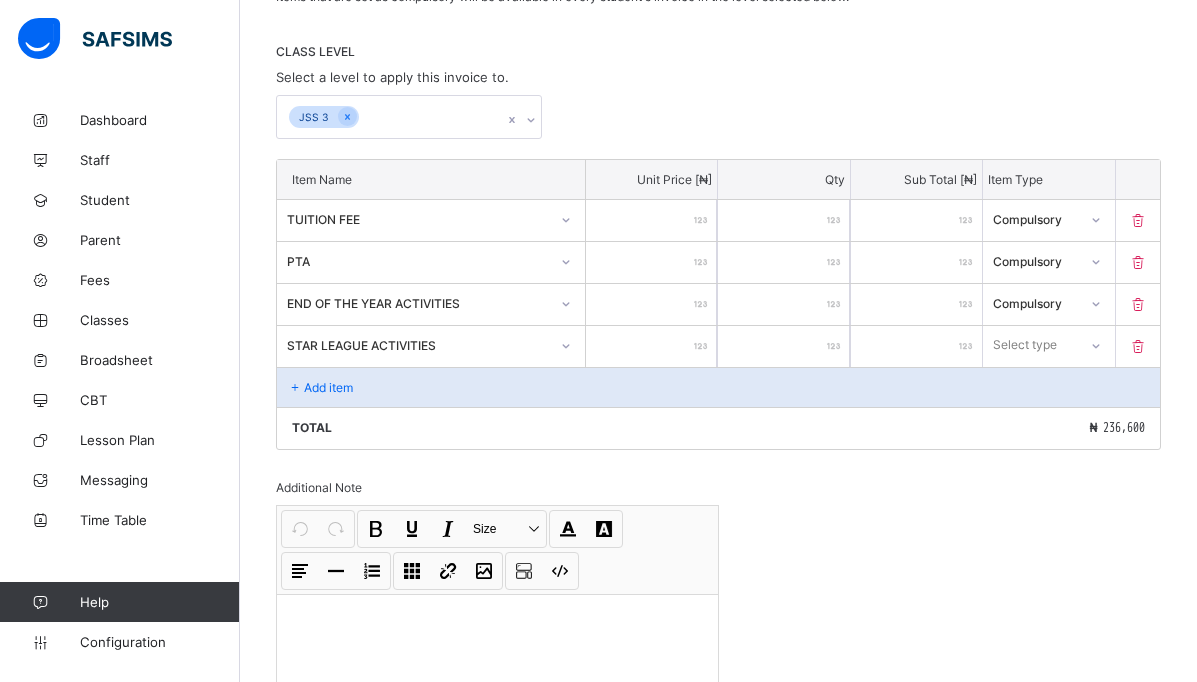 type on "*" 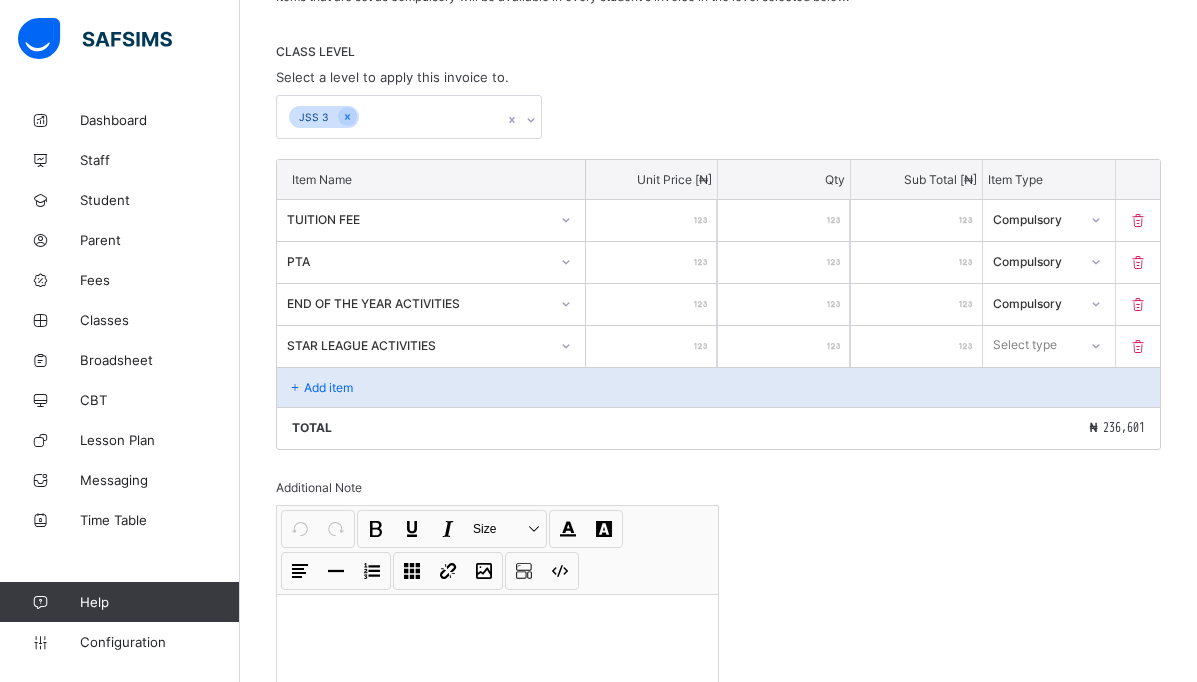 type on "**" 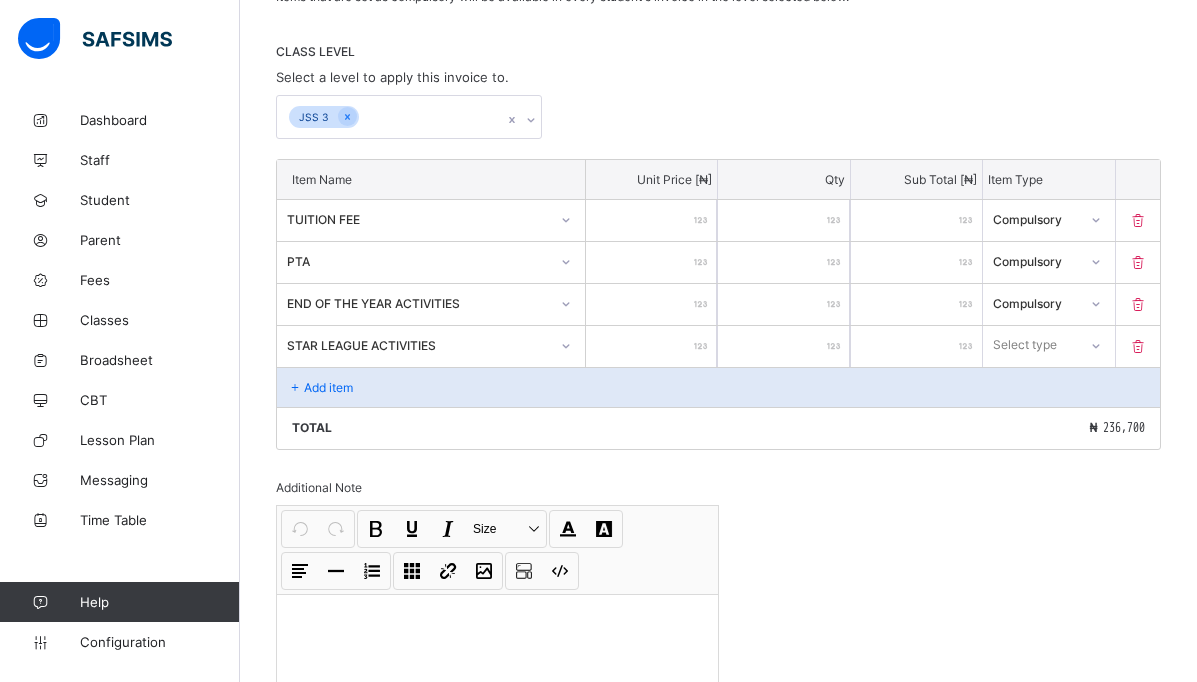 type on "****" 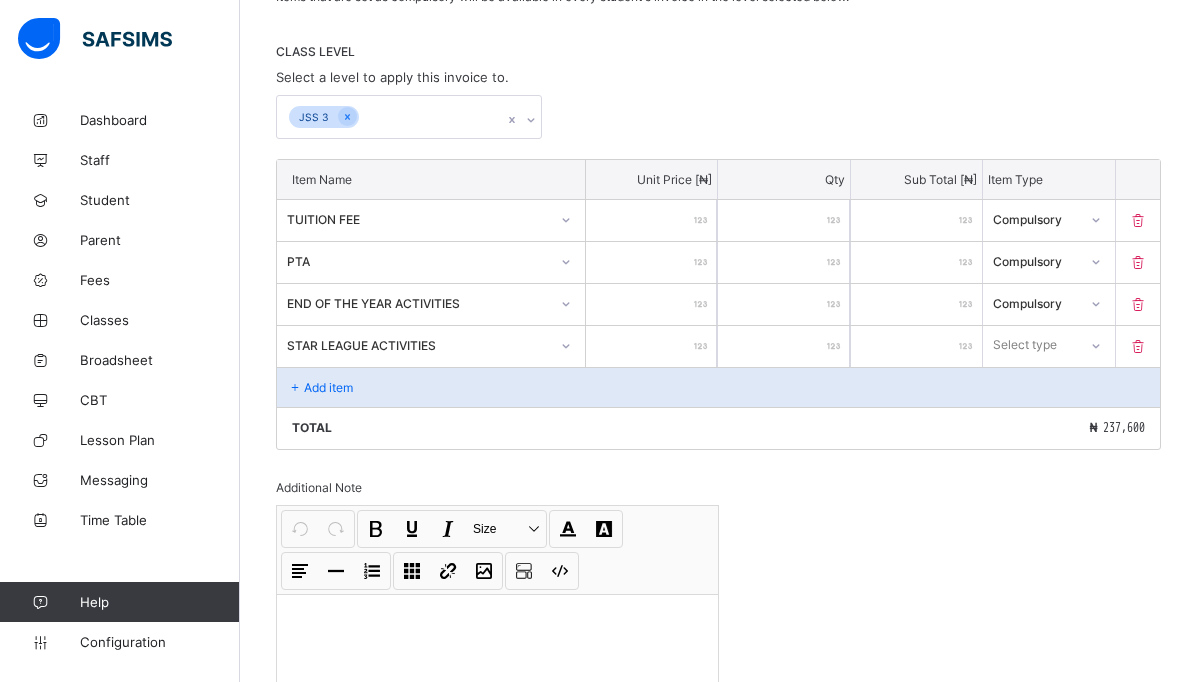 type on "****" 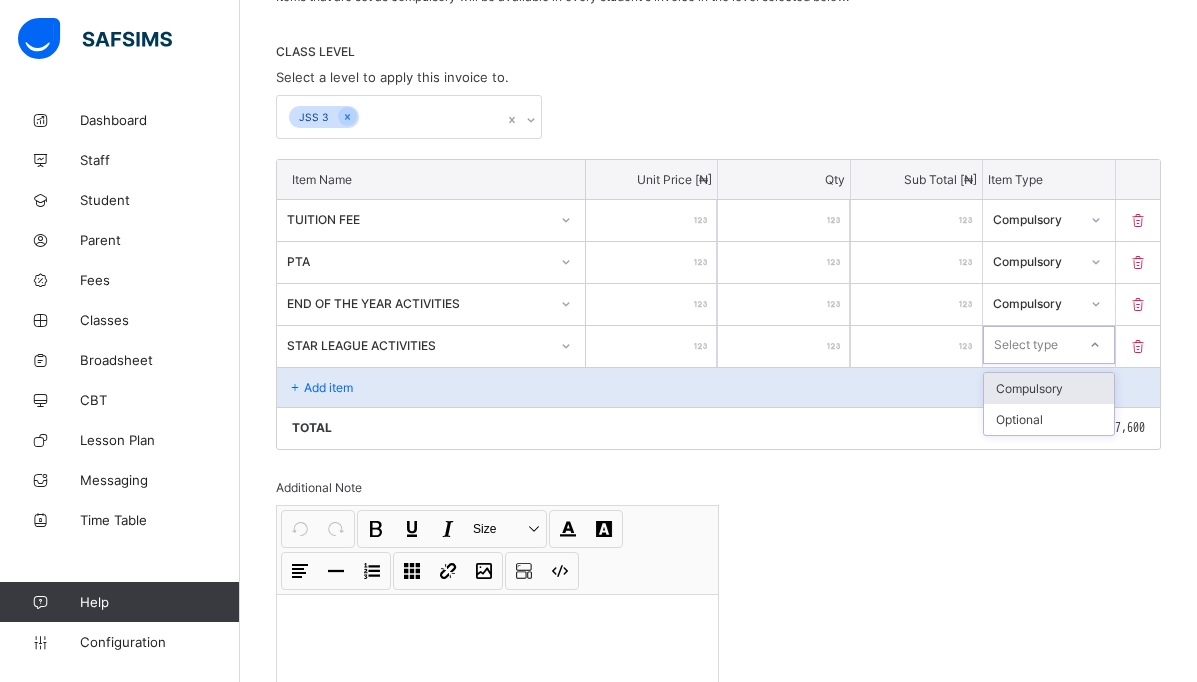 click on "Compulsory" at bounding box center [1048, 388] 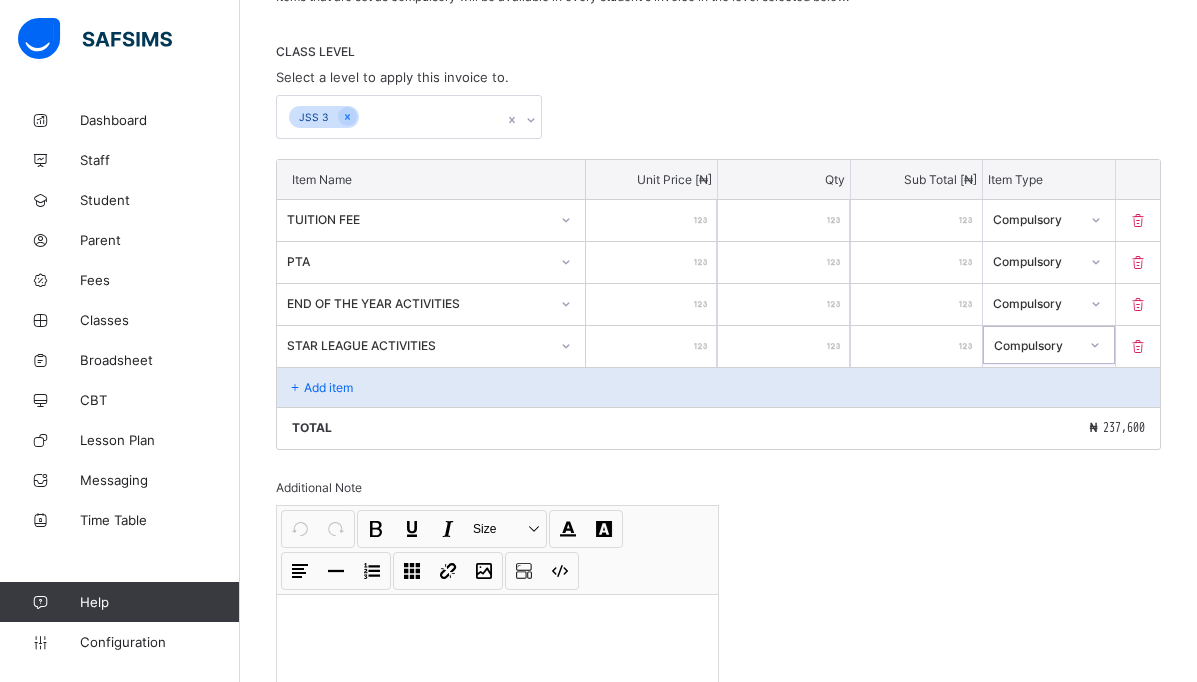 click on "Add item" at bounding box center [328, 387] 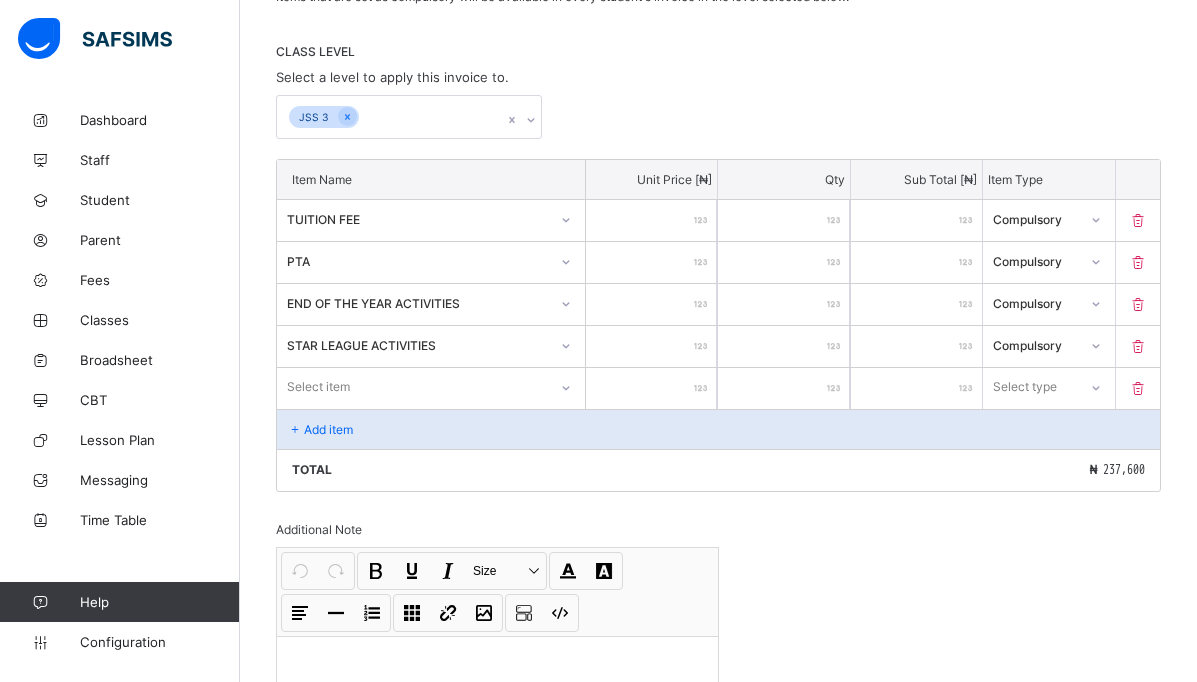 click on "Select item" at bounding box center [431, 387] 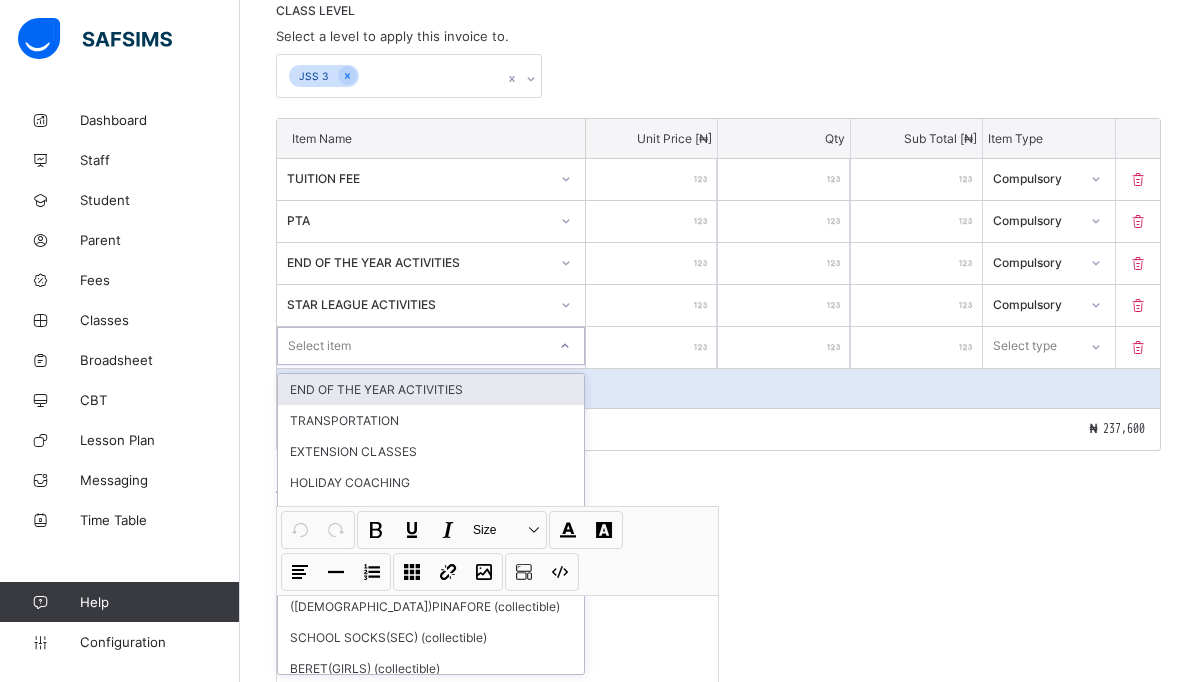 scroll, scrollTop: 439, scrollLeft: 0, axis: vertical 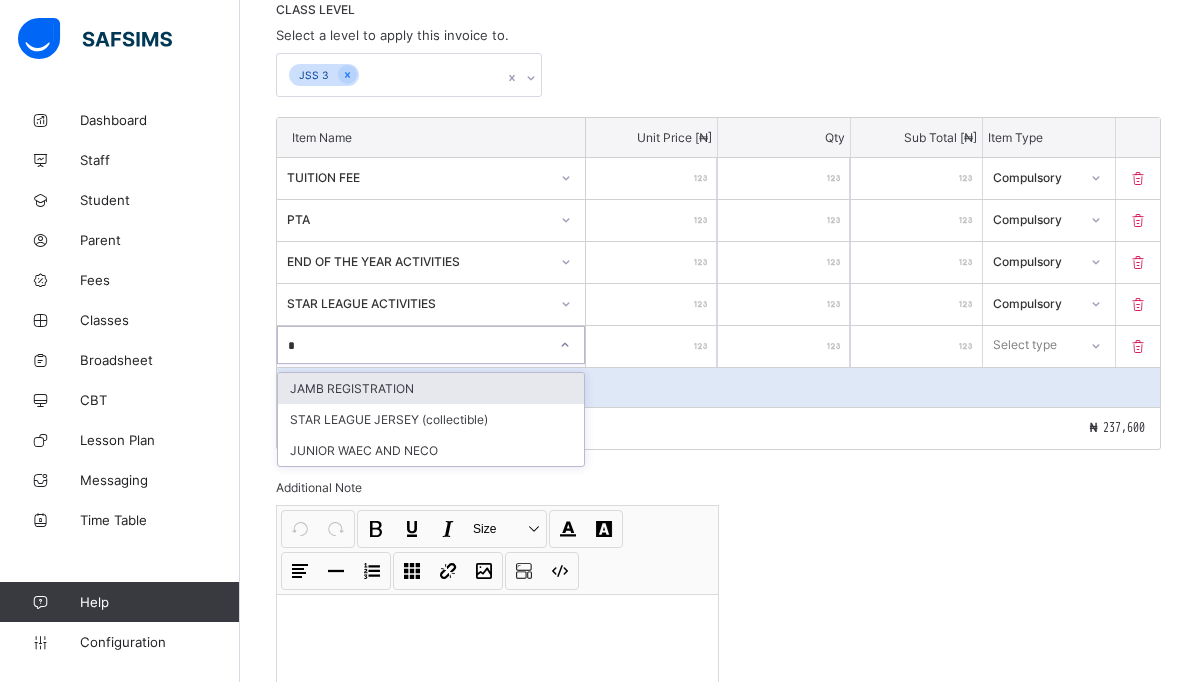 type on "**" 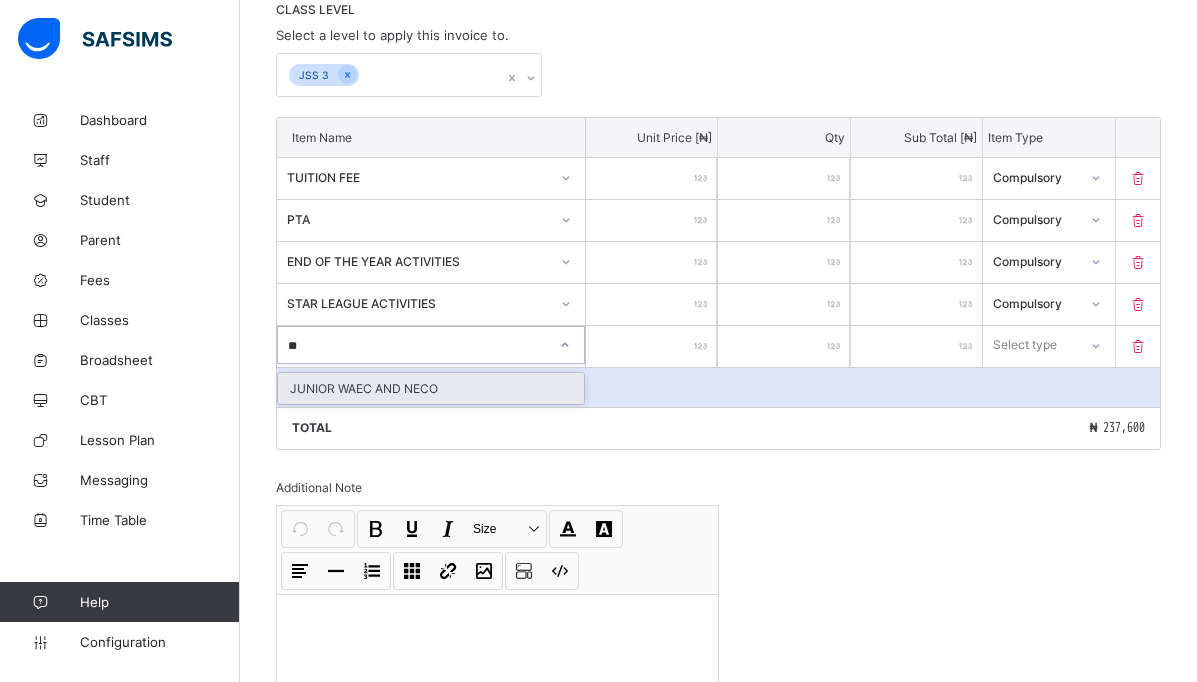 click on "JUNIOR WAEC AND NECO" at bounding box center (431, 388) 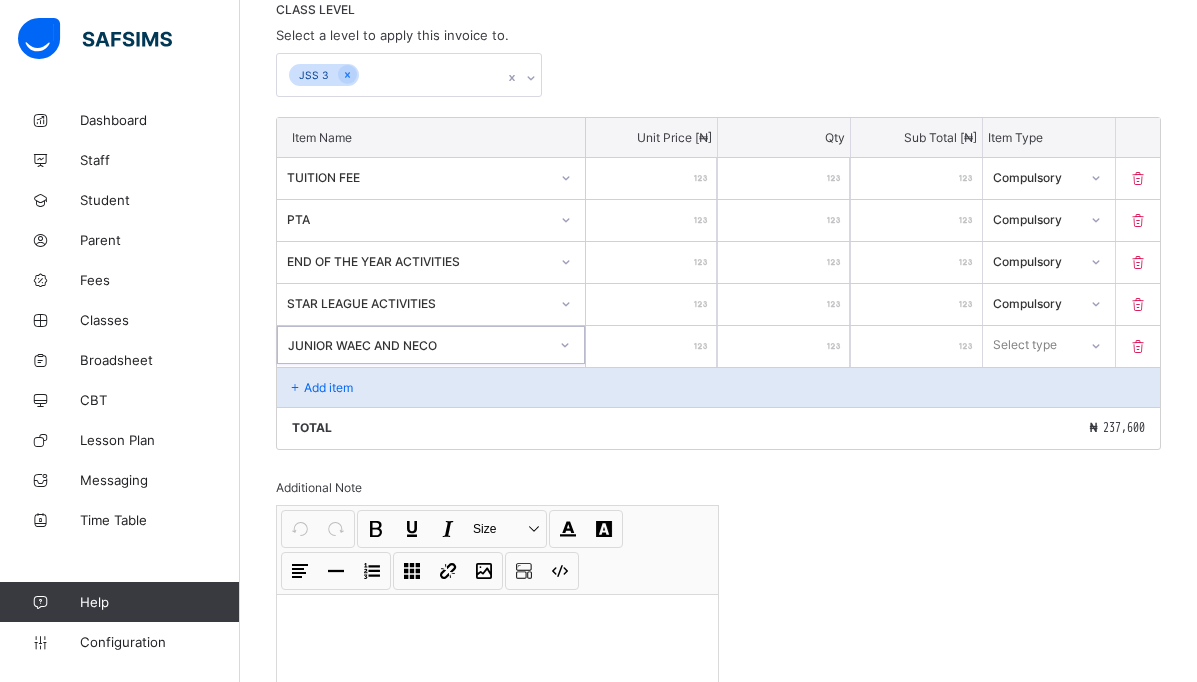 click at bounding box center [651, 346] 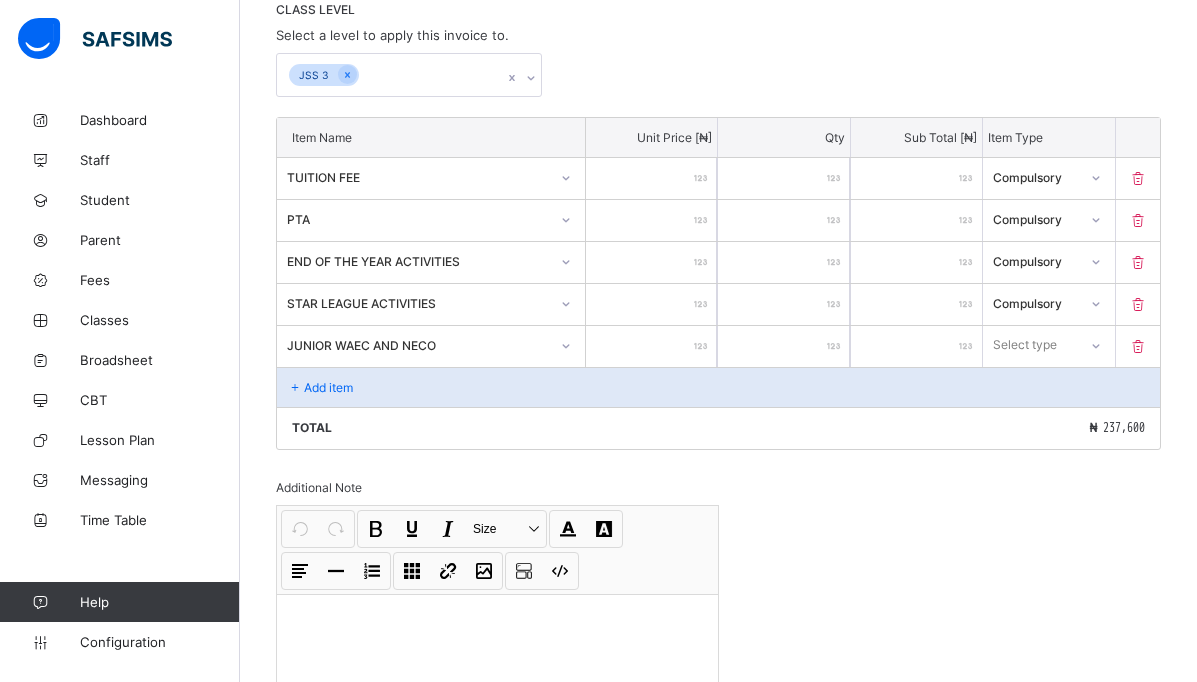 type on "*" 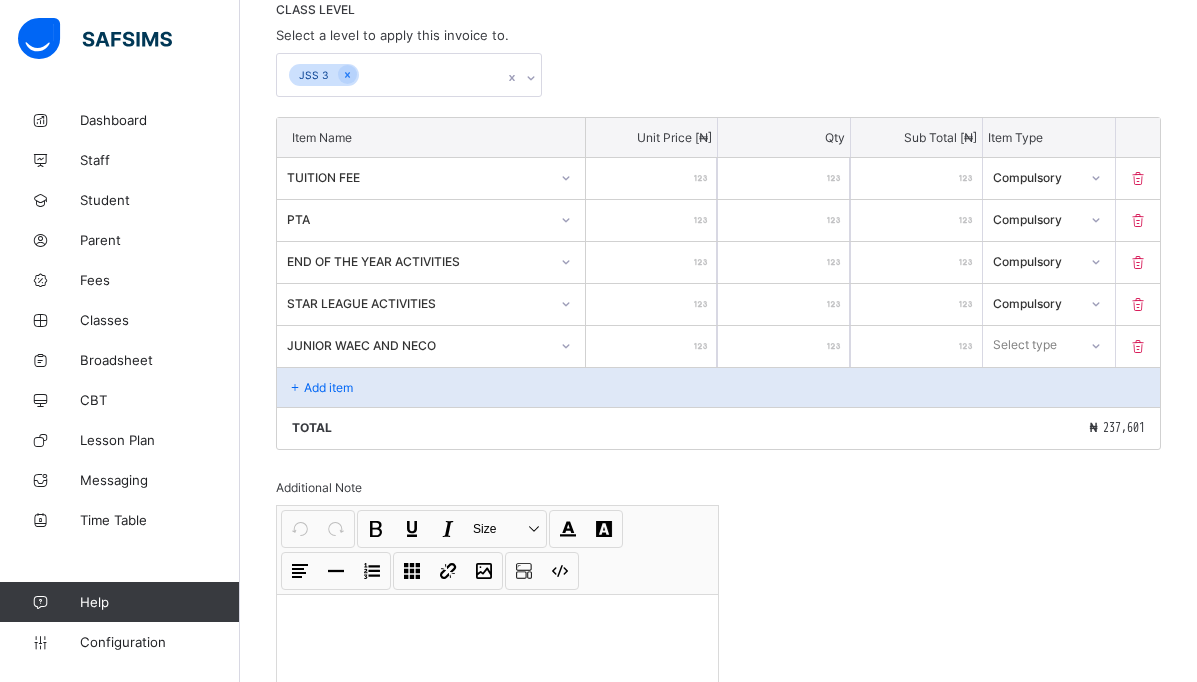type on "**" 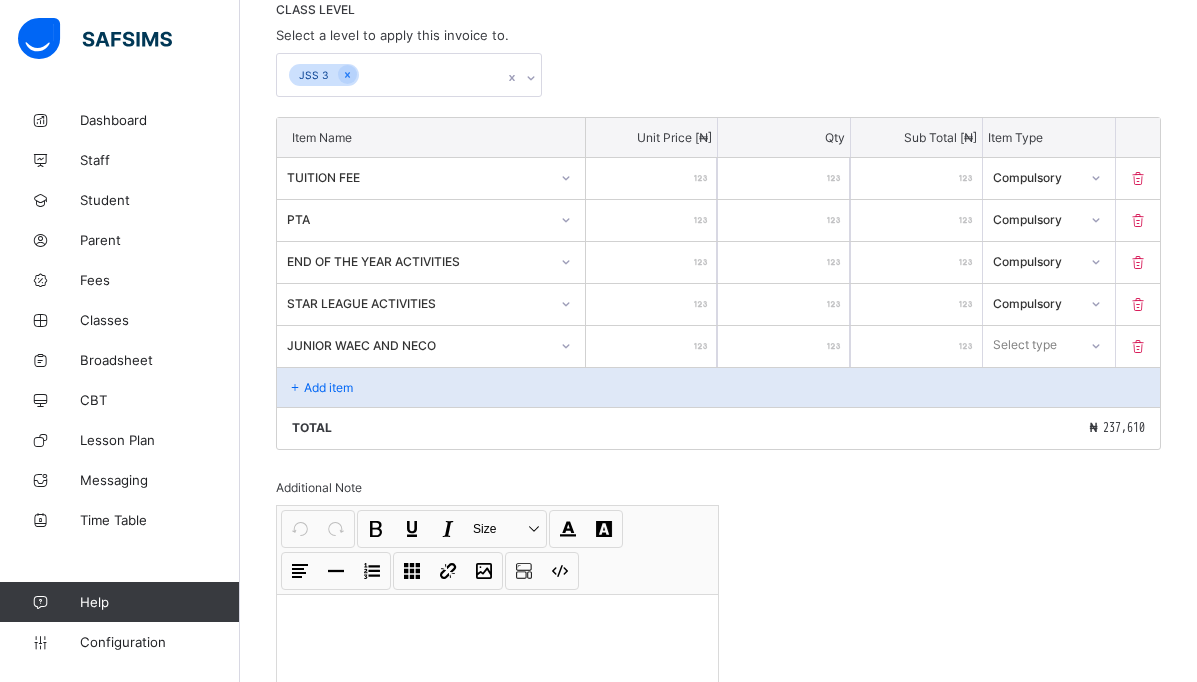type on "***" 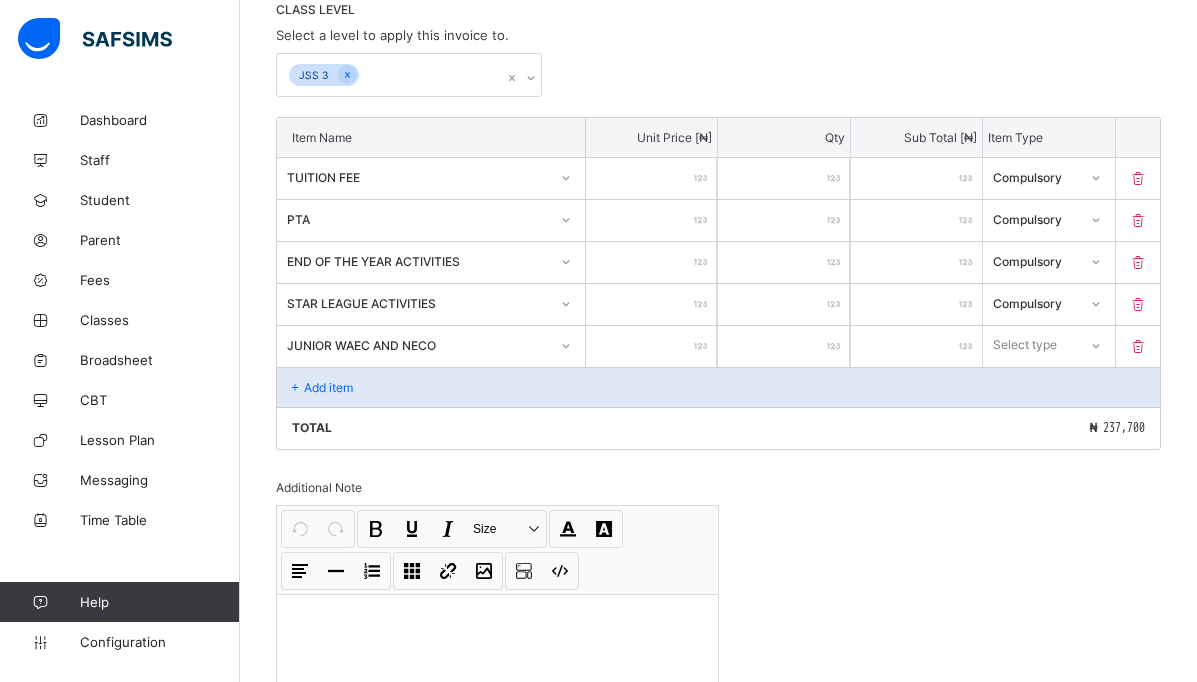 type on "****" 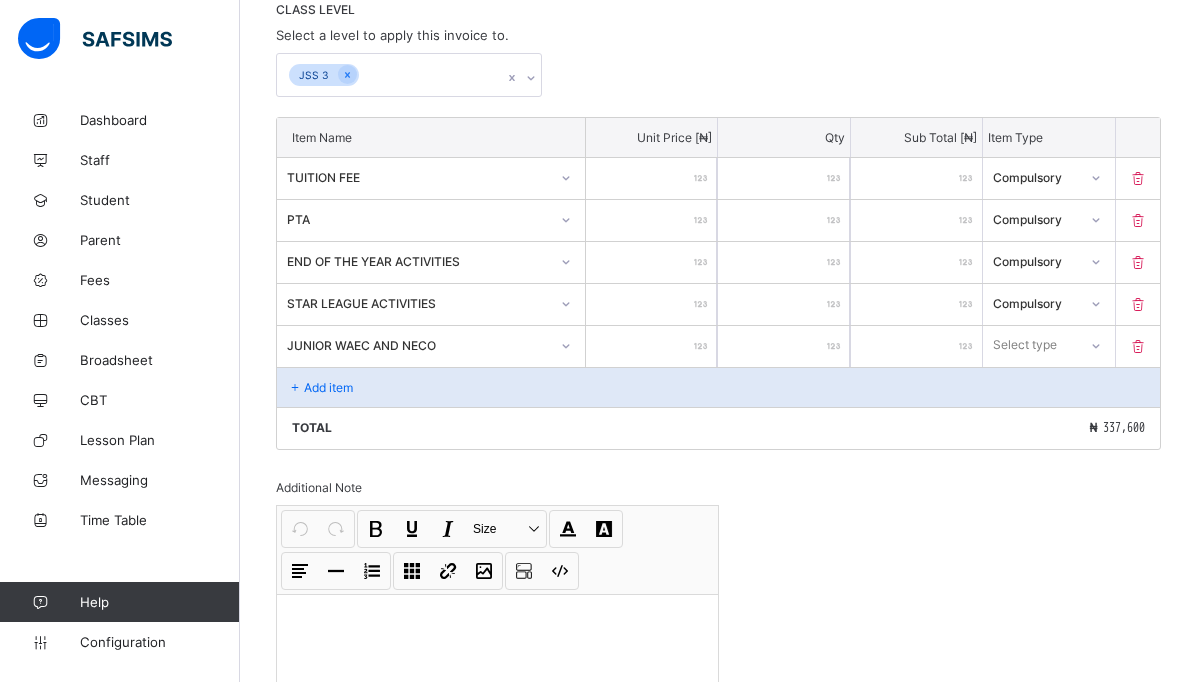 type on "******" 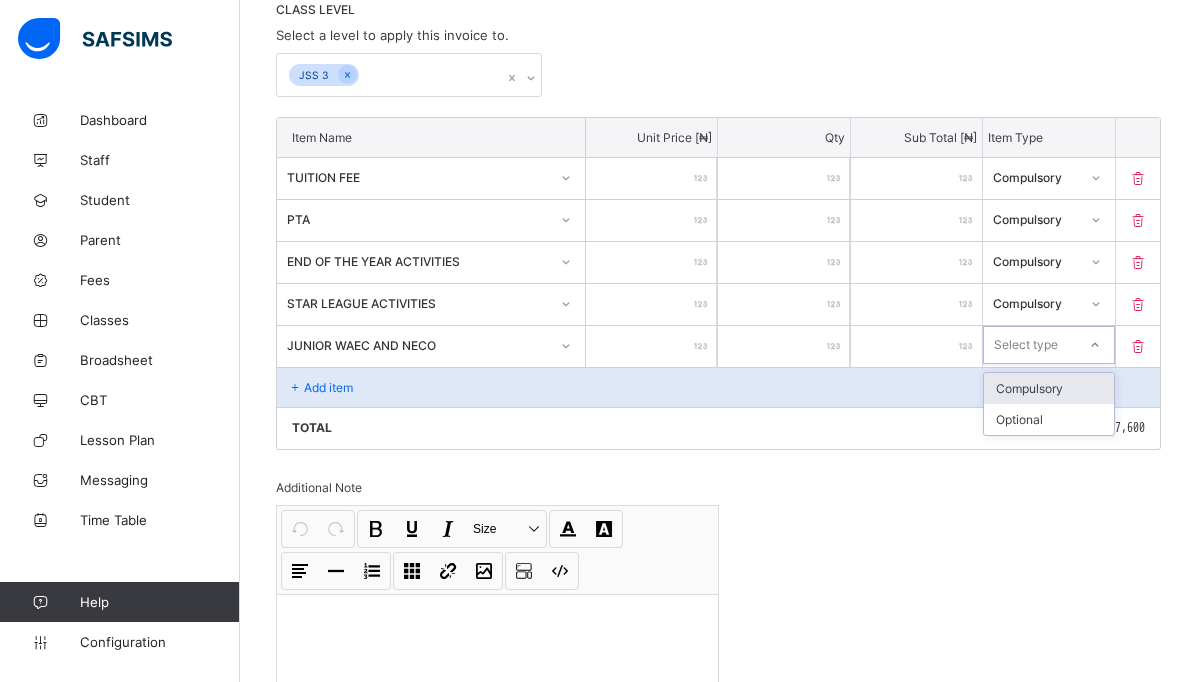 click on "Compulsory" at bounding box center (1048, 388) 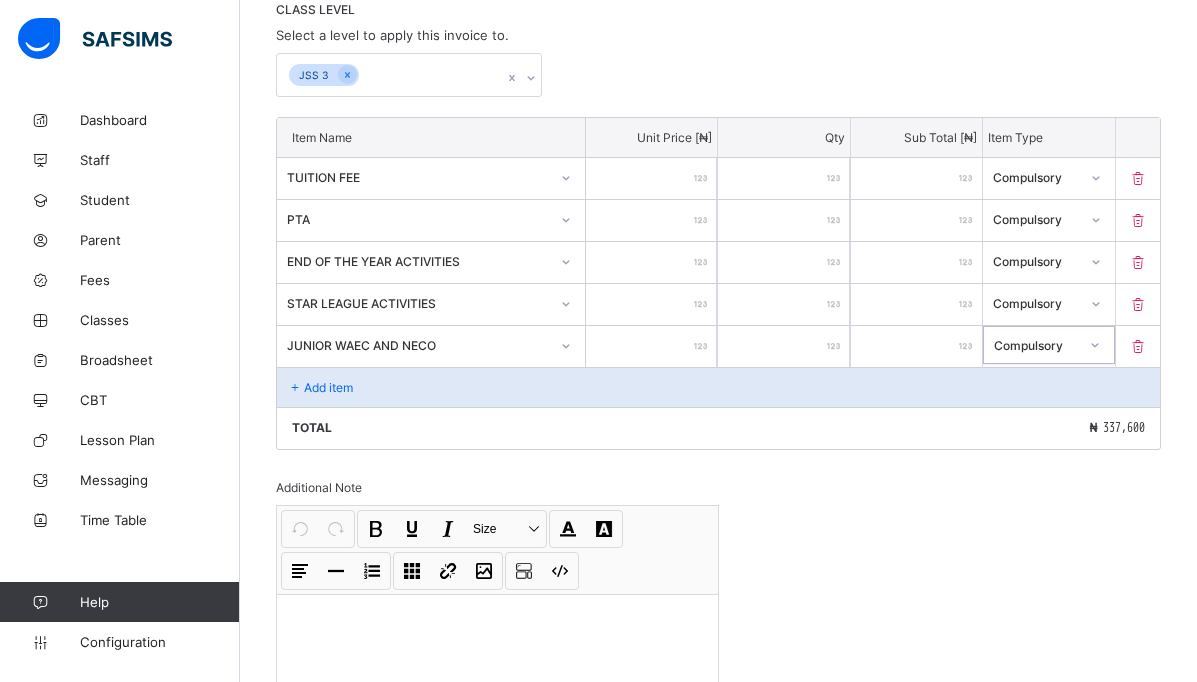 click at bounding box center [497, 620] 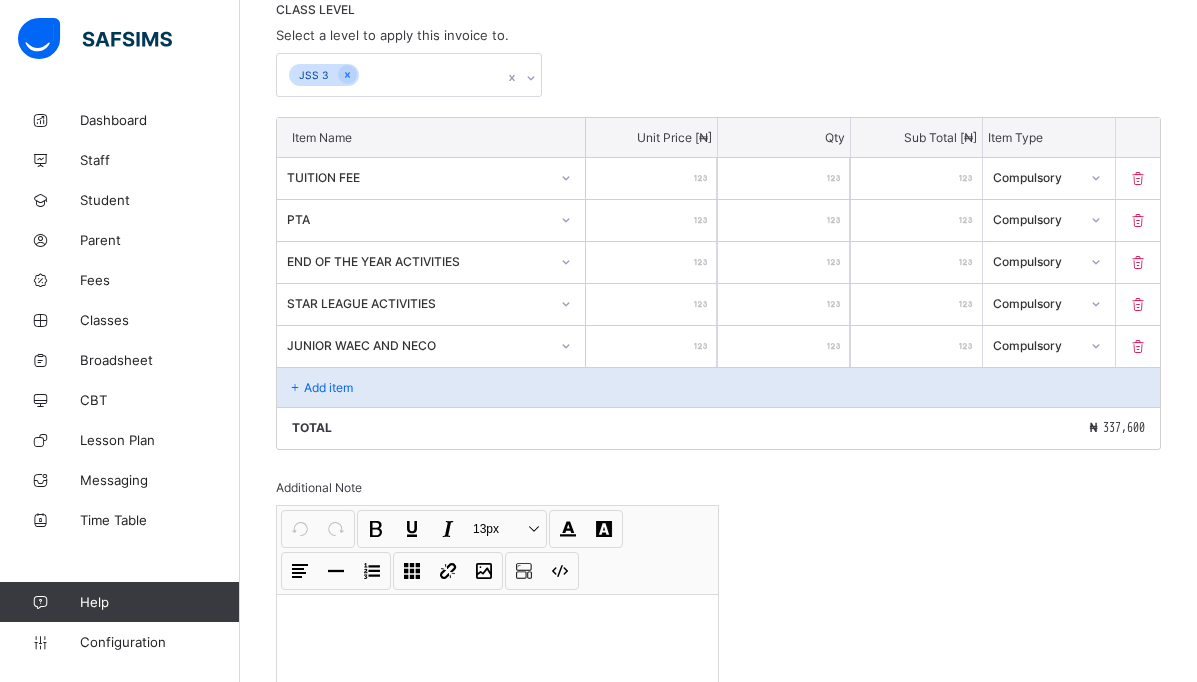 type 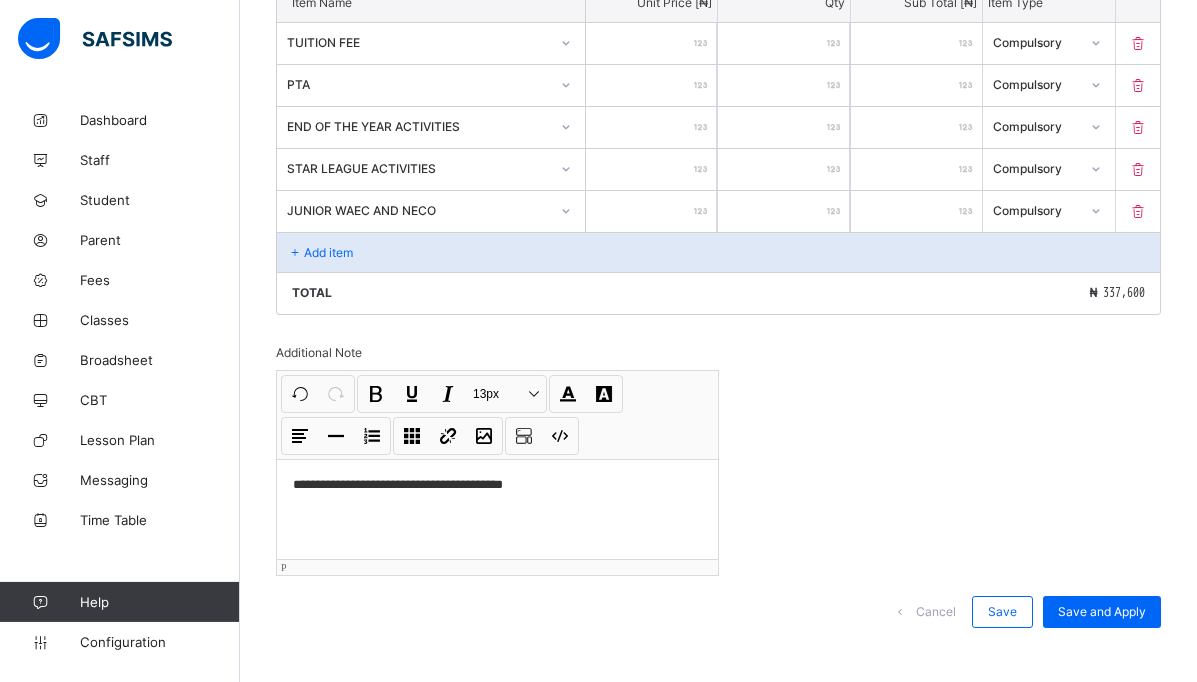 scroll, scrollTop: 587, scrollLeft: 0, axis: vertical 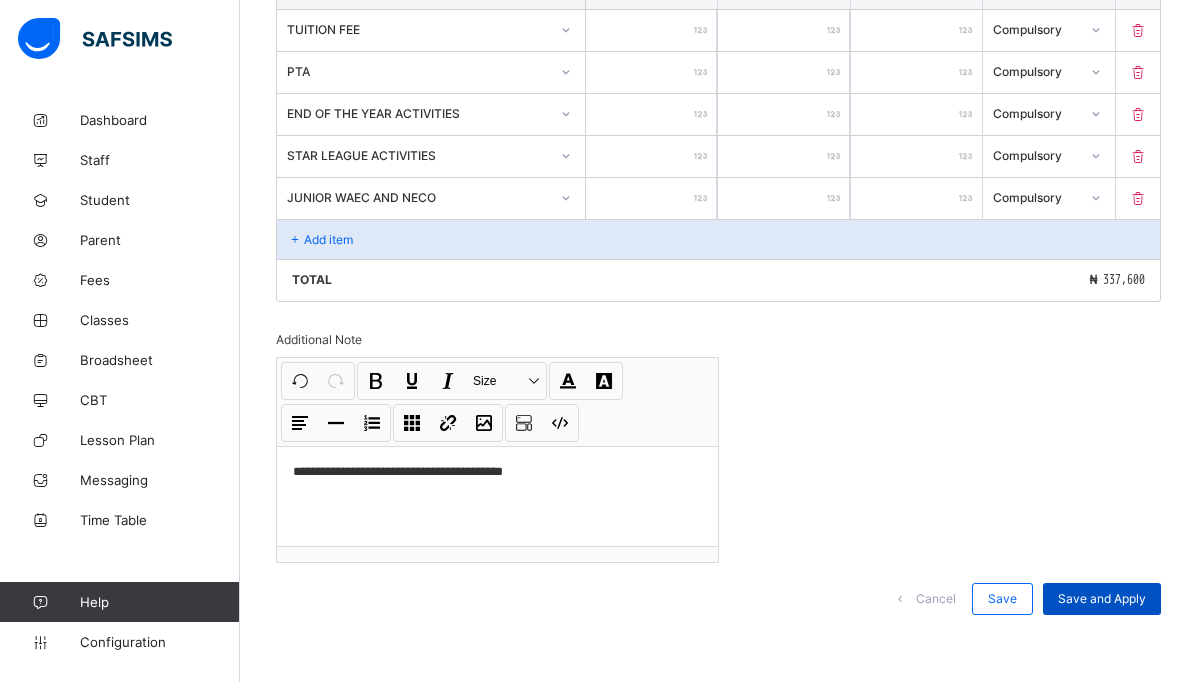 click on "Save and Apply" at bounding box center (1102, 598) 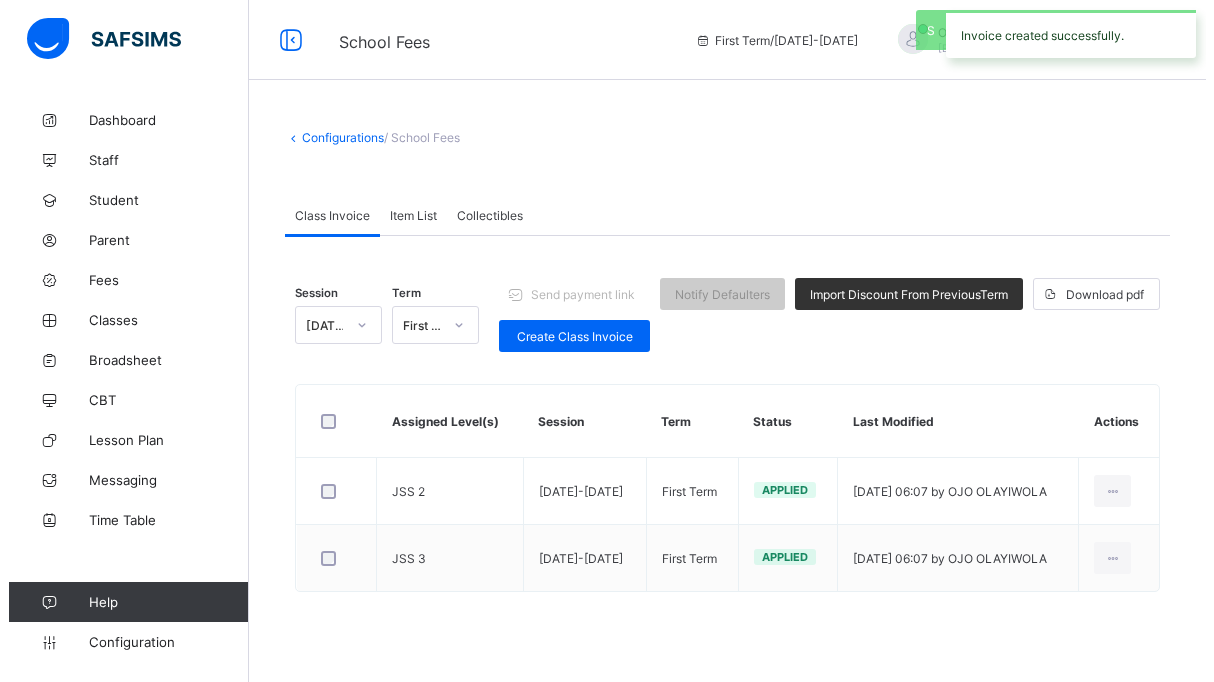 scroll, scrollTop: 0, scrollLeft: 0, axis: both 